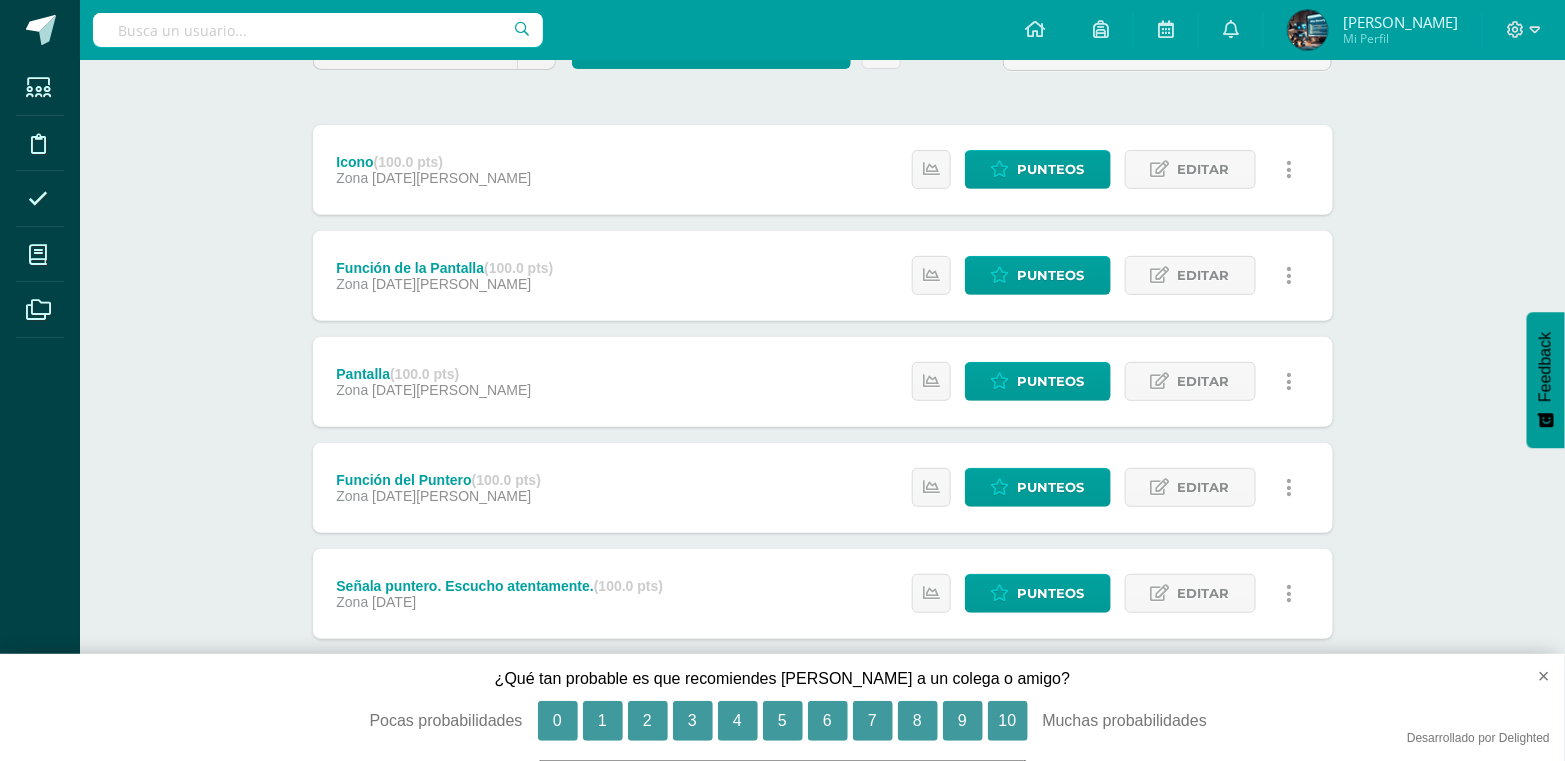 scroll, scrollTop: 0, scrollLeft: 0, axis: both 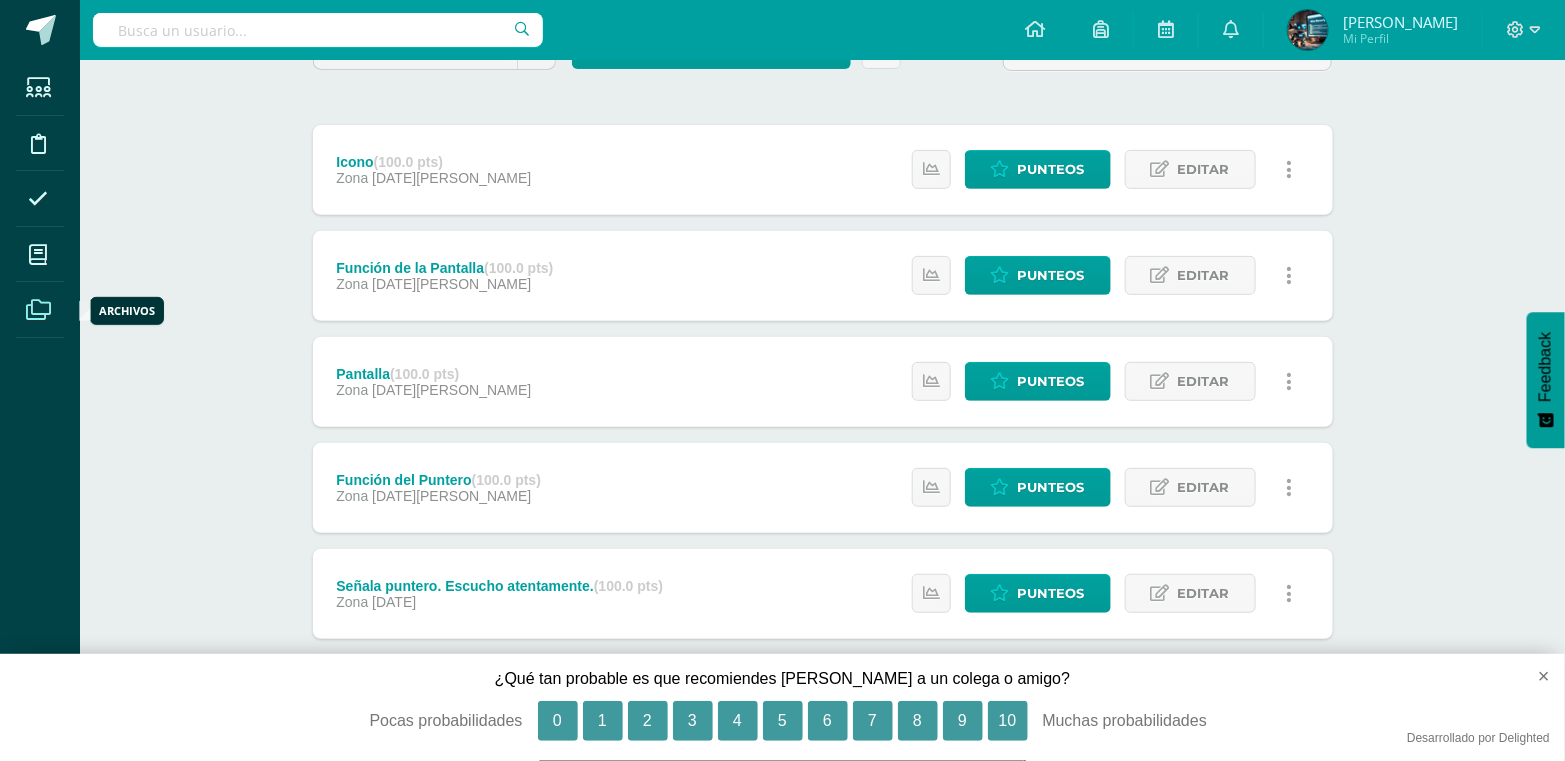 click at bounding box center (38, 310) 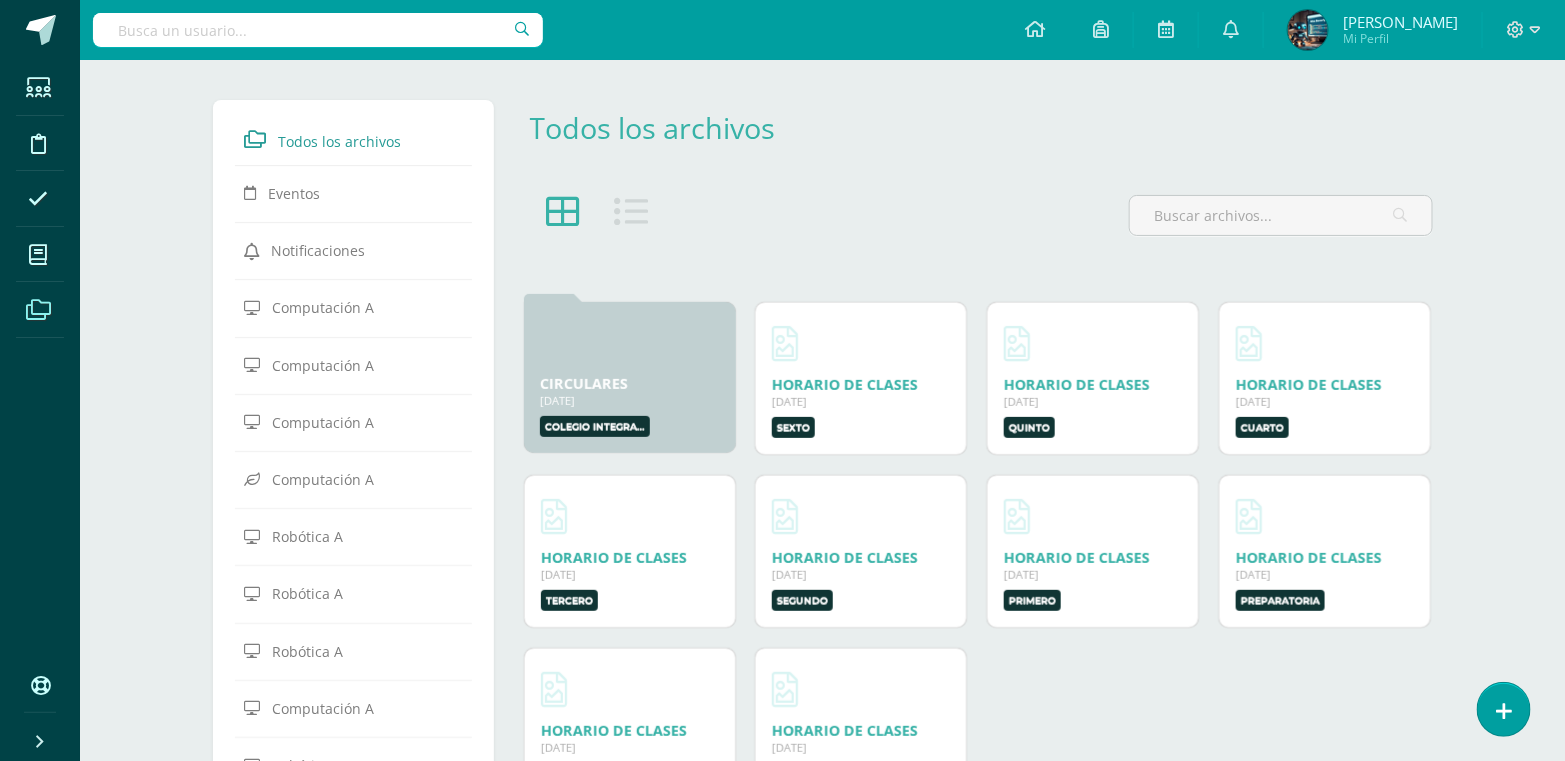 scroll, scrollTop: 0, scrollLeft: 0, axis: both 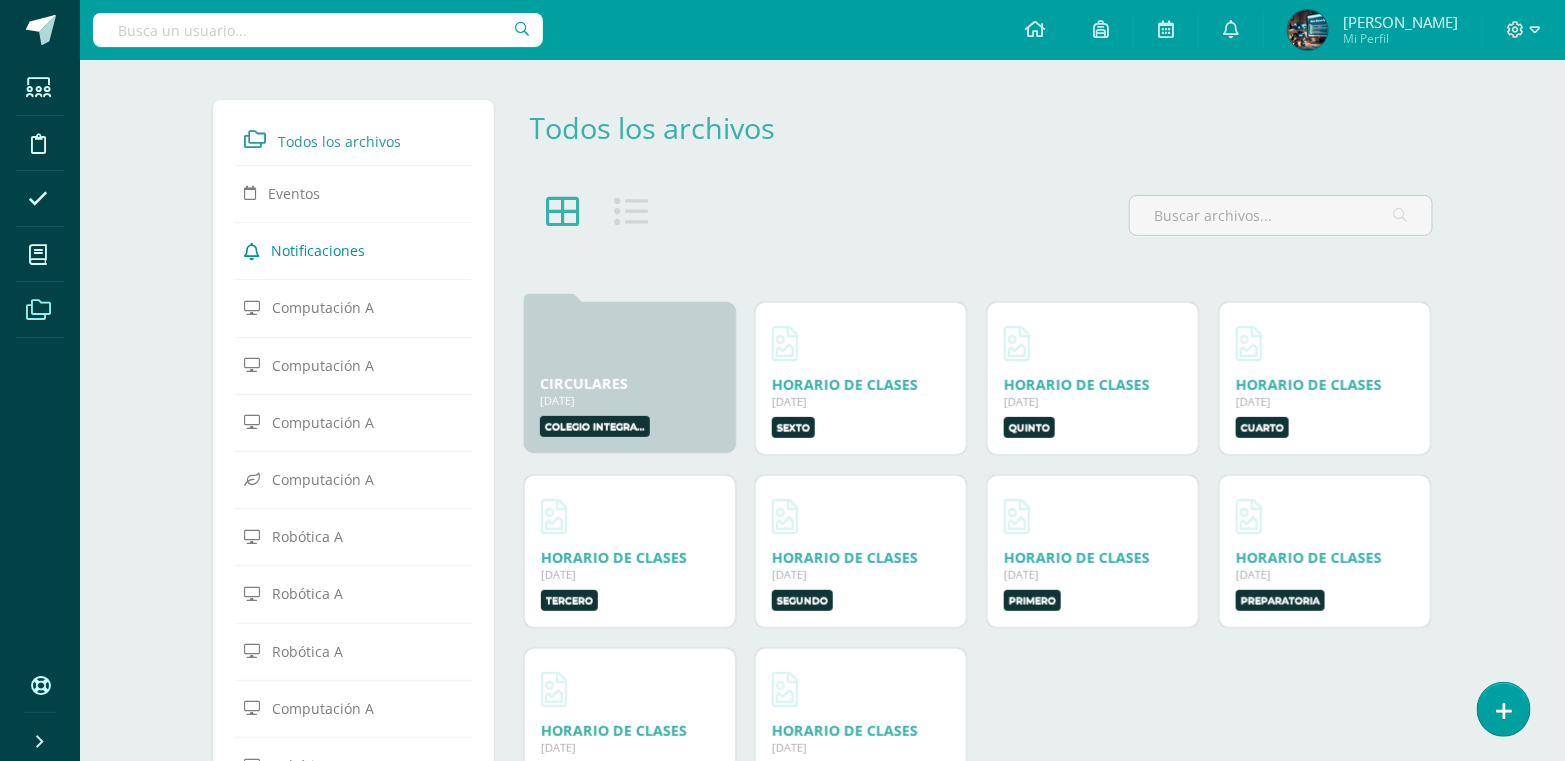 click on "Notificaciones" at bounding box center (318, 250) 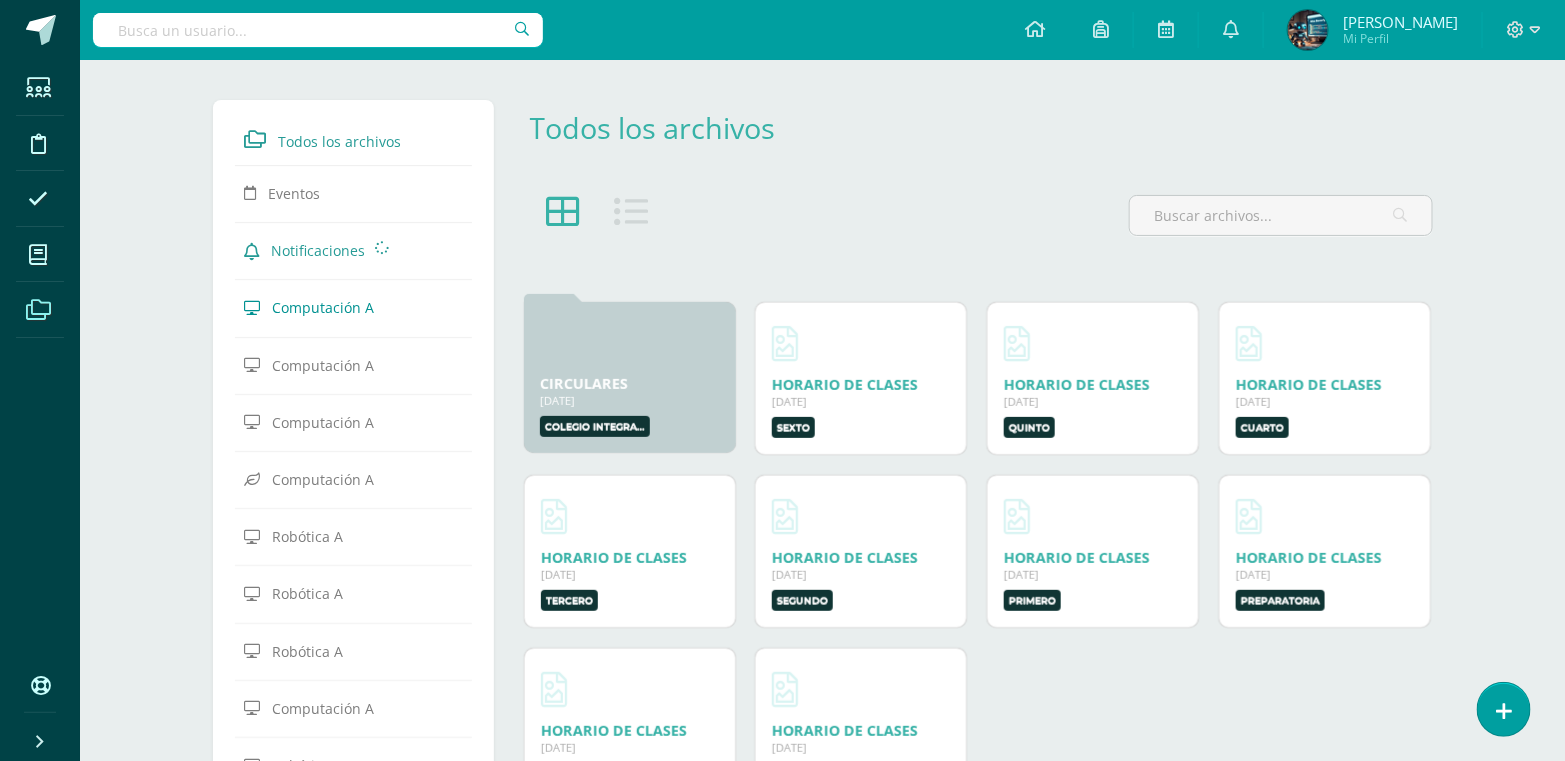 click on "Computación A" at bounding box center [354, 307] 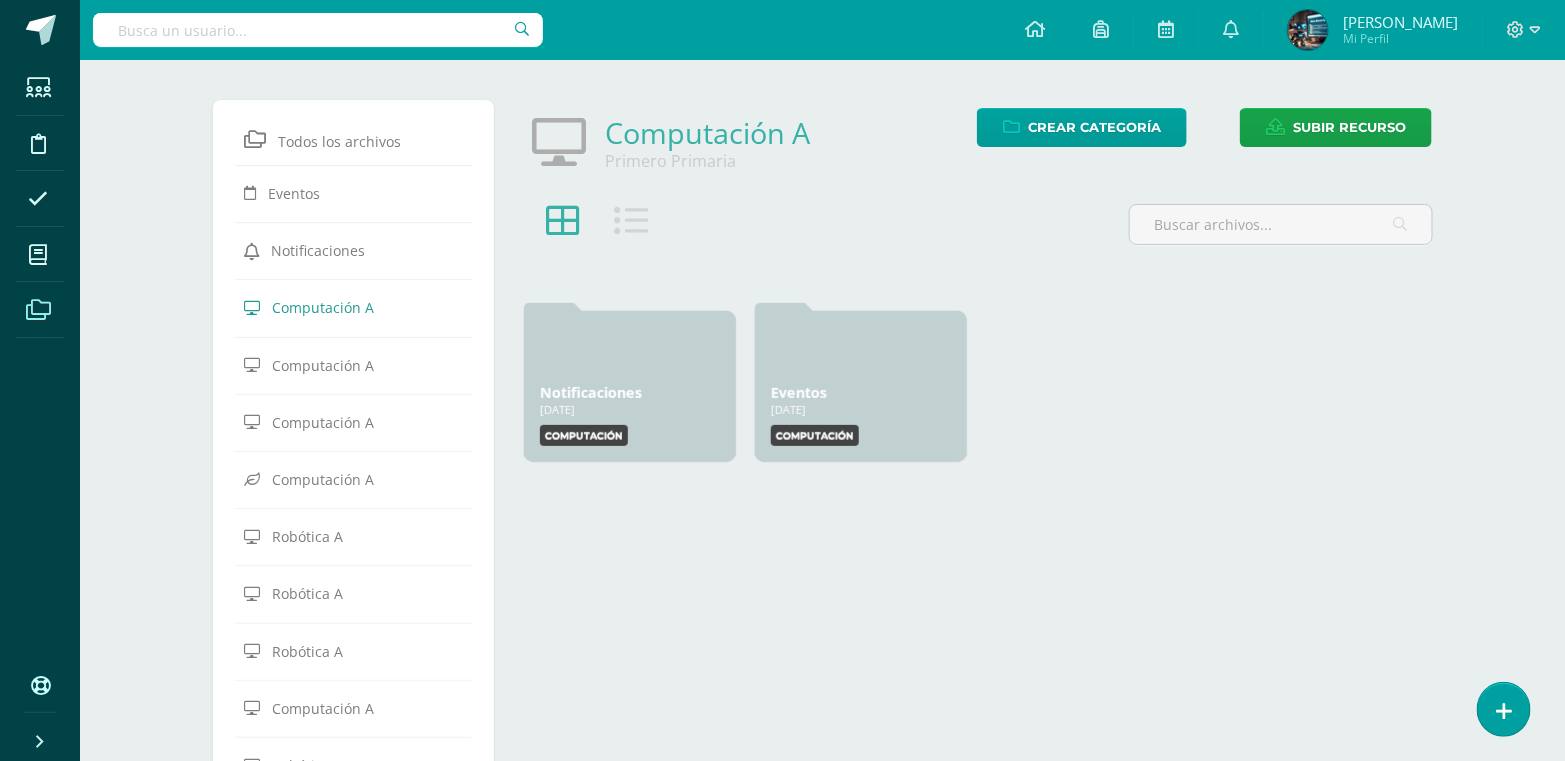 scroll, scrollTop: 0, scrollLeft: 0, axis: both 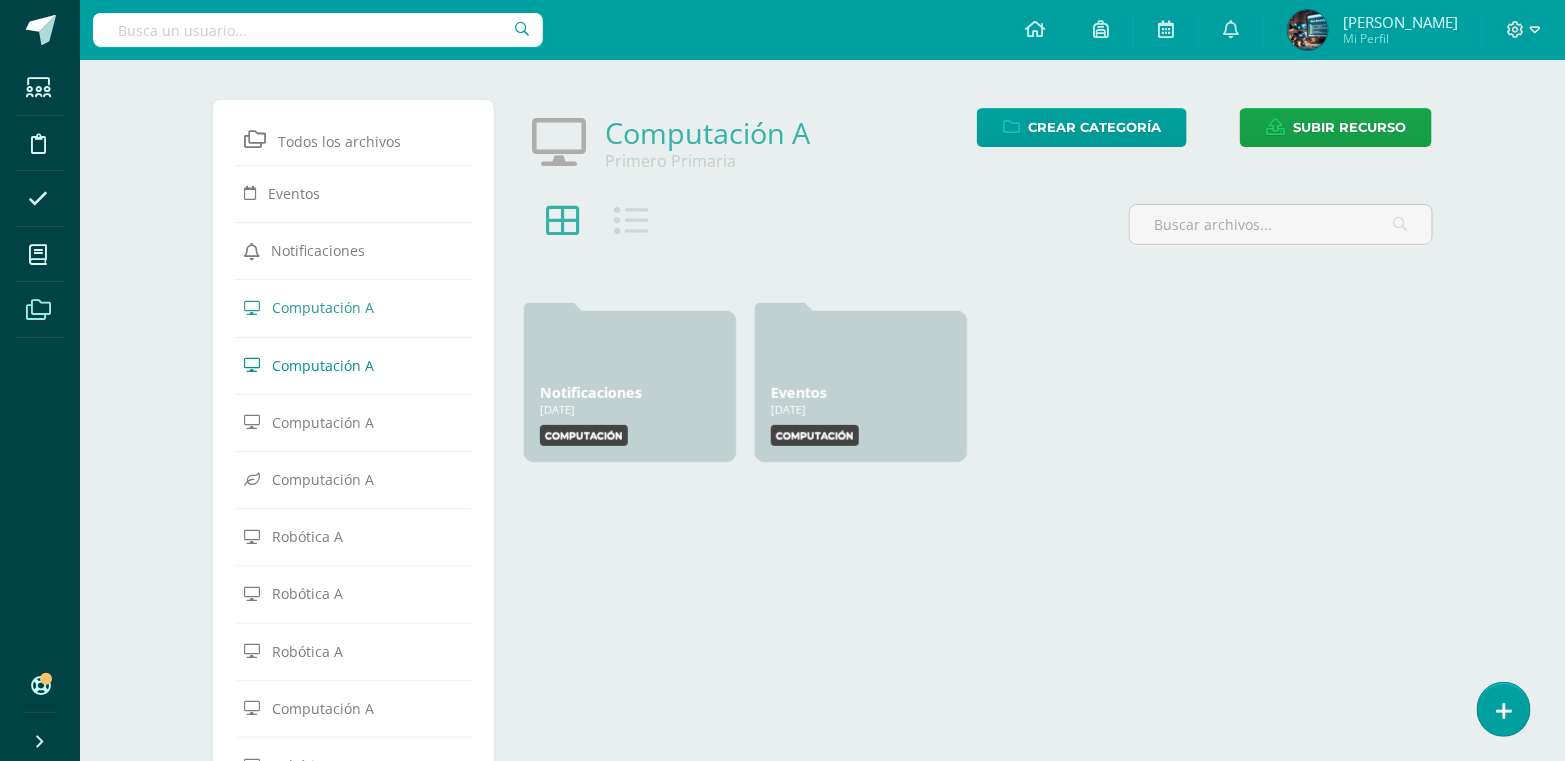 click on "Computación A" at bounding box center (323, 364) 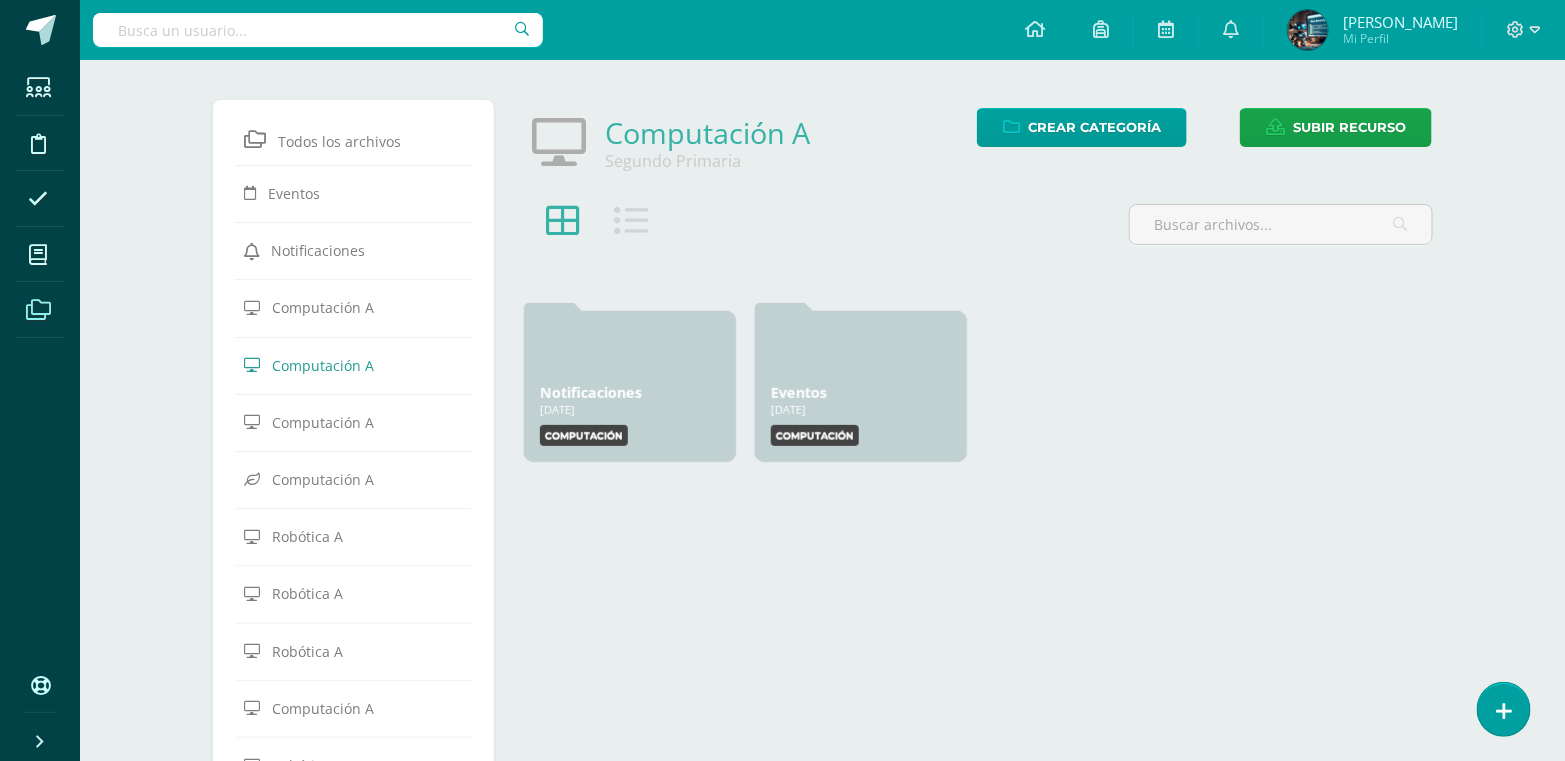 scroll, scrollTop: 0, scrollLeft: 0, axis: both 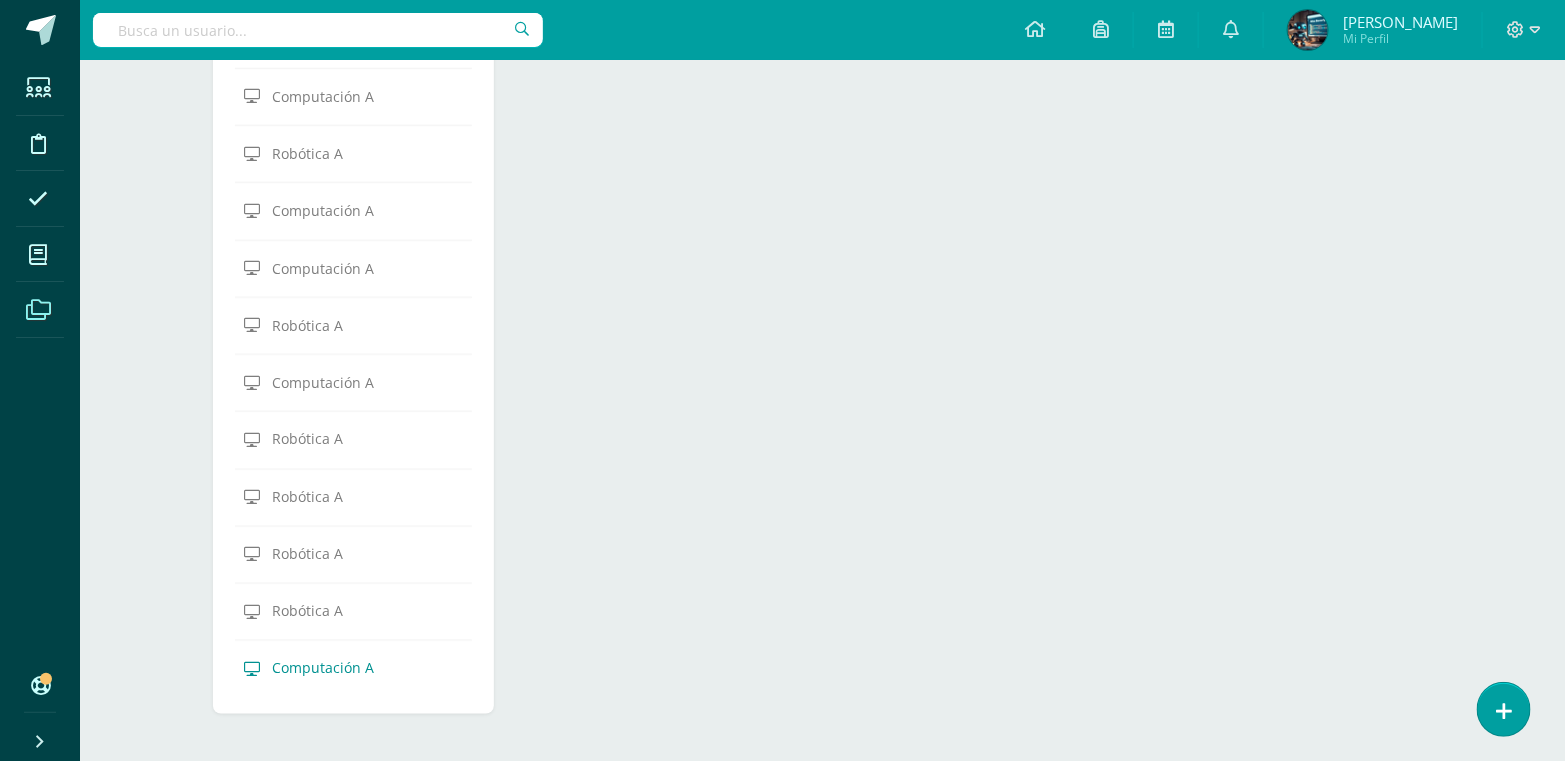 click on "Computación A" at bounding box center (323, 668) 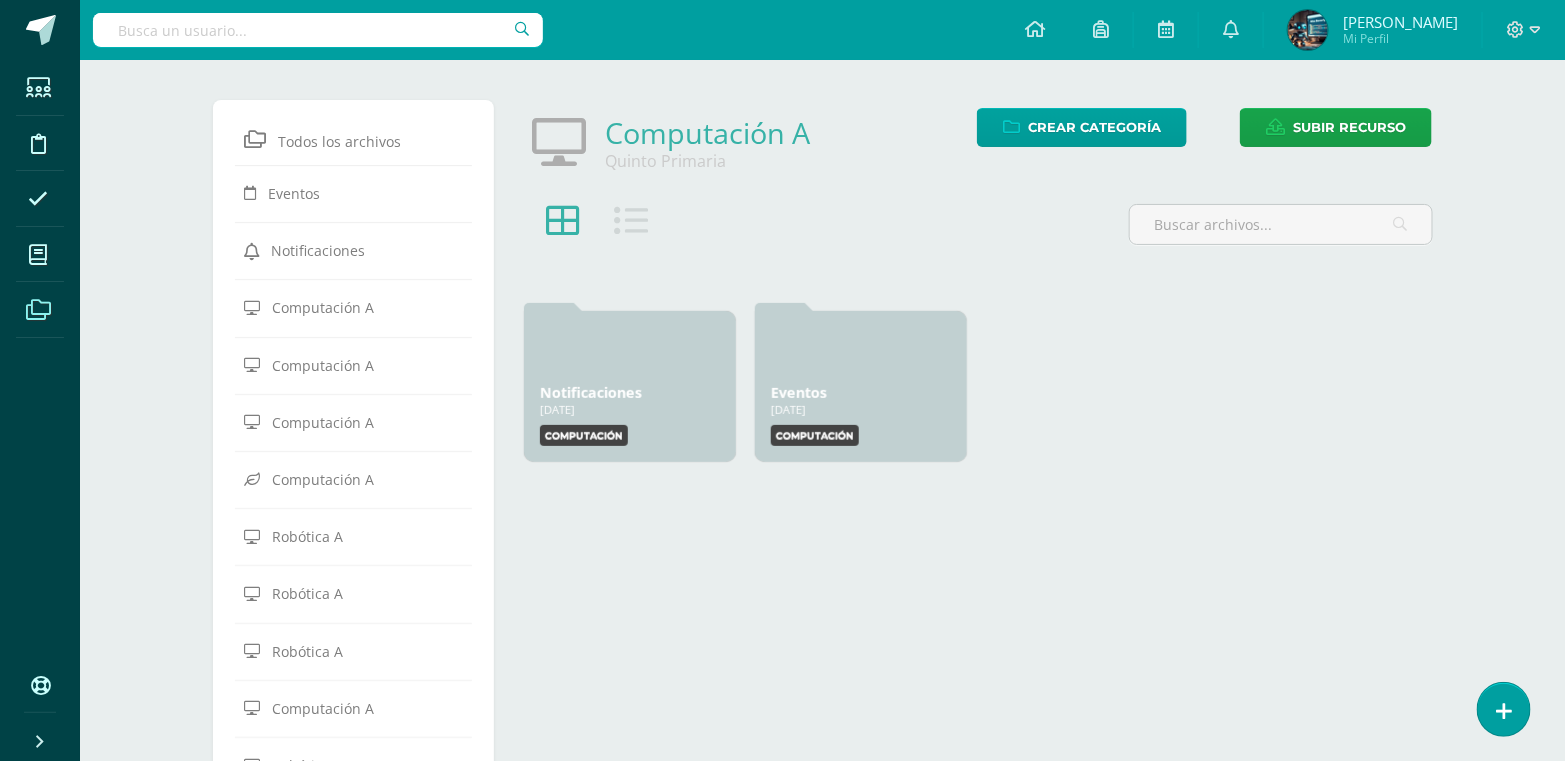 scroll, scrollTop: 0, scrollLeft: 0, axis: both 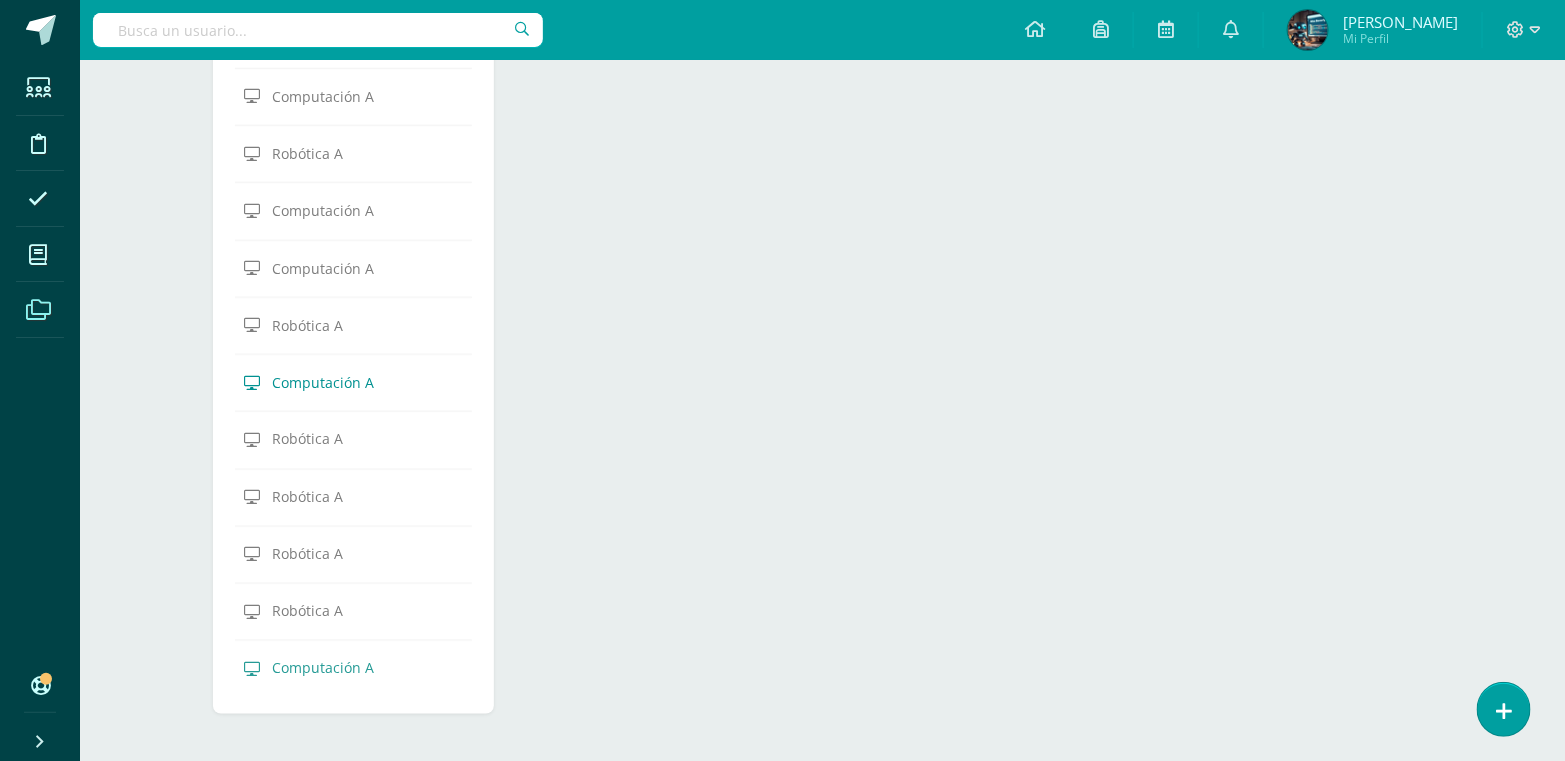 click on "Computación A" at bounding box center (323, 382) 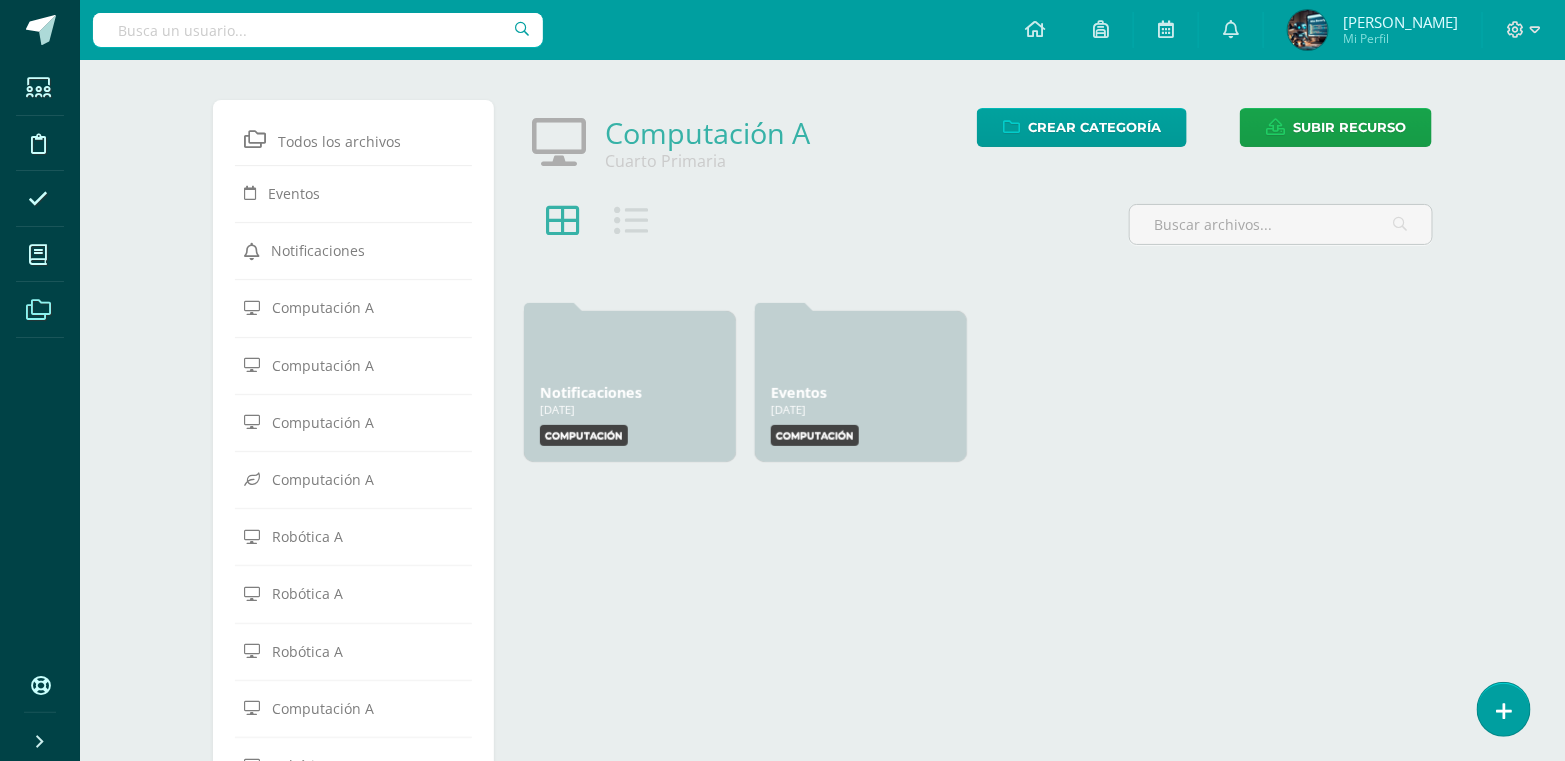 scroll, scrollTop: 0, scrollLeft: 0, axis: both 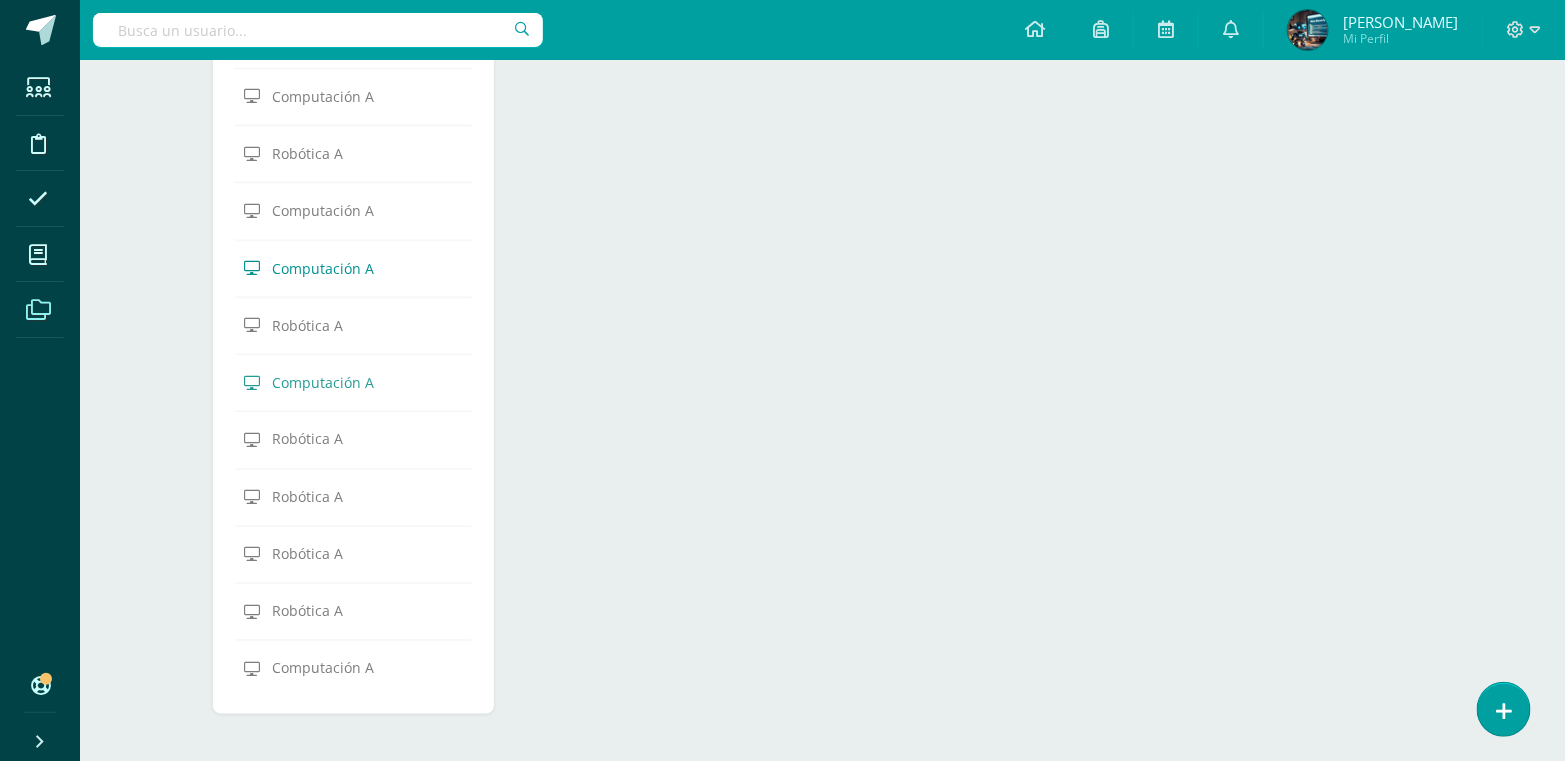click on "Computación A" at bounding box center [323, 268] 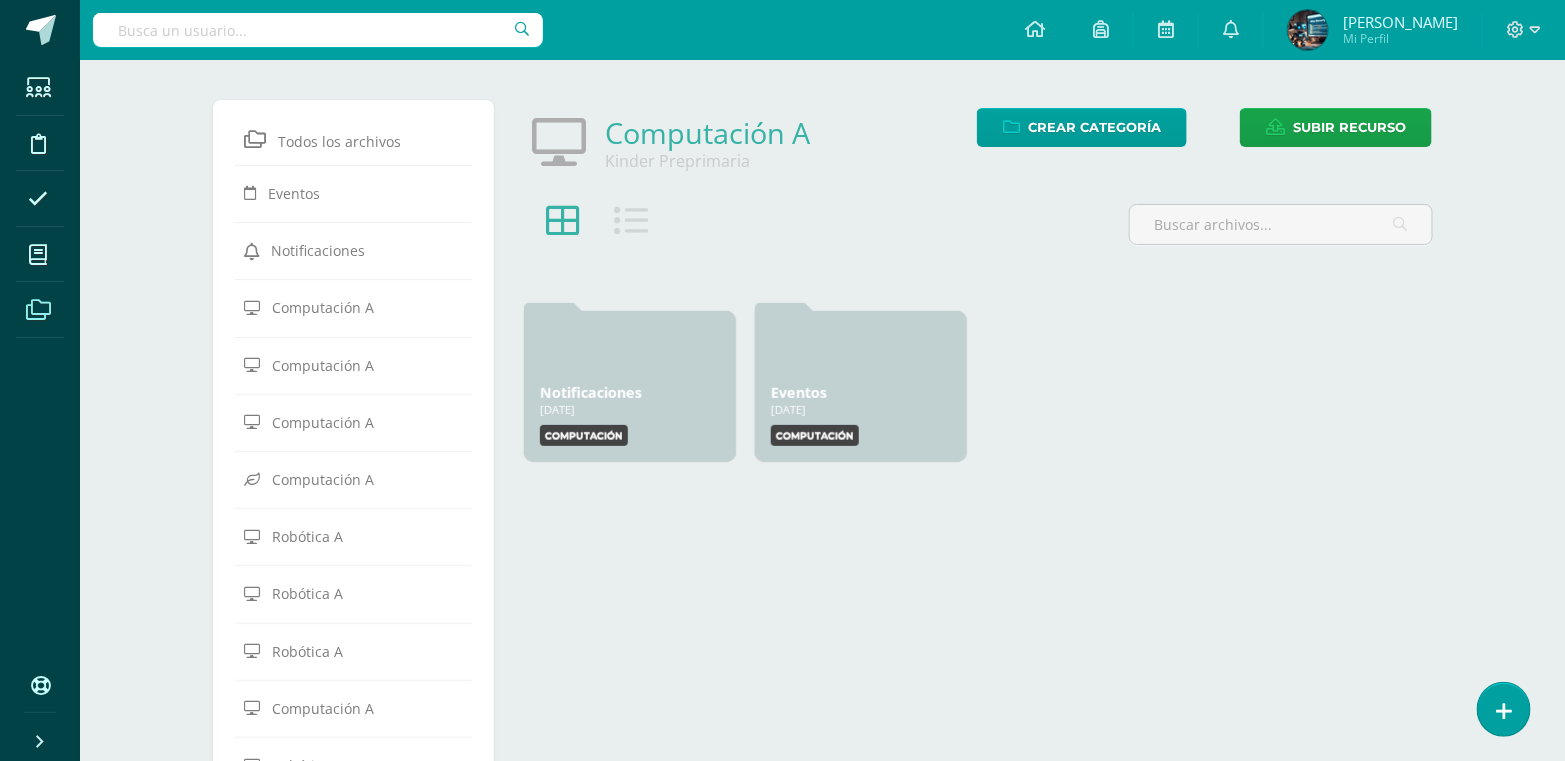 scroll, scrollTop: 0, scrollLeft: 0, axis: both 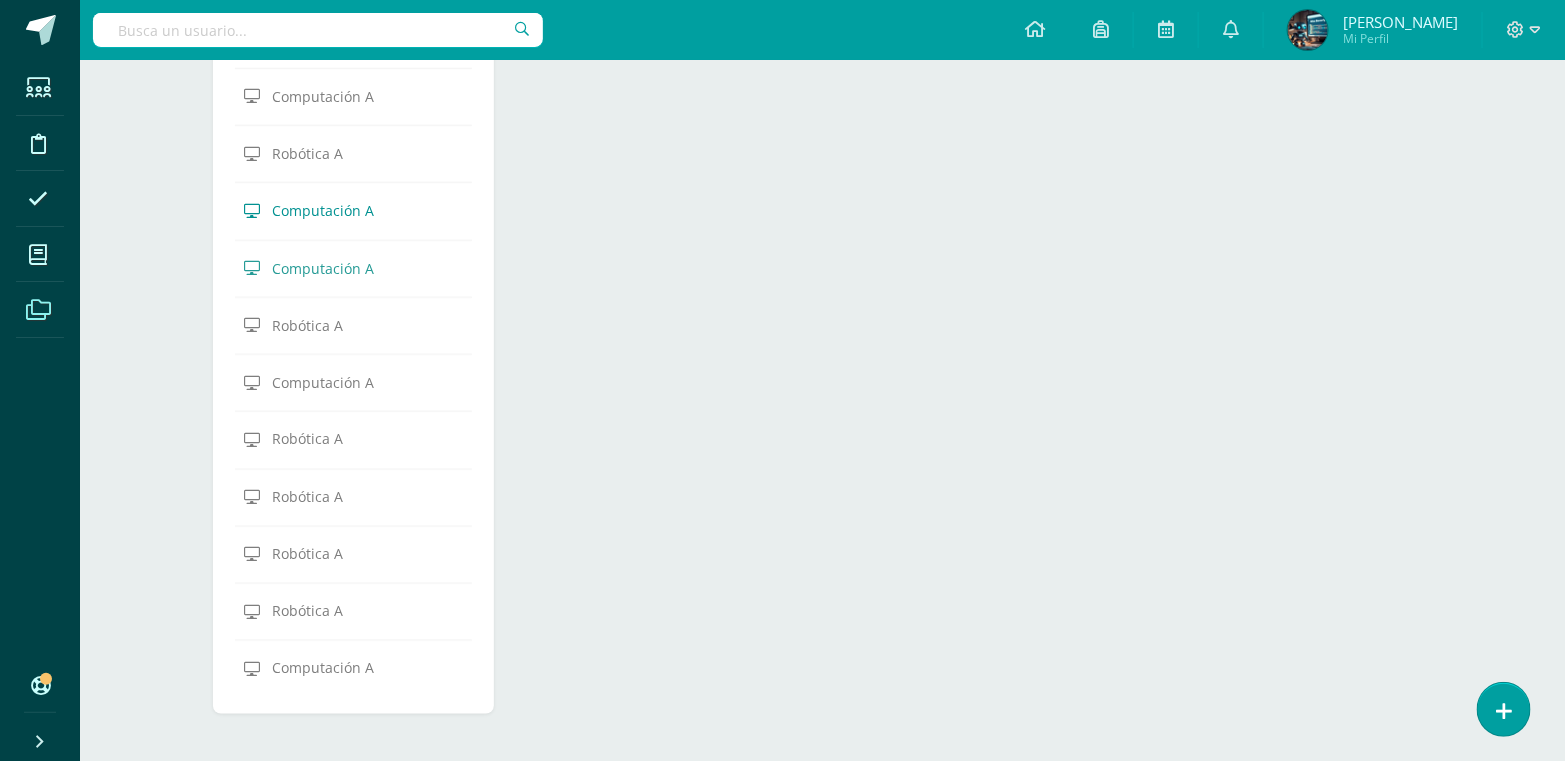 click on "Computación A" at bounding box center (354, 210) 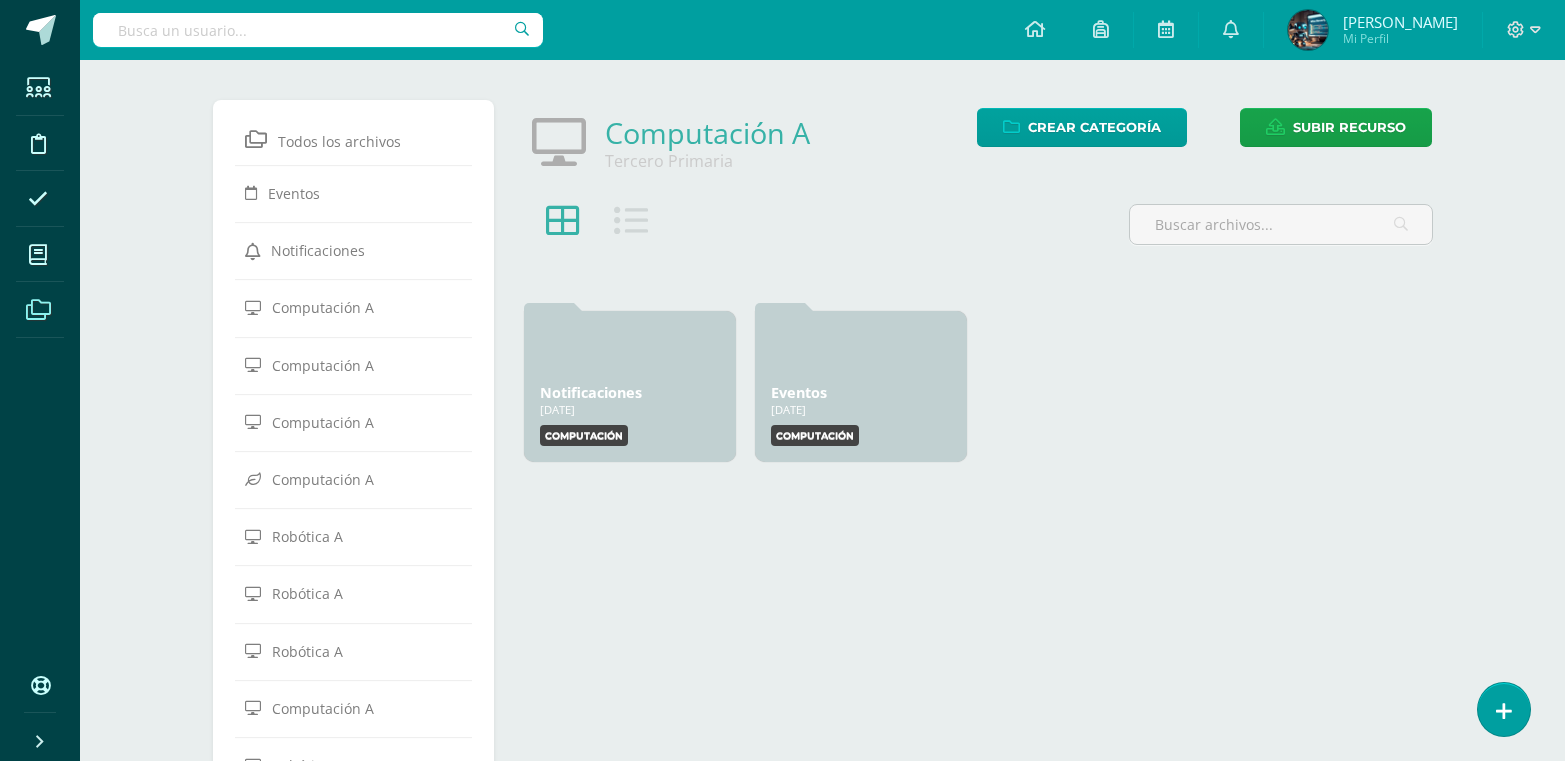 scroll, scrollTop: 0, scrollLeft: 0, axis: both 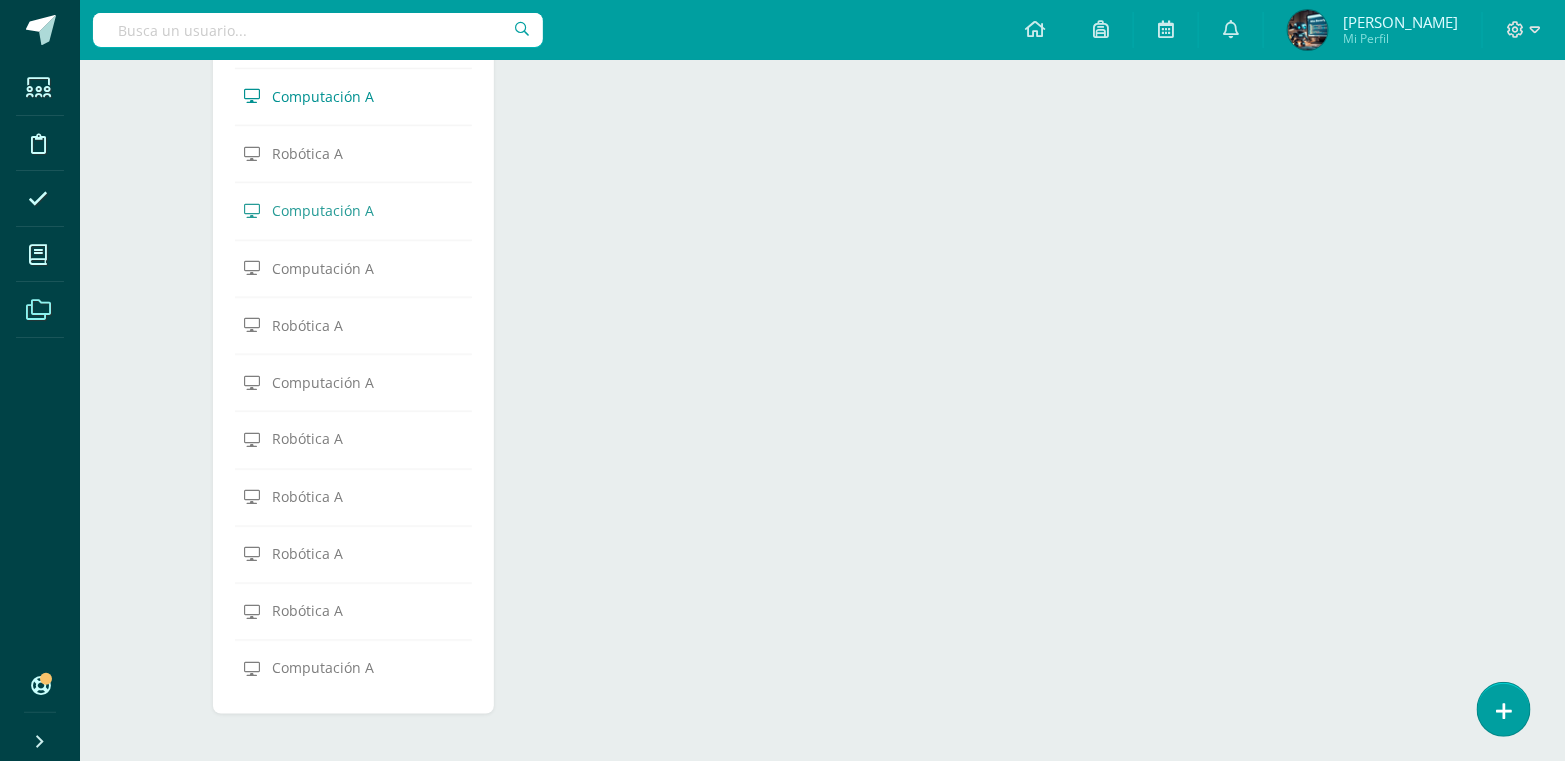 click on "Computación A" at bounding box center (323, 96) 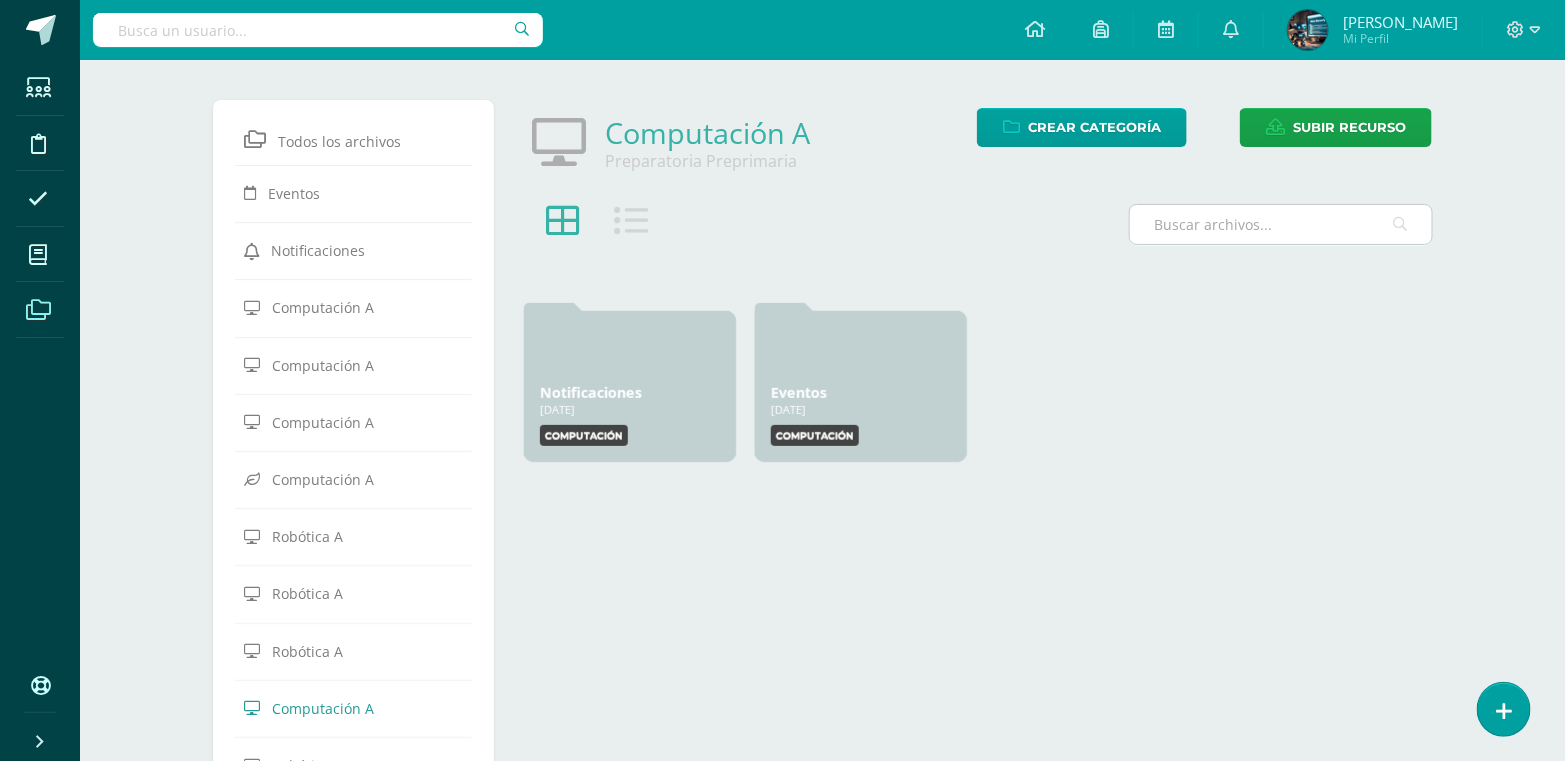 scroll, scrollTop: 0, scrollLeft: 0, axis: both 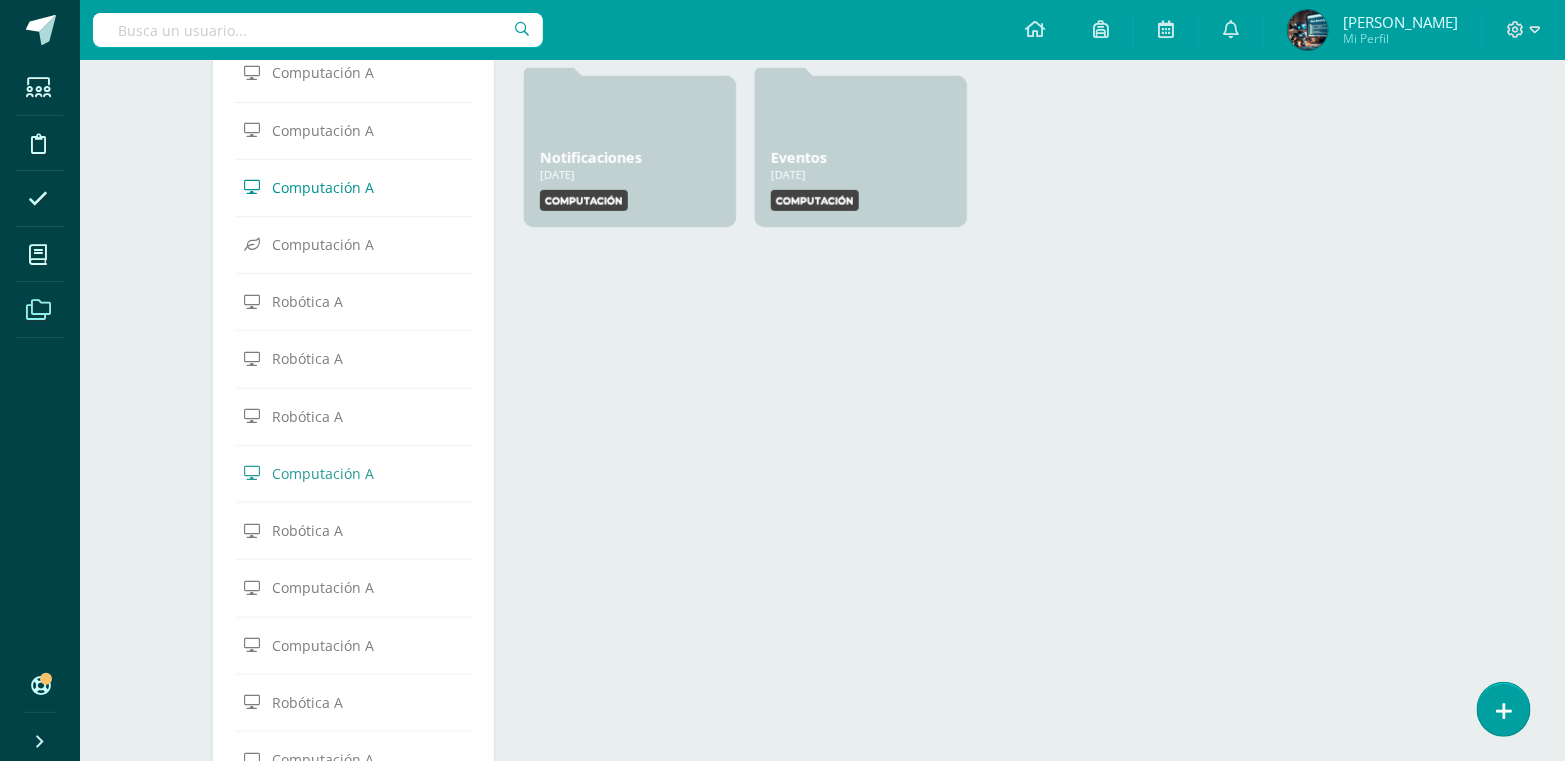 click on "Computación A" 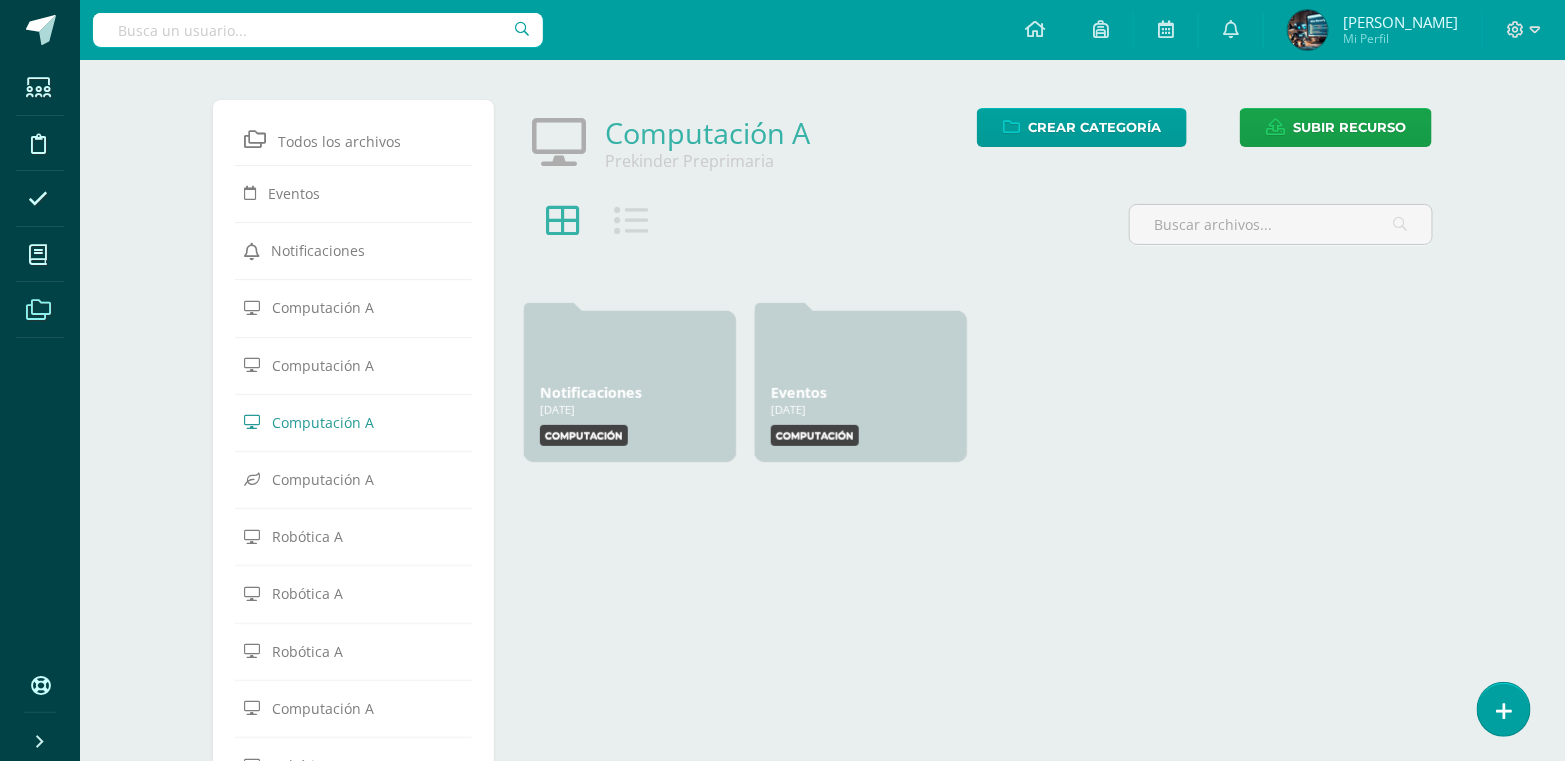 scroll, scrollTop: 0, scrollLeft: 0, axis: both 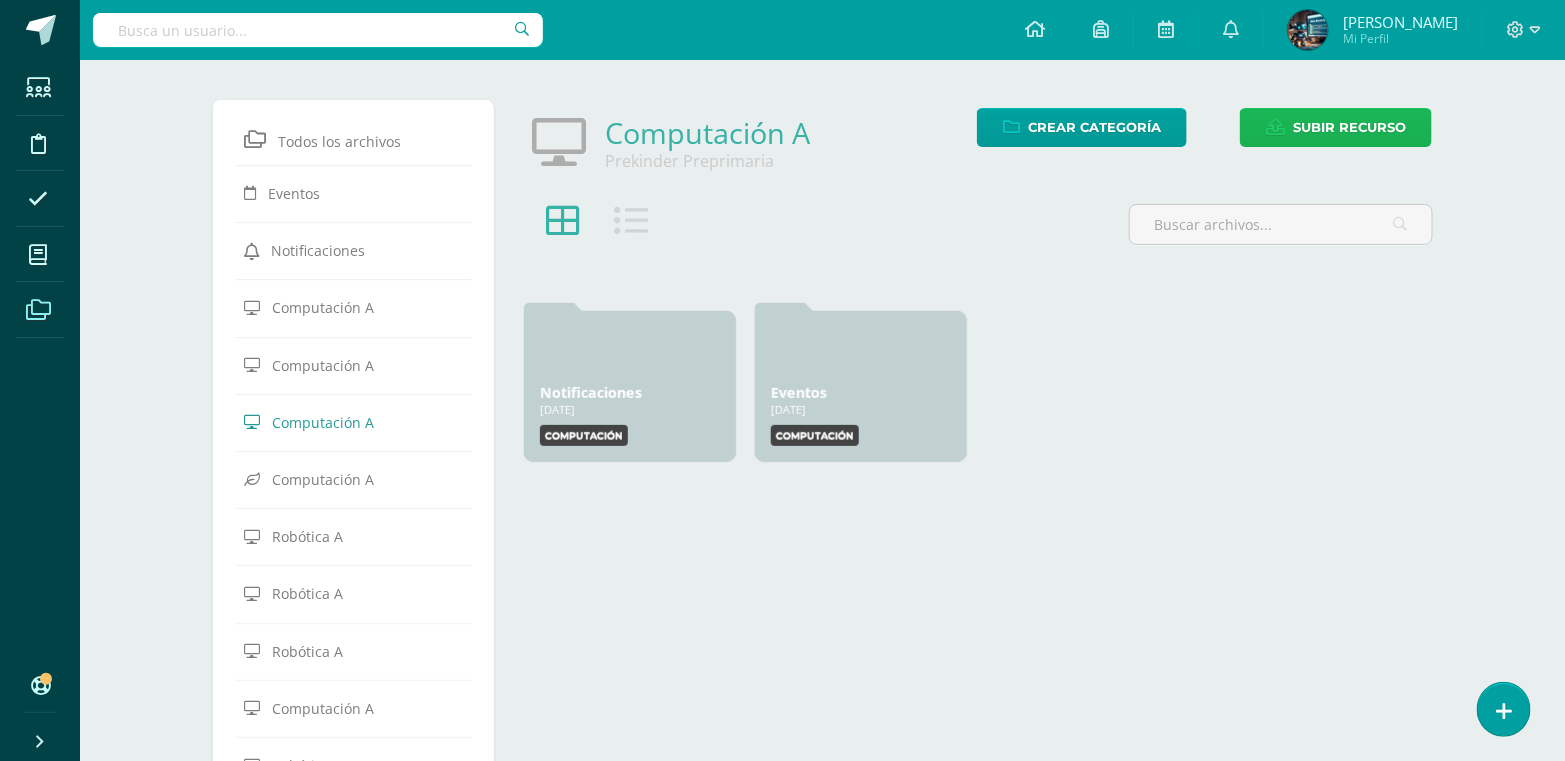 click on "Subir recurso" at bounding box center [1349, 127] 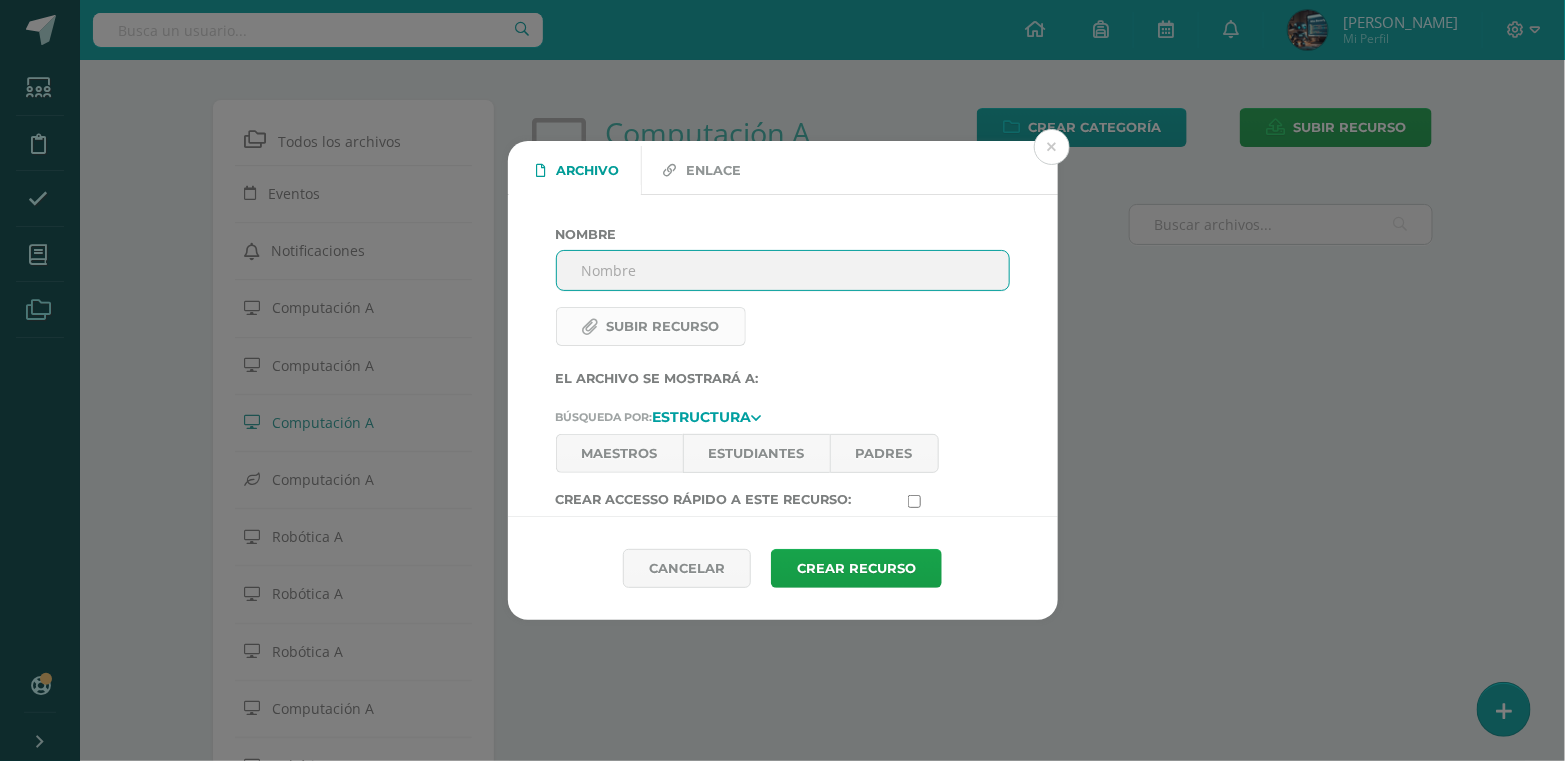 click on "Subir recurso" at bounding box center [651, 326] 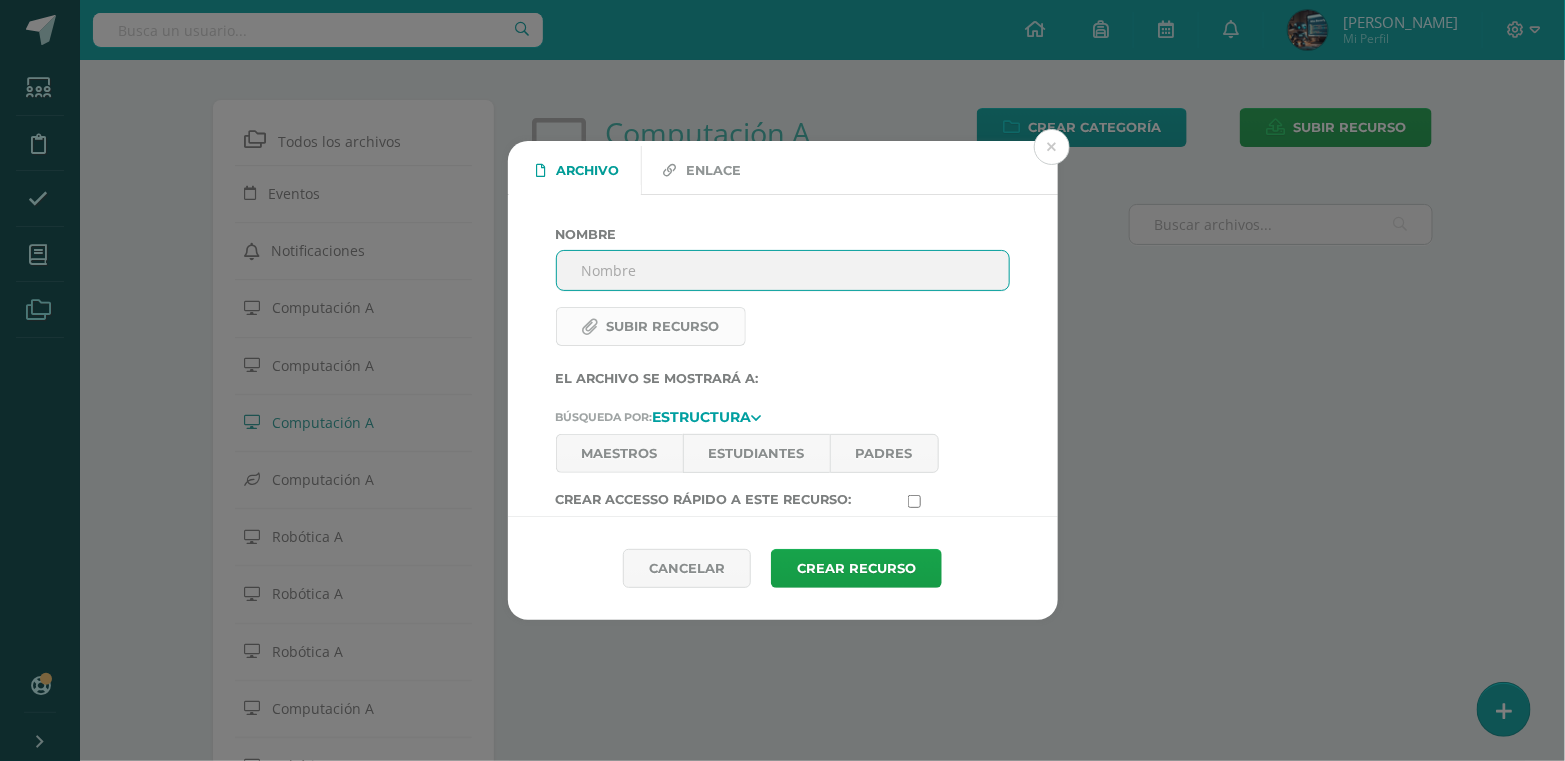 click on "Subir recurso" at bounding box center [692, 341] 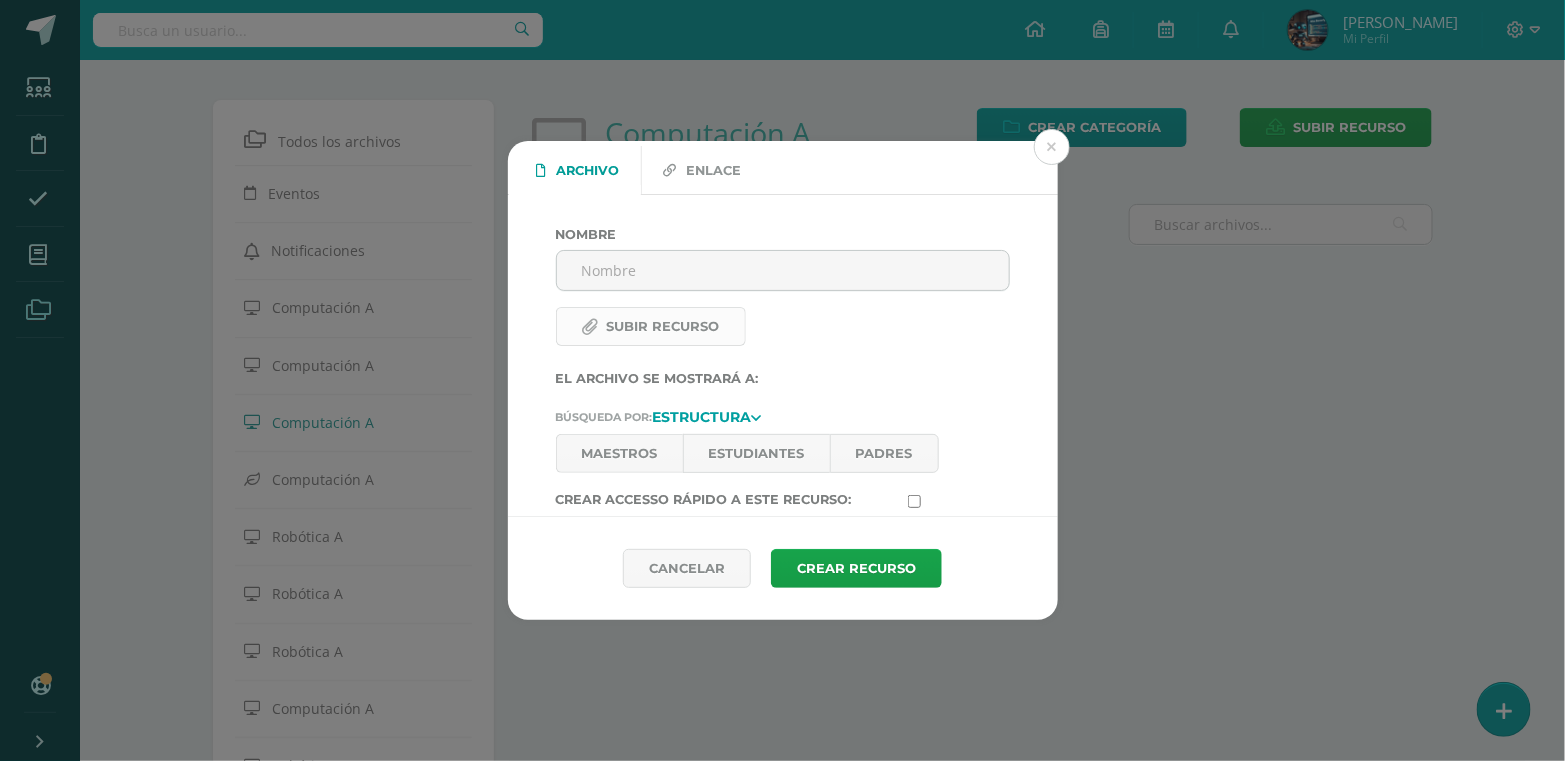 type on "C:\fakepath\informaticaprekinder.pdf" 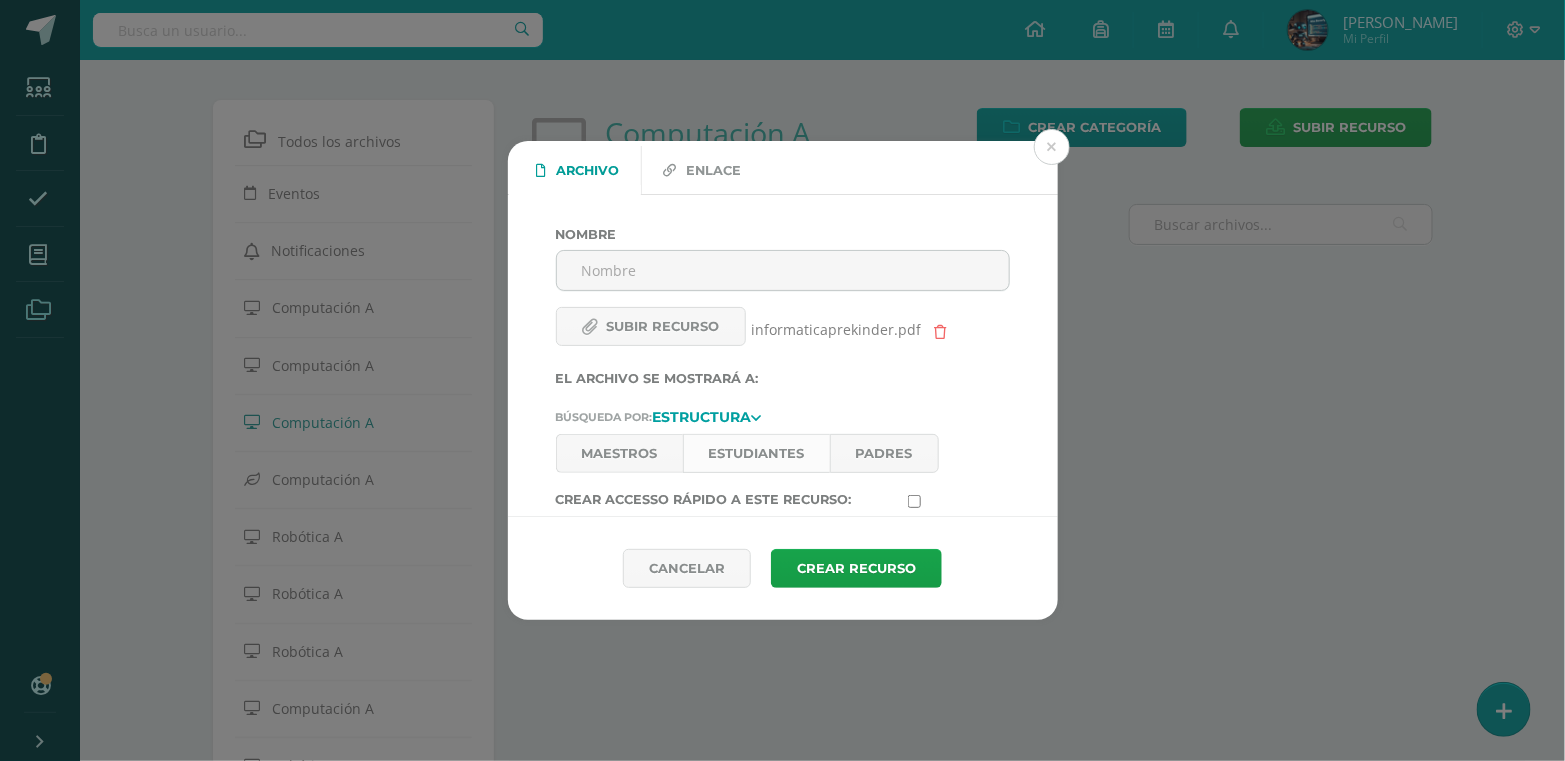 click on "Estudiantes" at bounding box center [756, 453] 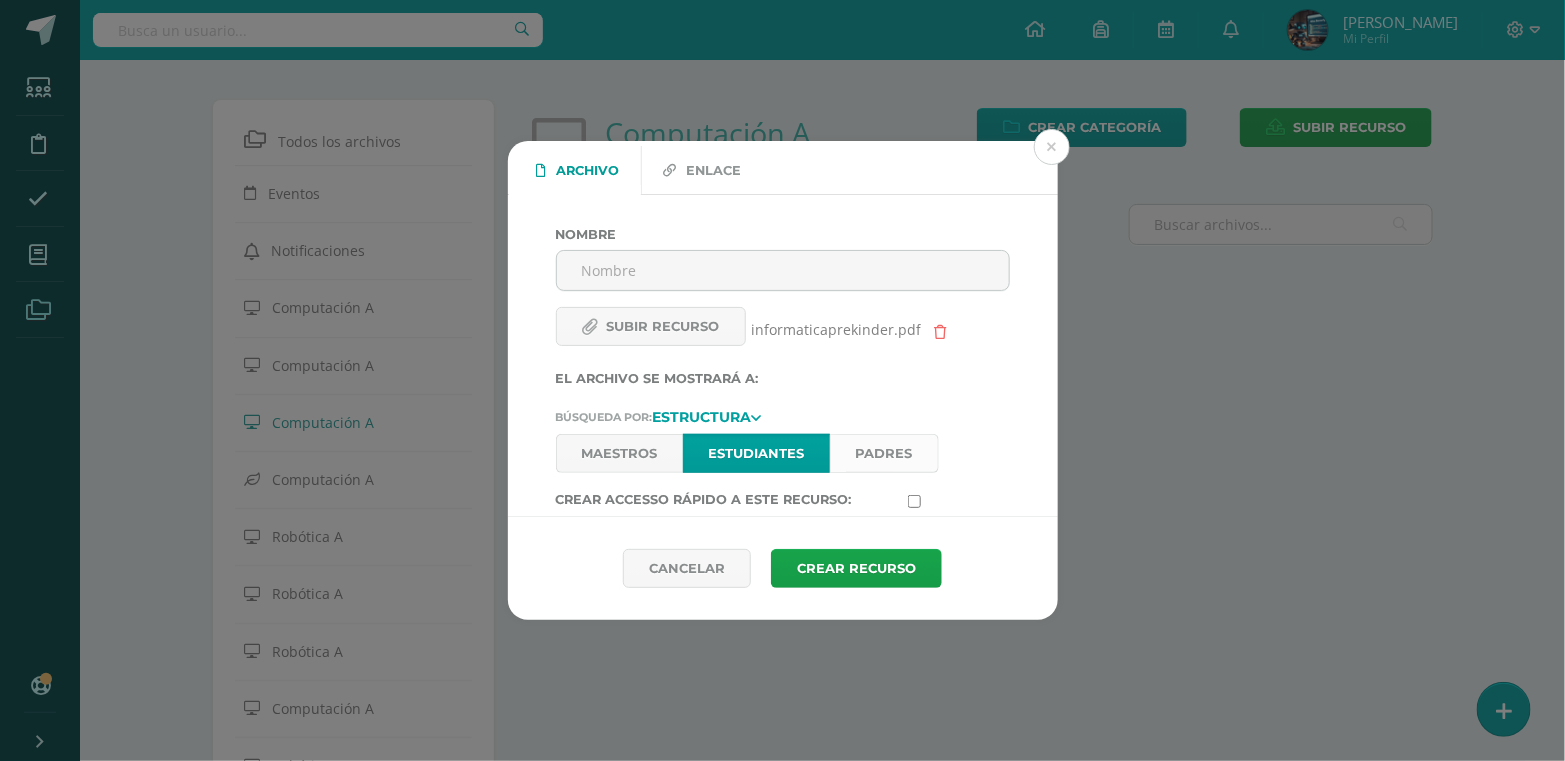 click on "Padres" at bounding box center (884, 453) 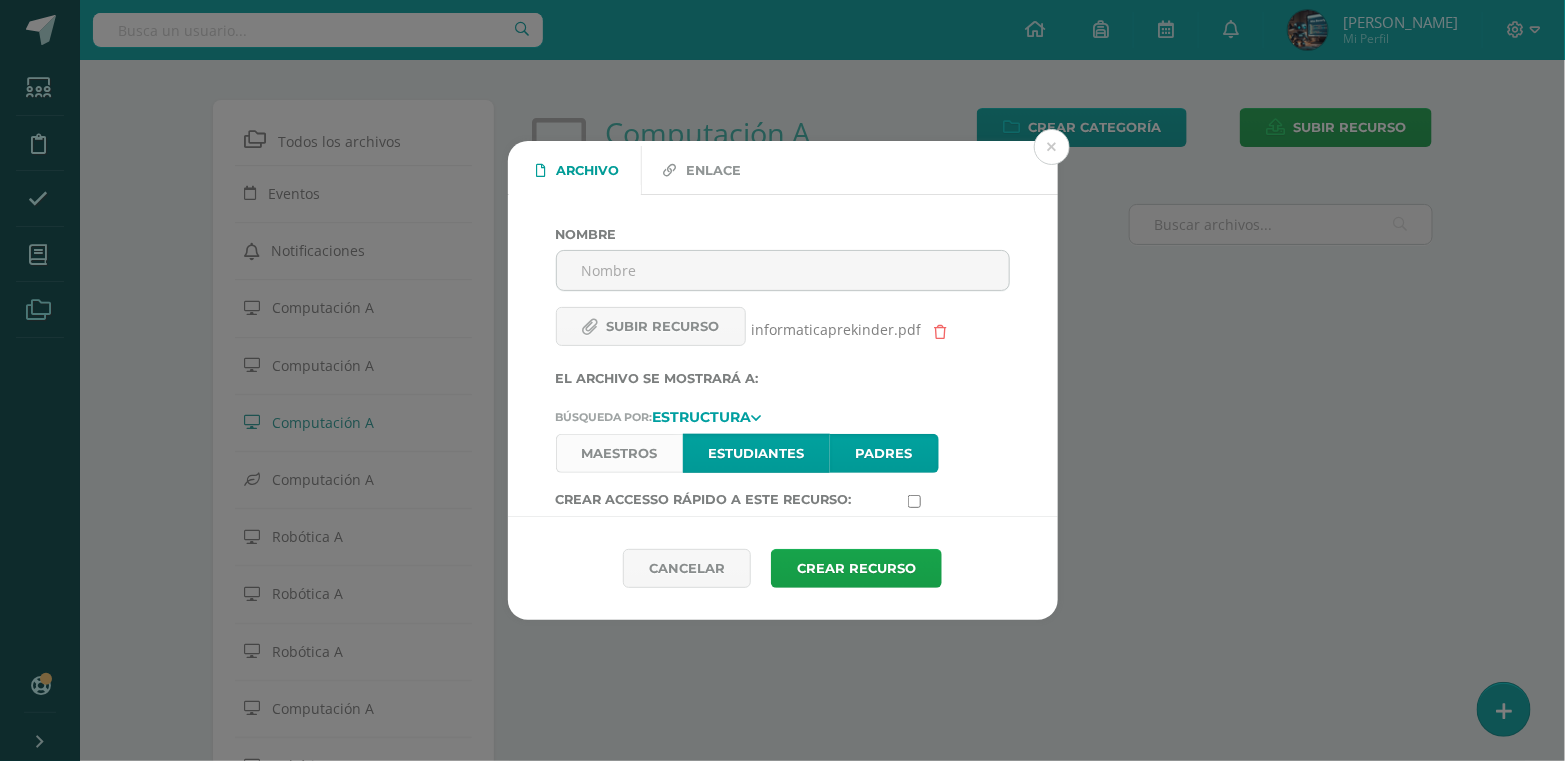 click on "Maestros" at bounding box center (619, 453) 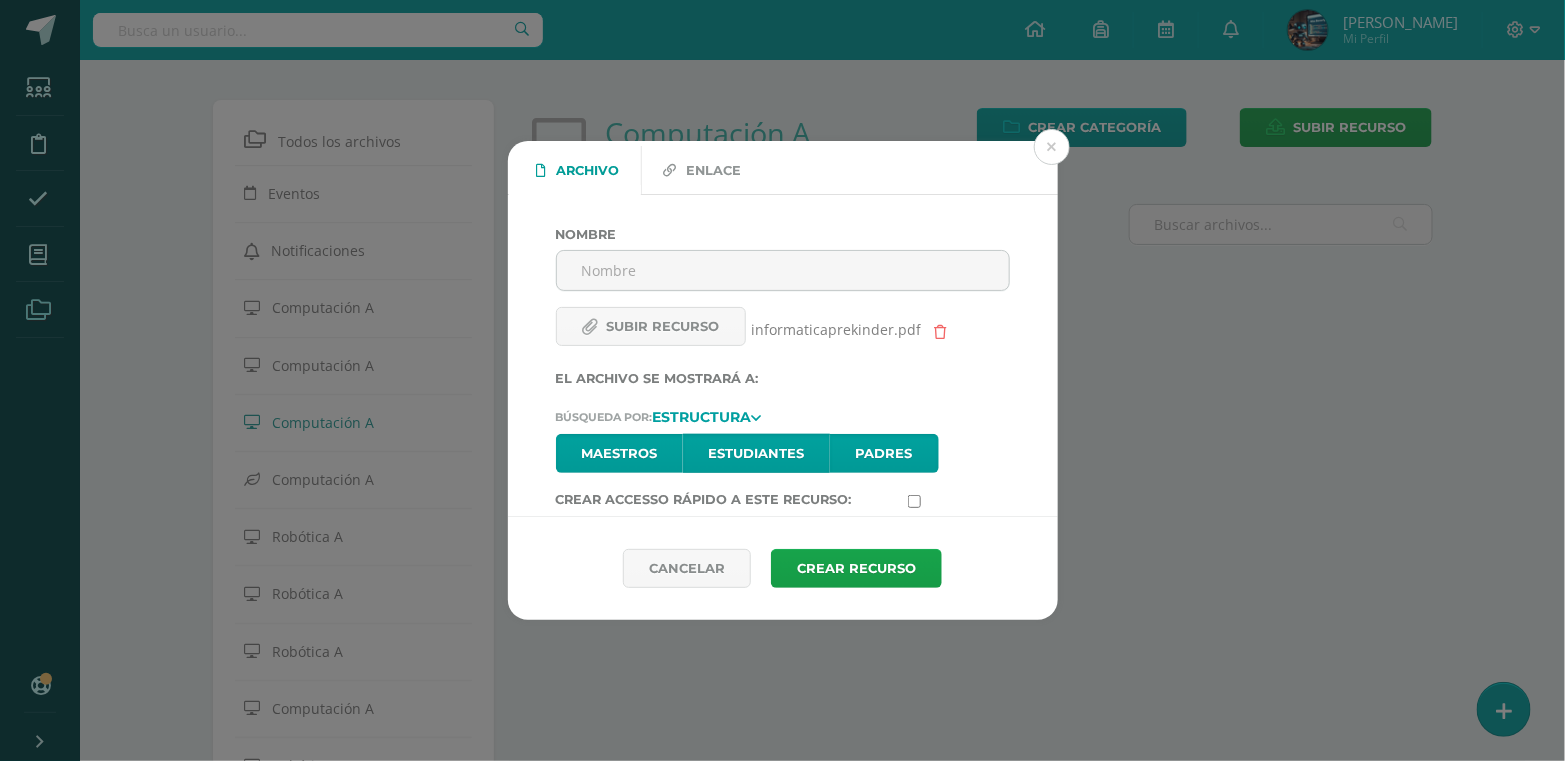 click at bounding box center (914, 501) 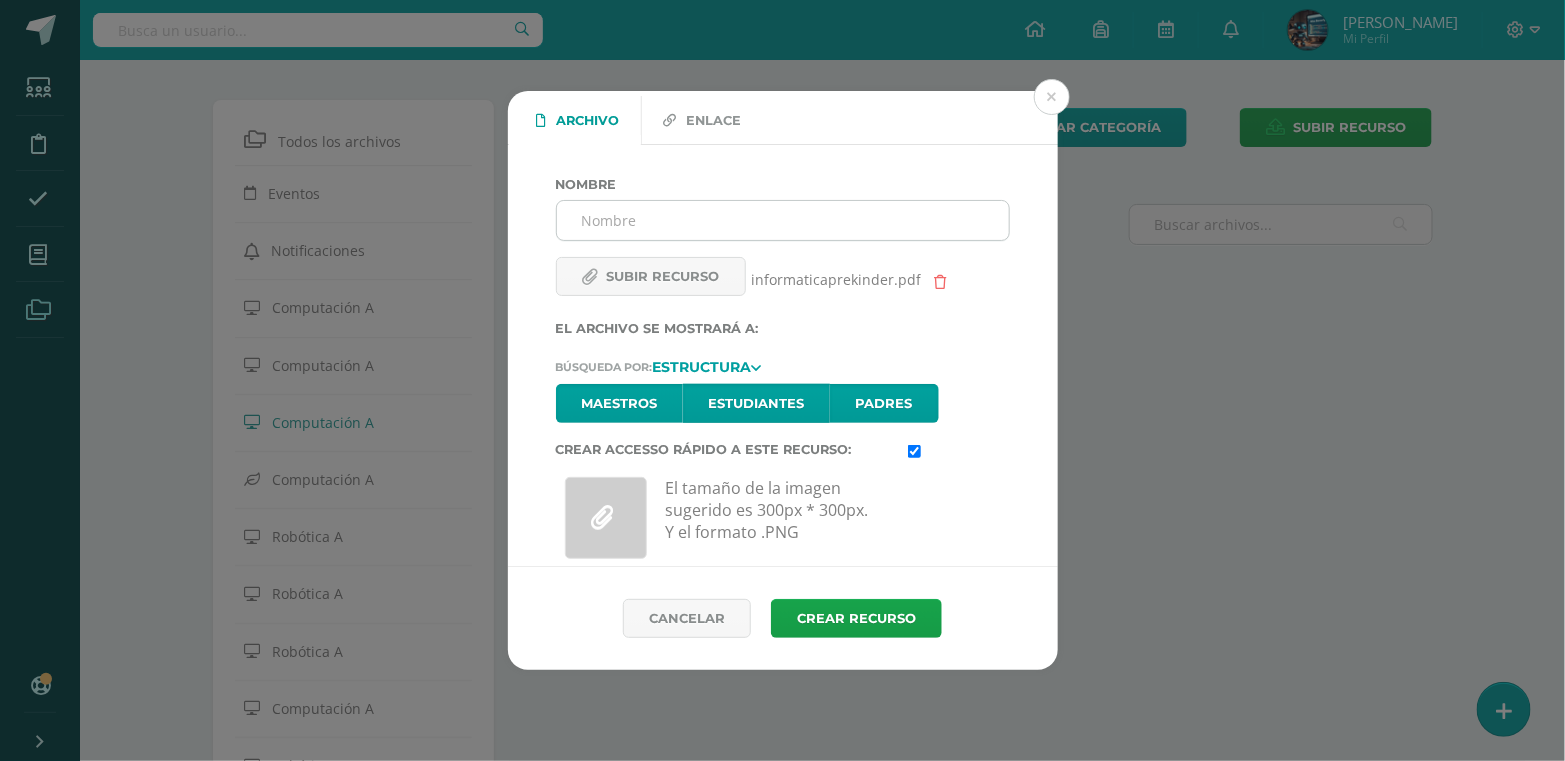 click on "Nombre" at bounding box center [783, 220] 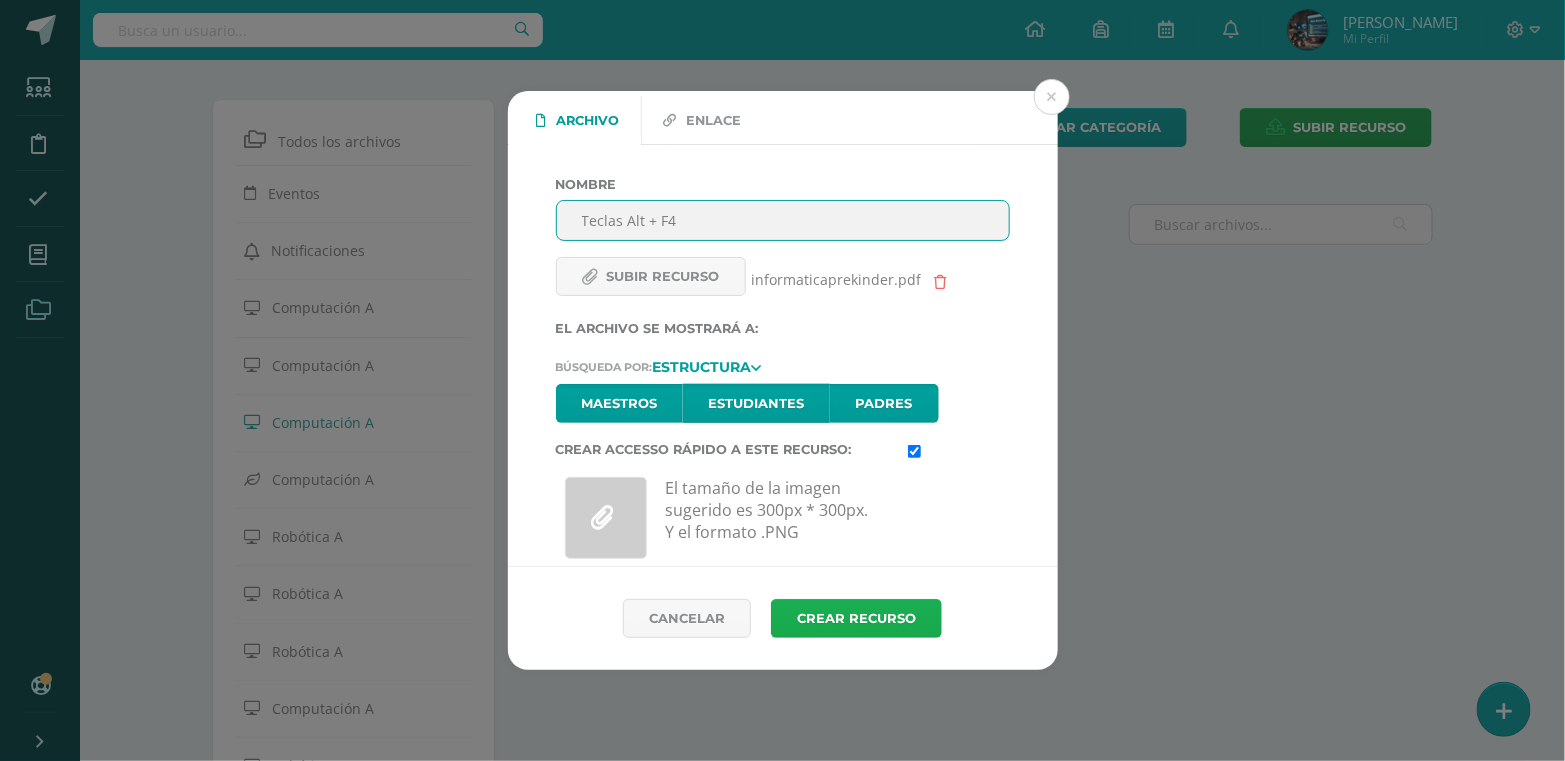 type on "Teclas Alt + F4" 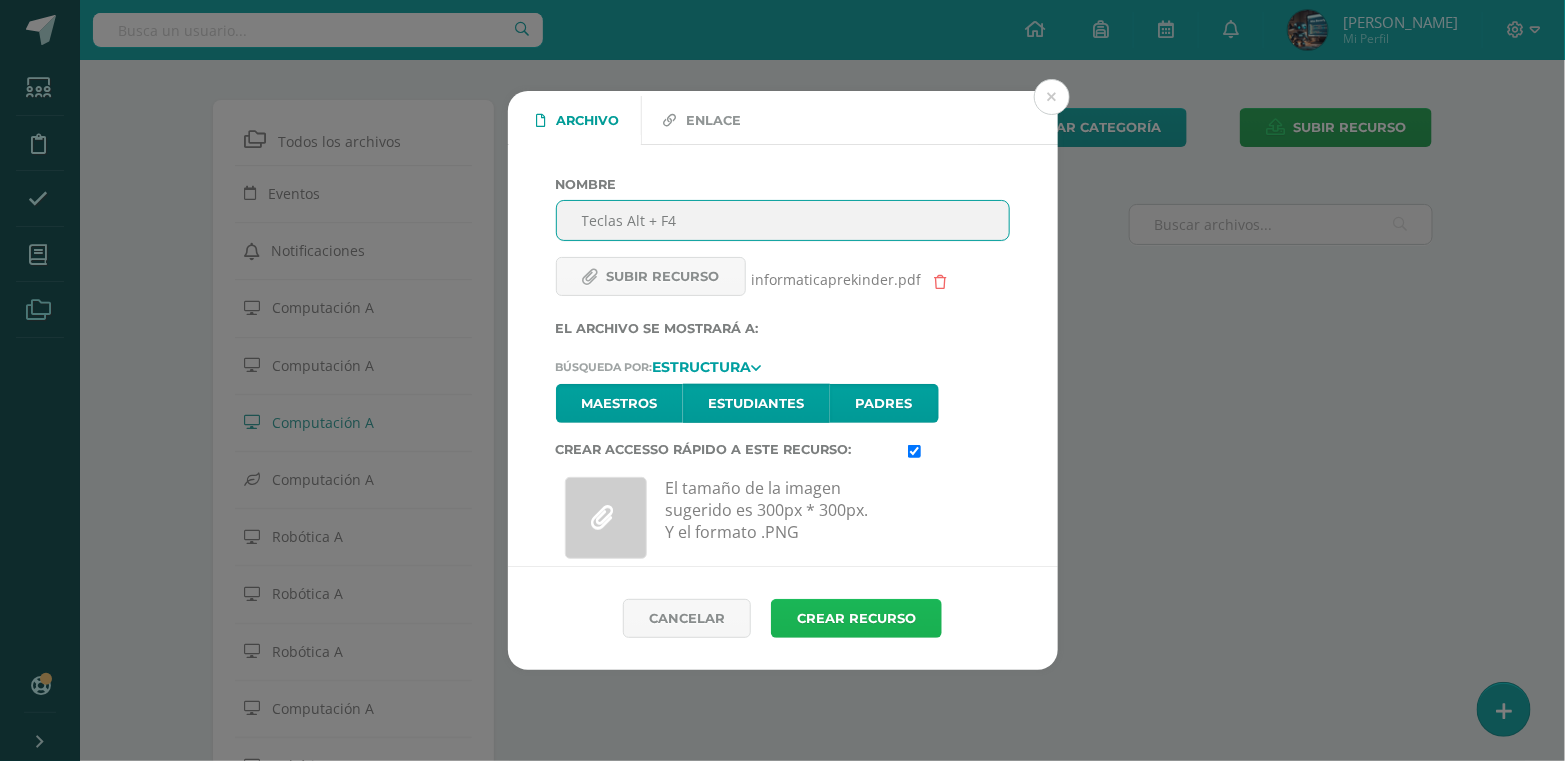 click on "Crear Recurso" at bounding box center [856, 618] 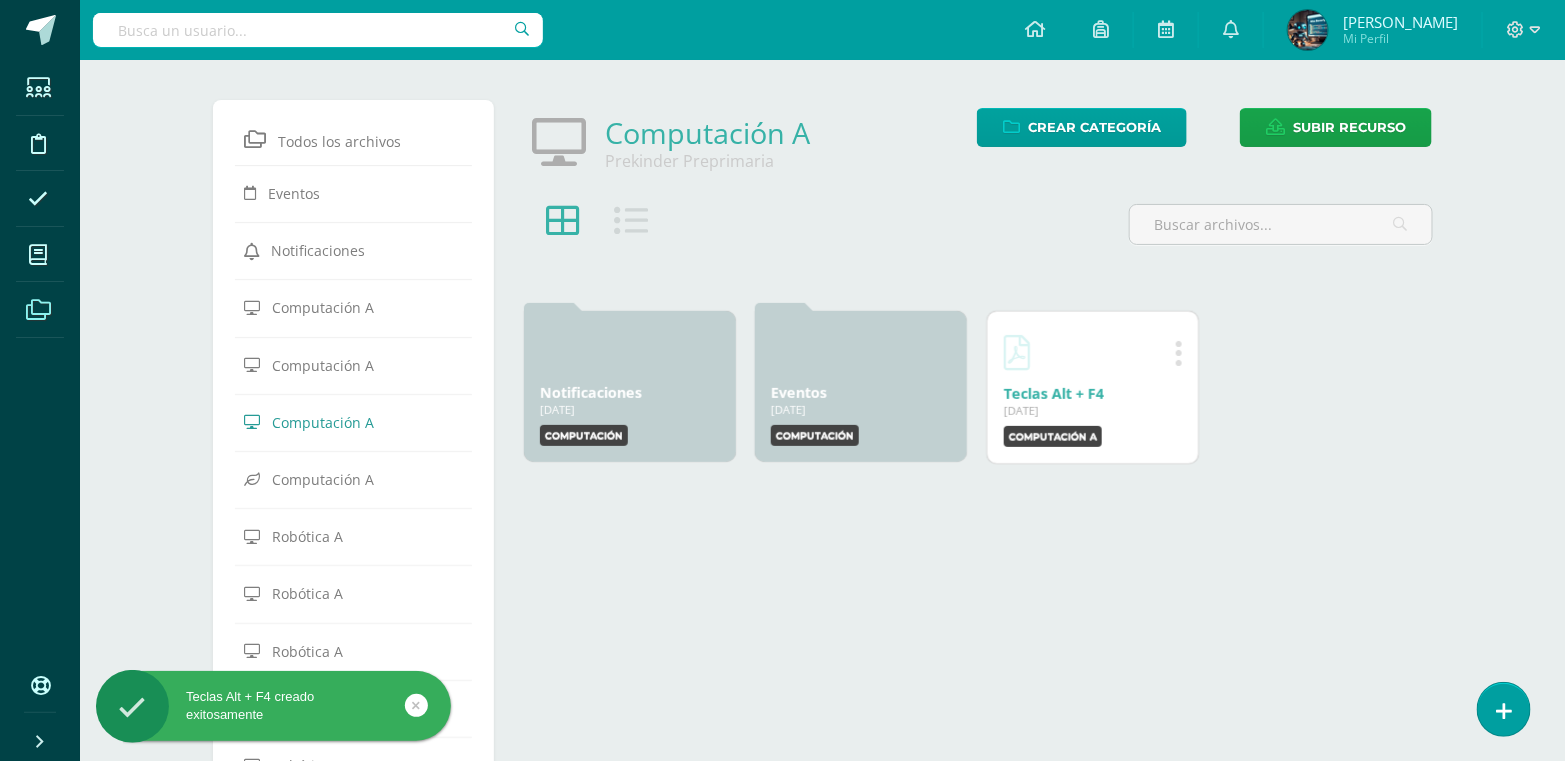 scroll, scrollTop: 0, scrollLeft: 0, axis: both 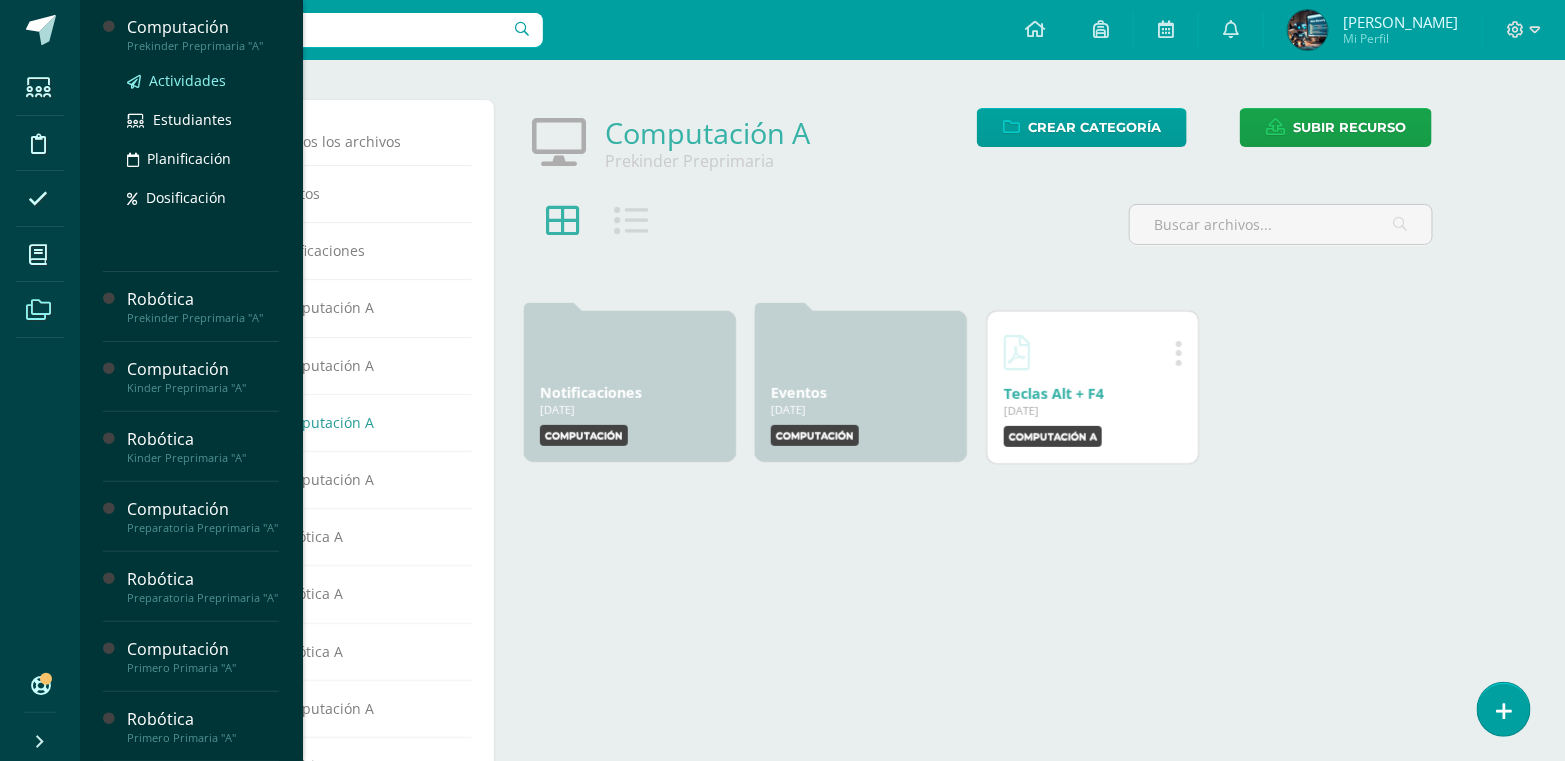 click on "Actividades" at bounding box center [187, 80] 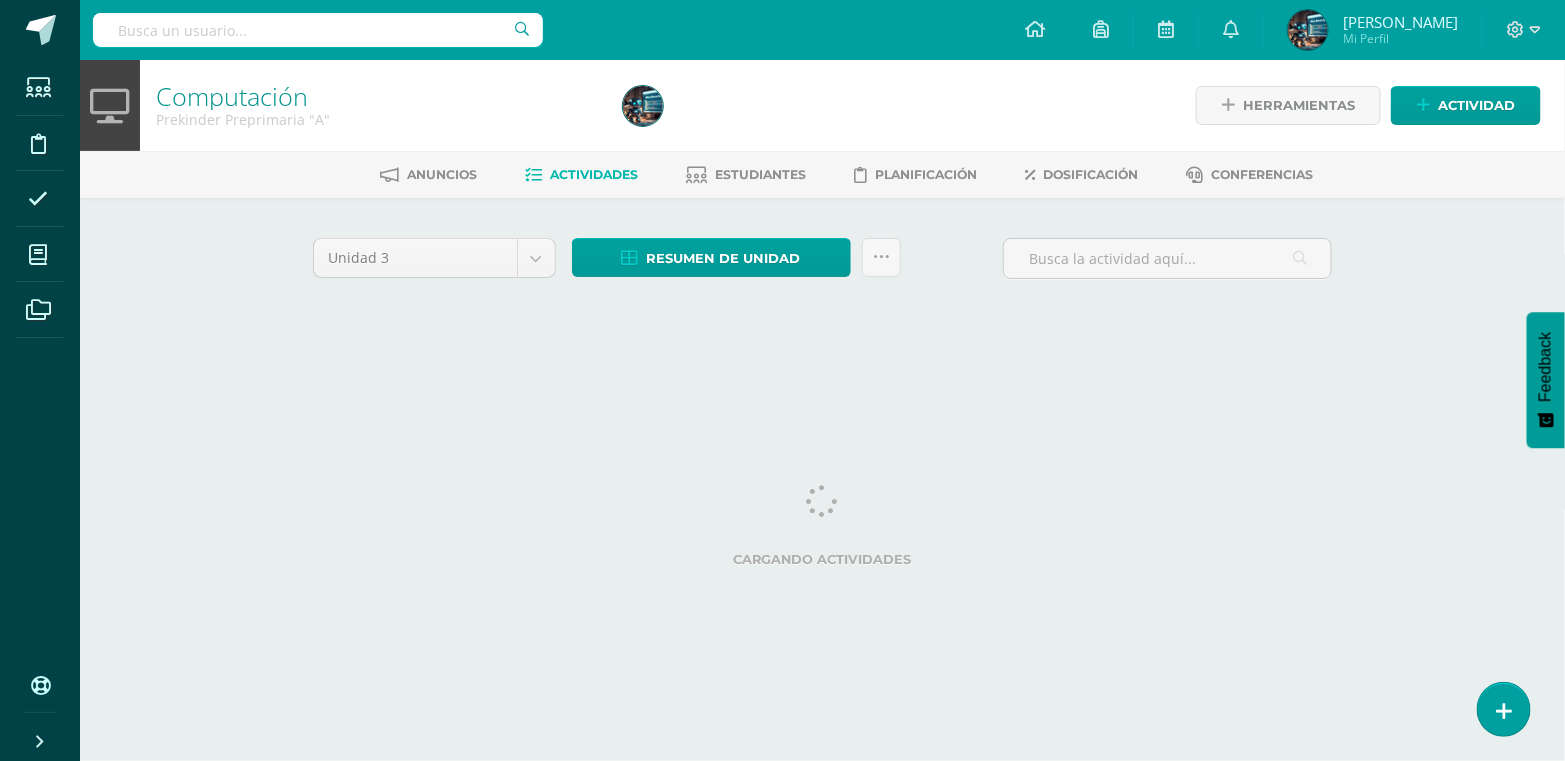 scroll, scrollTop: 0, scrollLeft: 0, axis: both 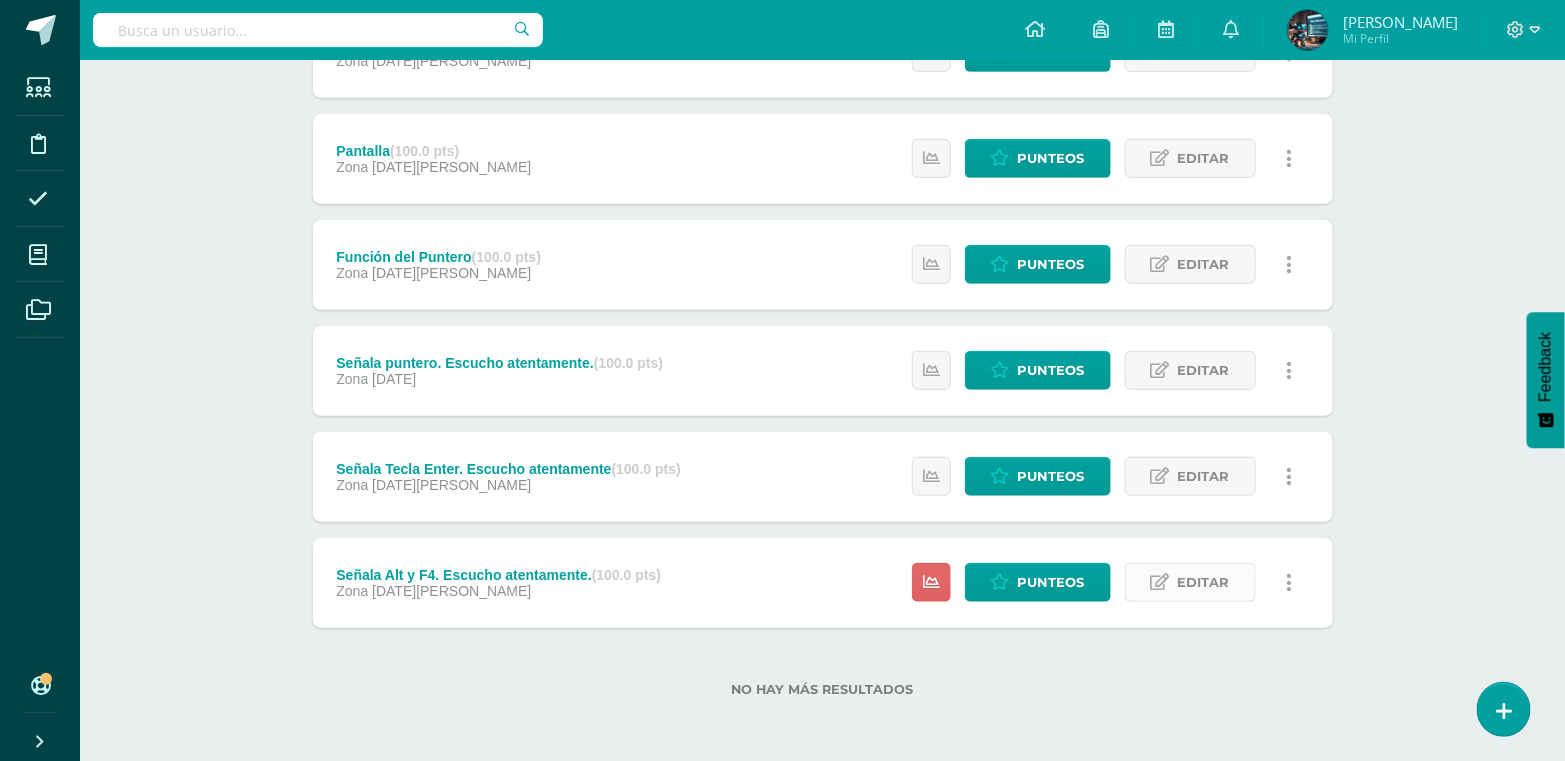 click on "Editar" at bounding box center [1190, 582] 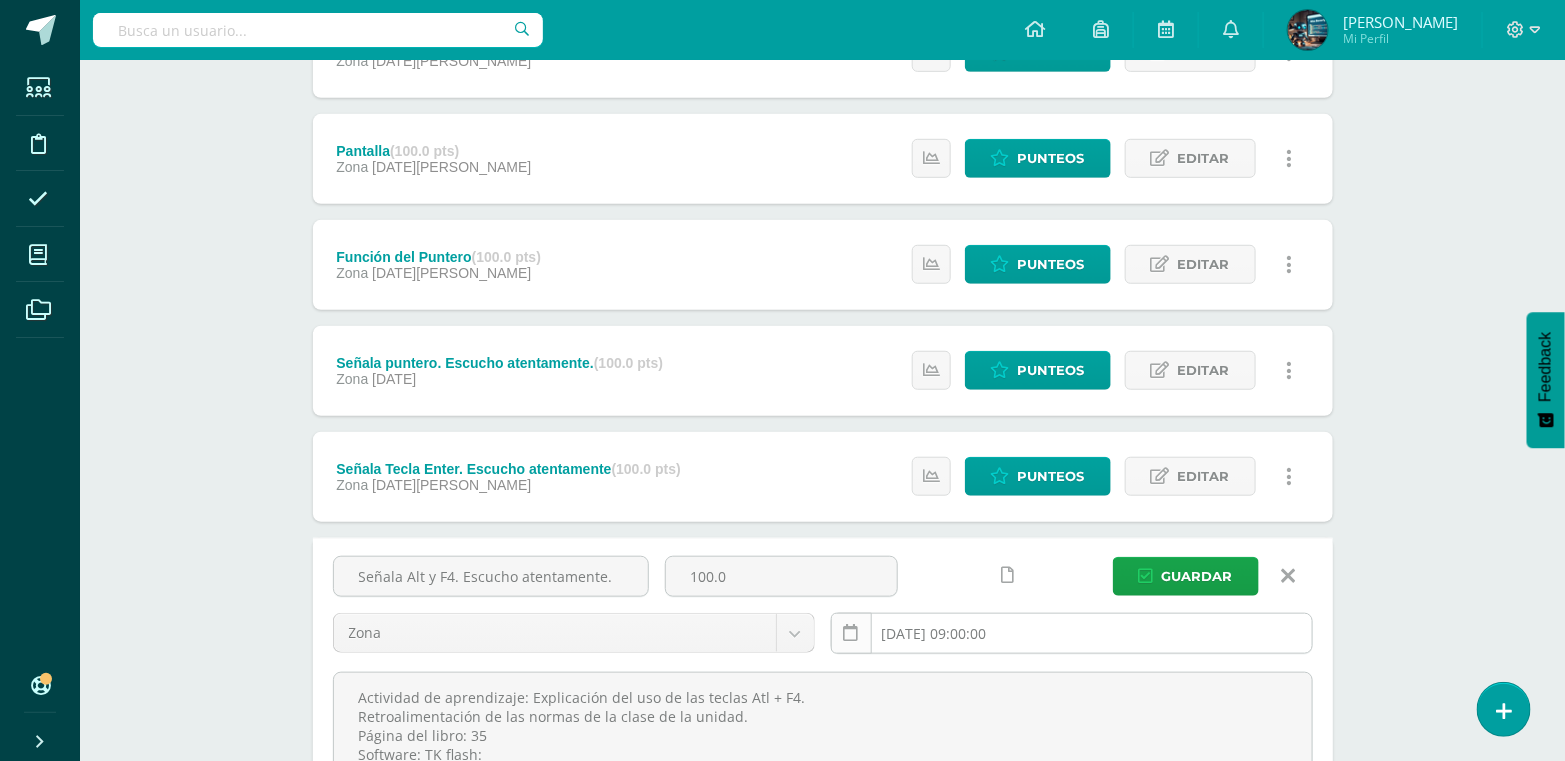 click at bounding box center (851, 633) 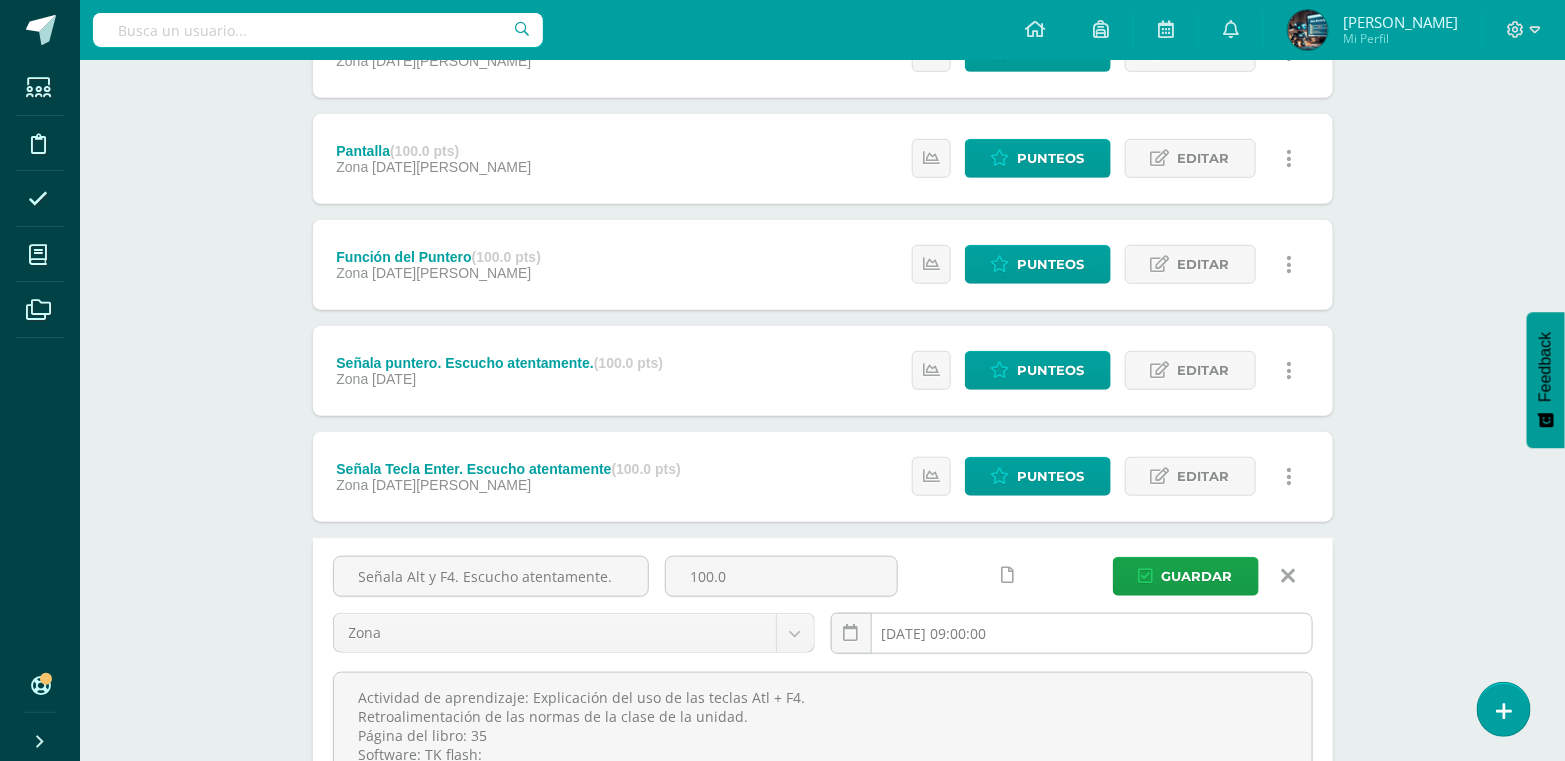 click on "2025-07-09 09:00:00" at bounding box center [1072, 633] 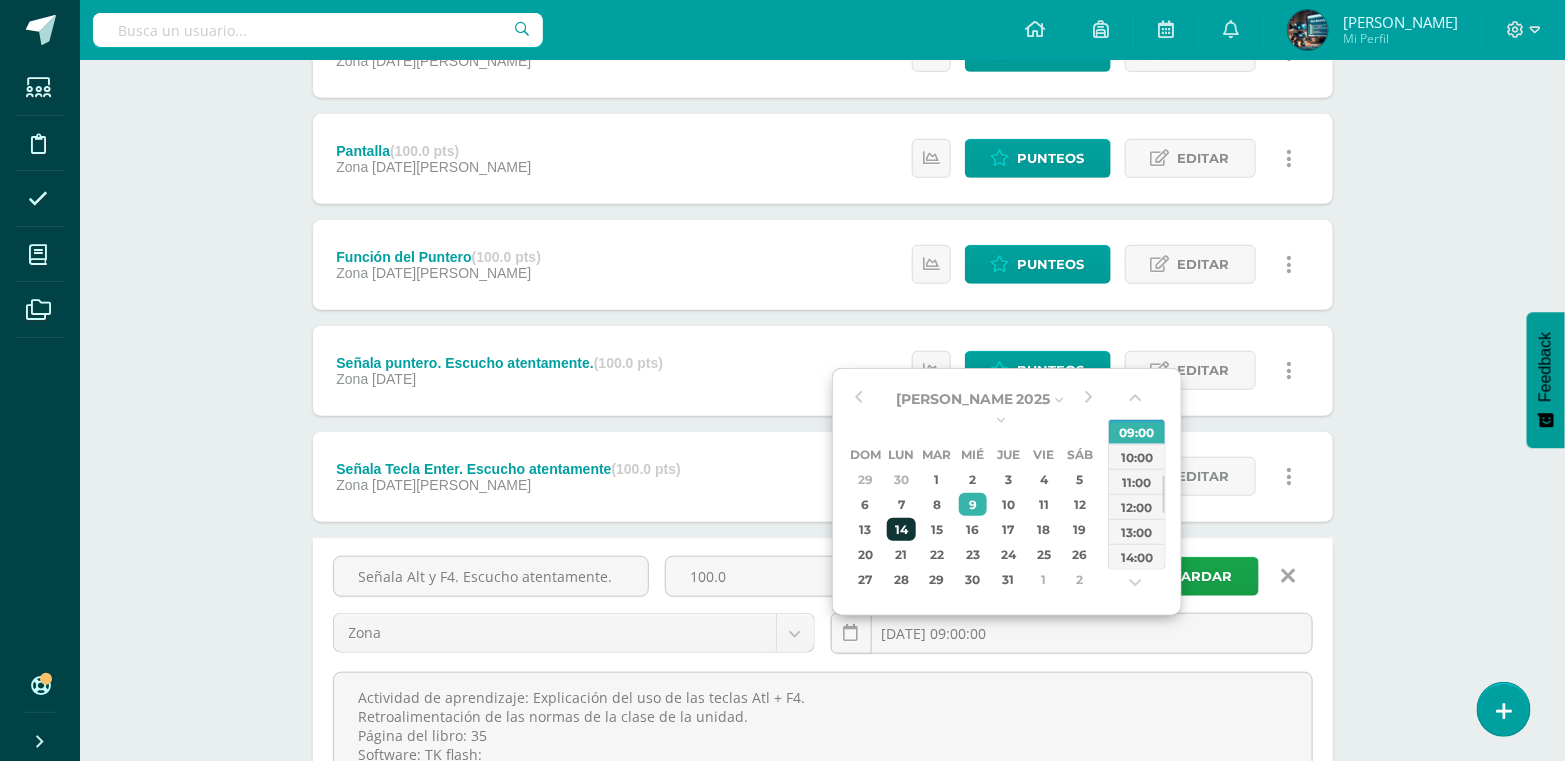 click on "14" at bounding box center (901, 529) 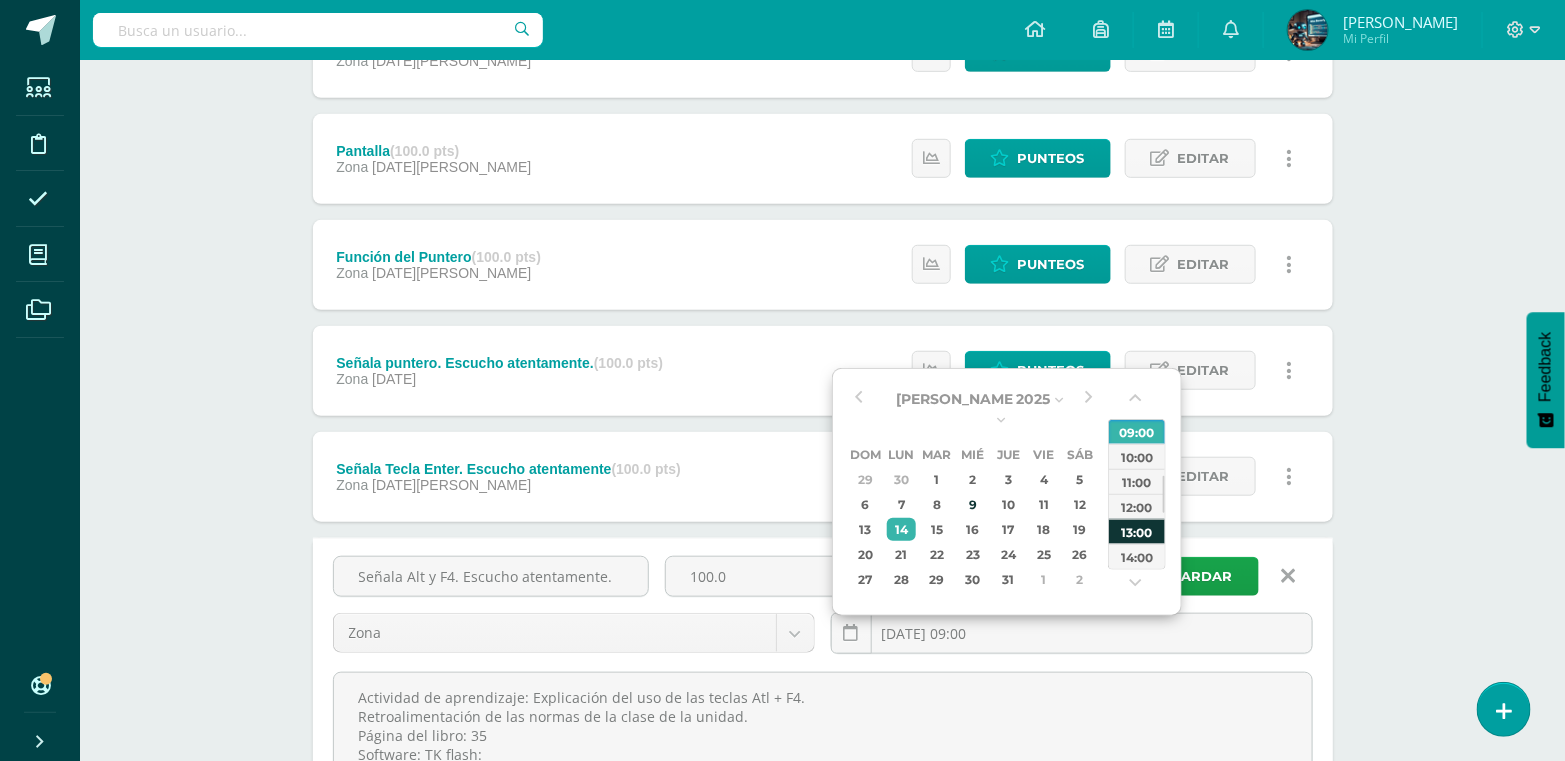 click on "13:00" at bounding box center (1137, 531) 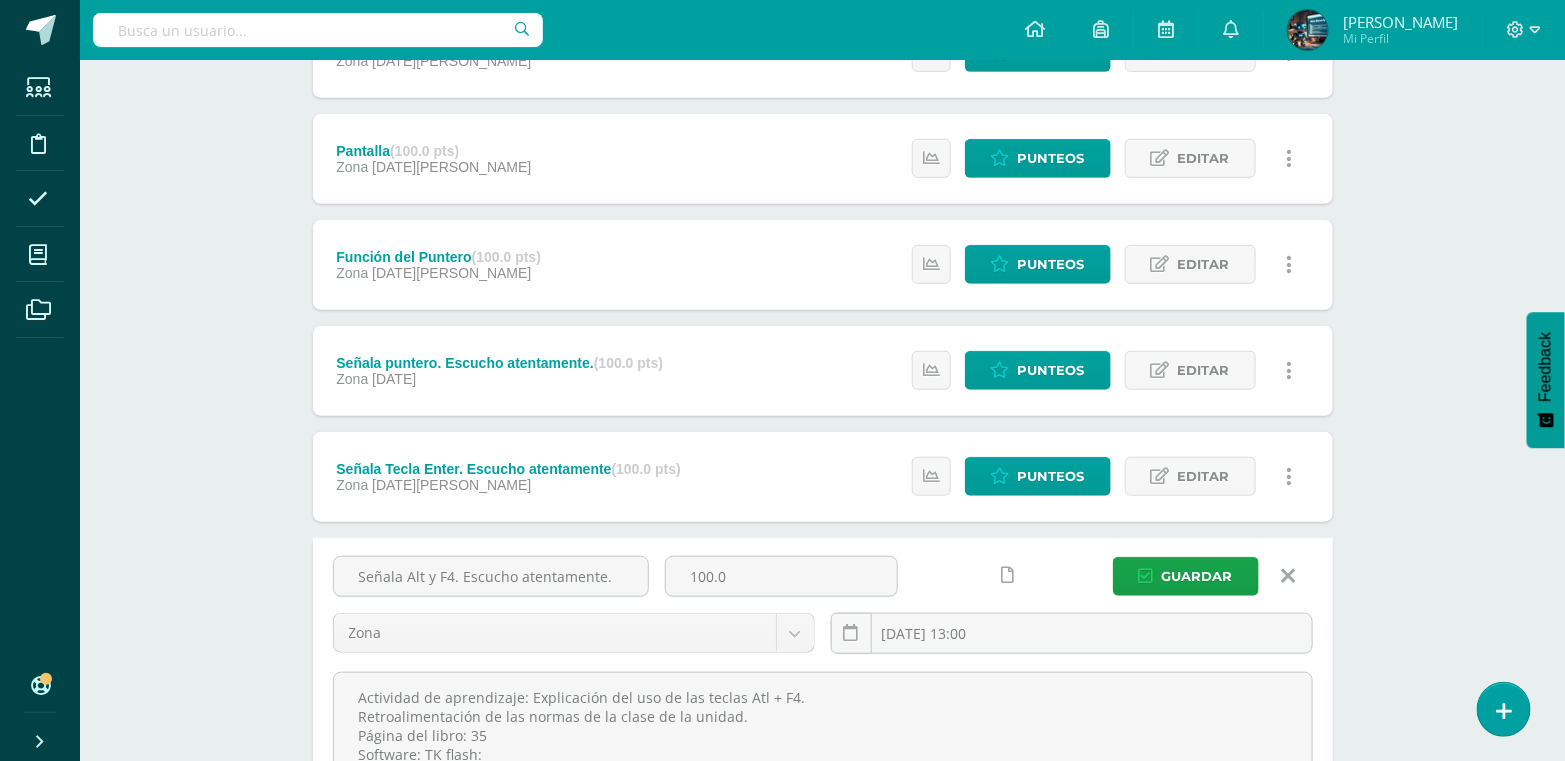 click at bounding box center (1008, 575) 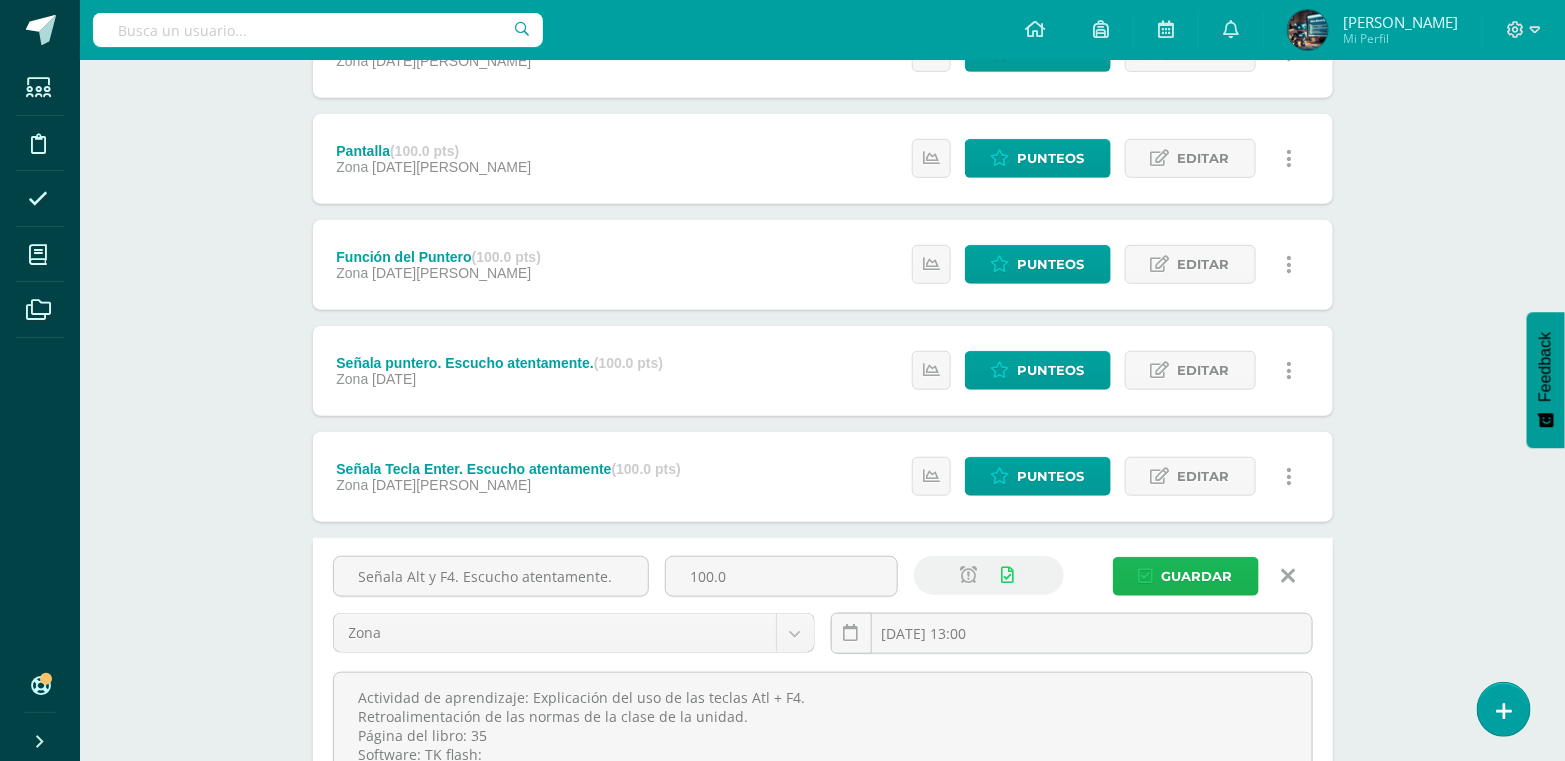 click on "Guardar" at bounding box center (1197, 576) 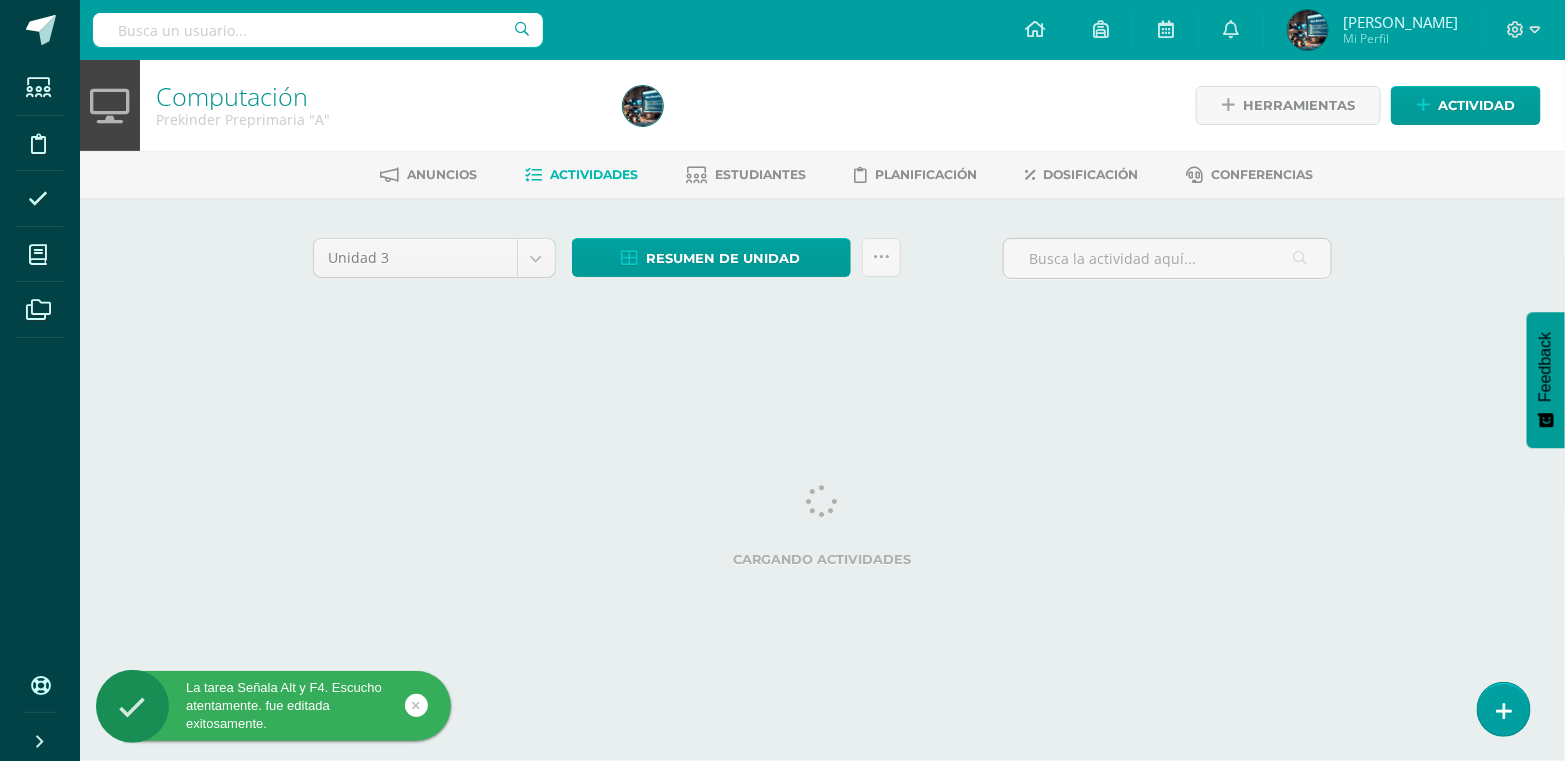 scroll, scrollTop: 0, scrollLeft: 0, axis: both 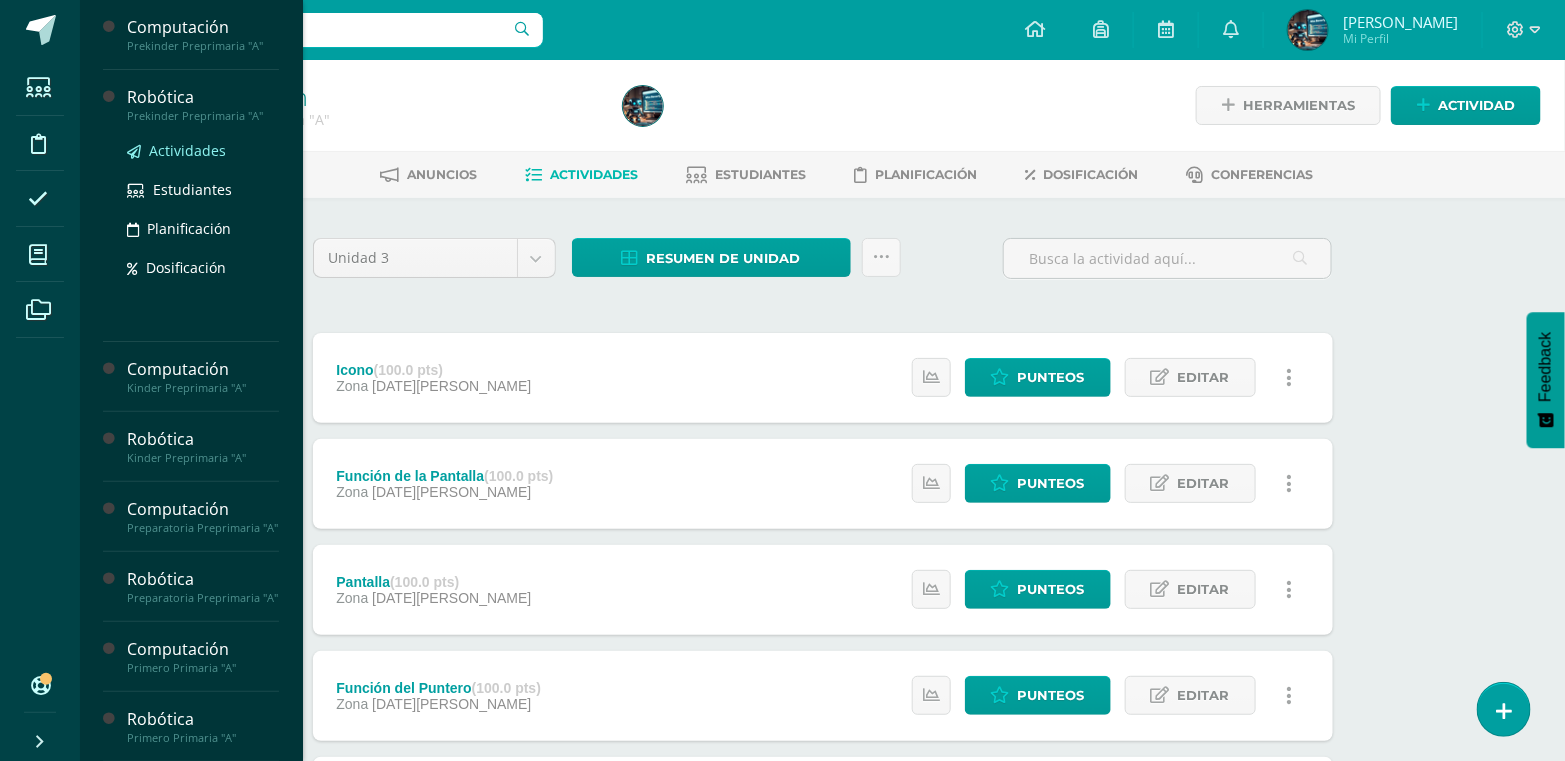 click on "Actividades" at bounding box center (187, 150) 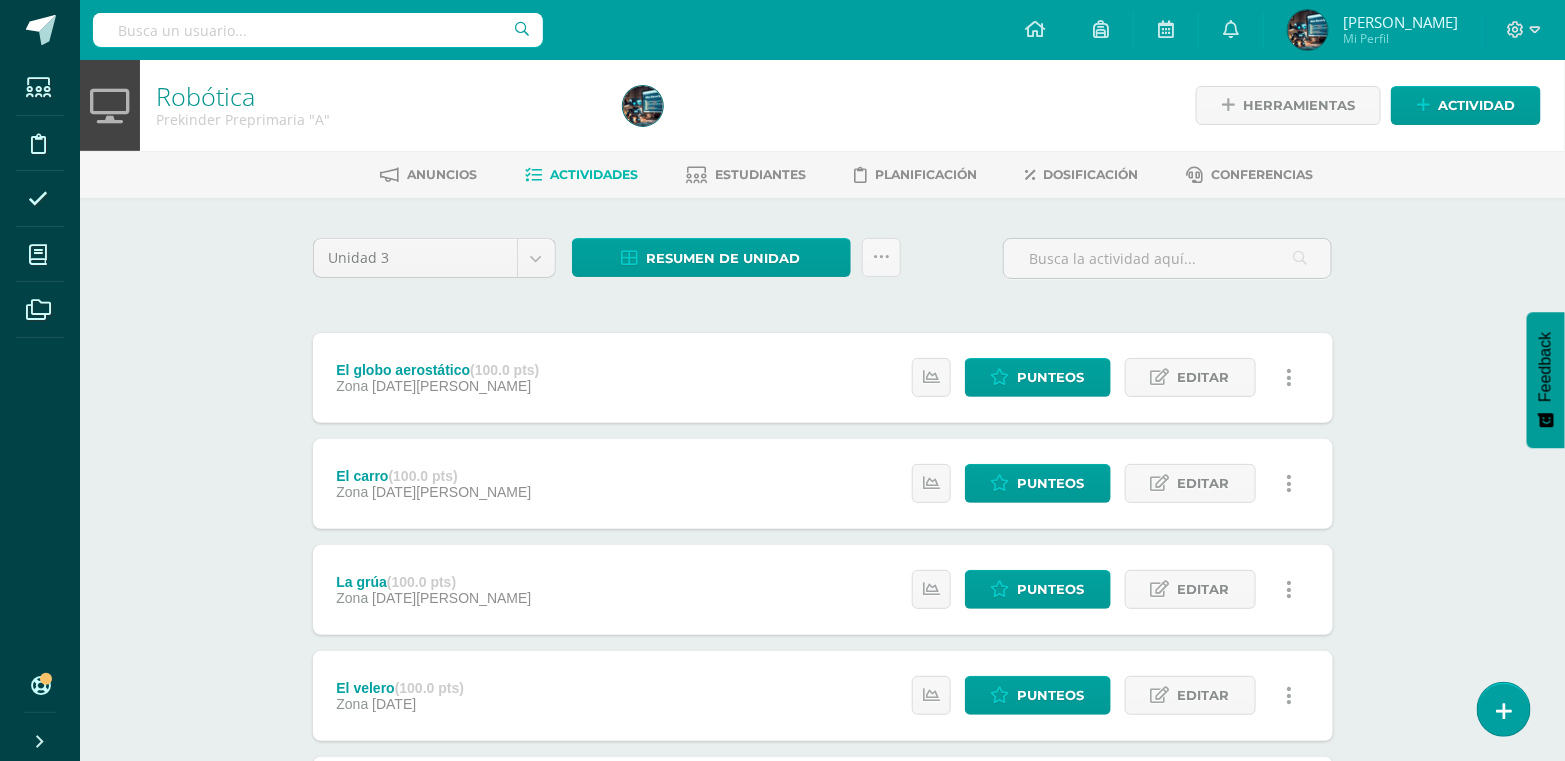 scroll, scrollTop: 0, scrollLeft: 0, axis: both 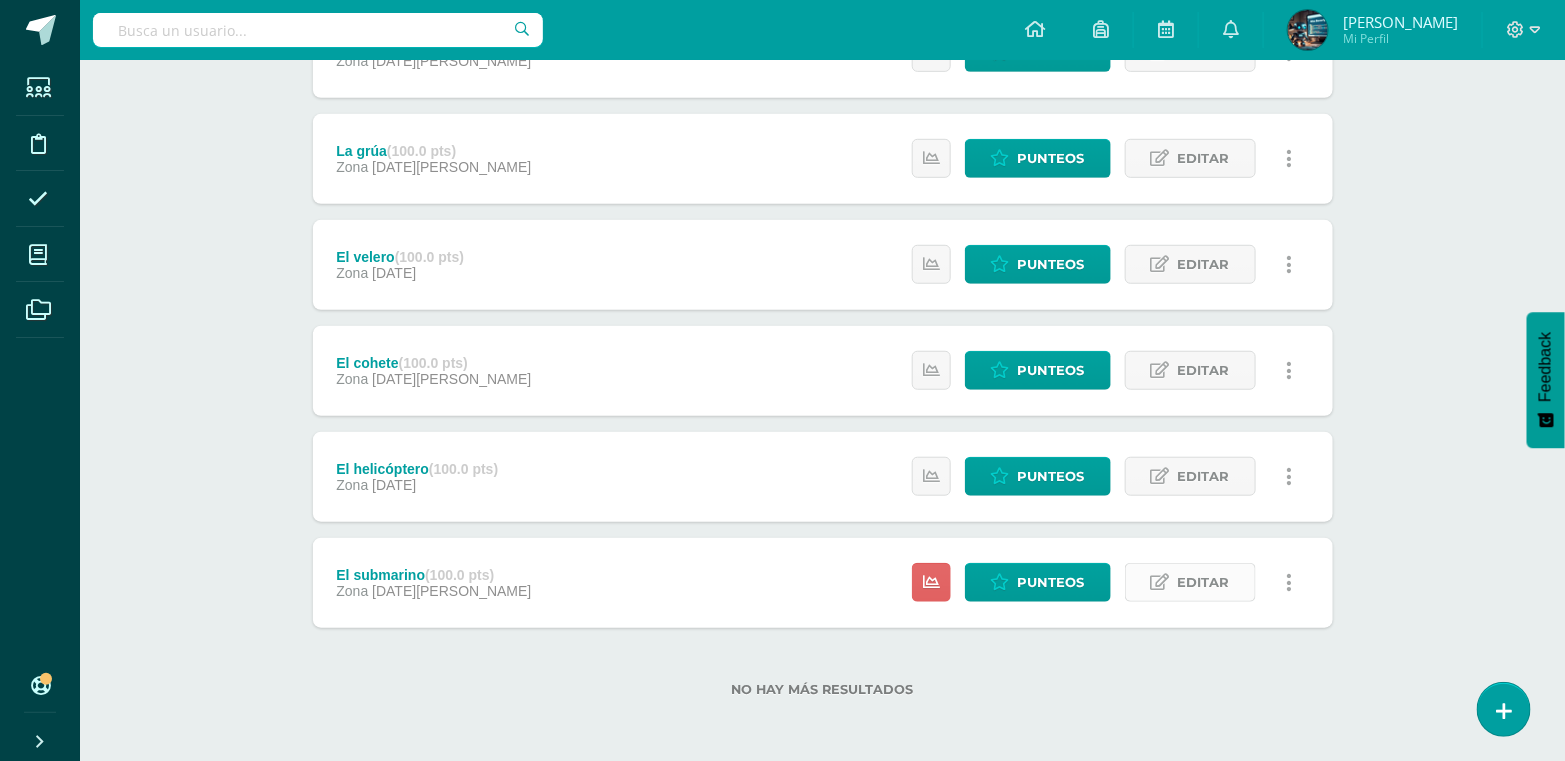 click on "Editar" at bounding box center (1190, 582) 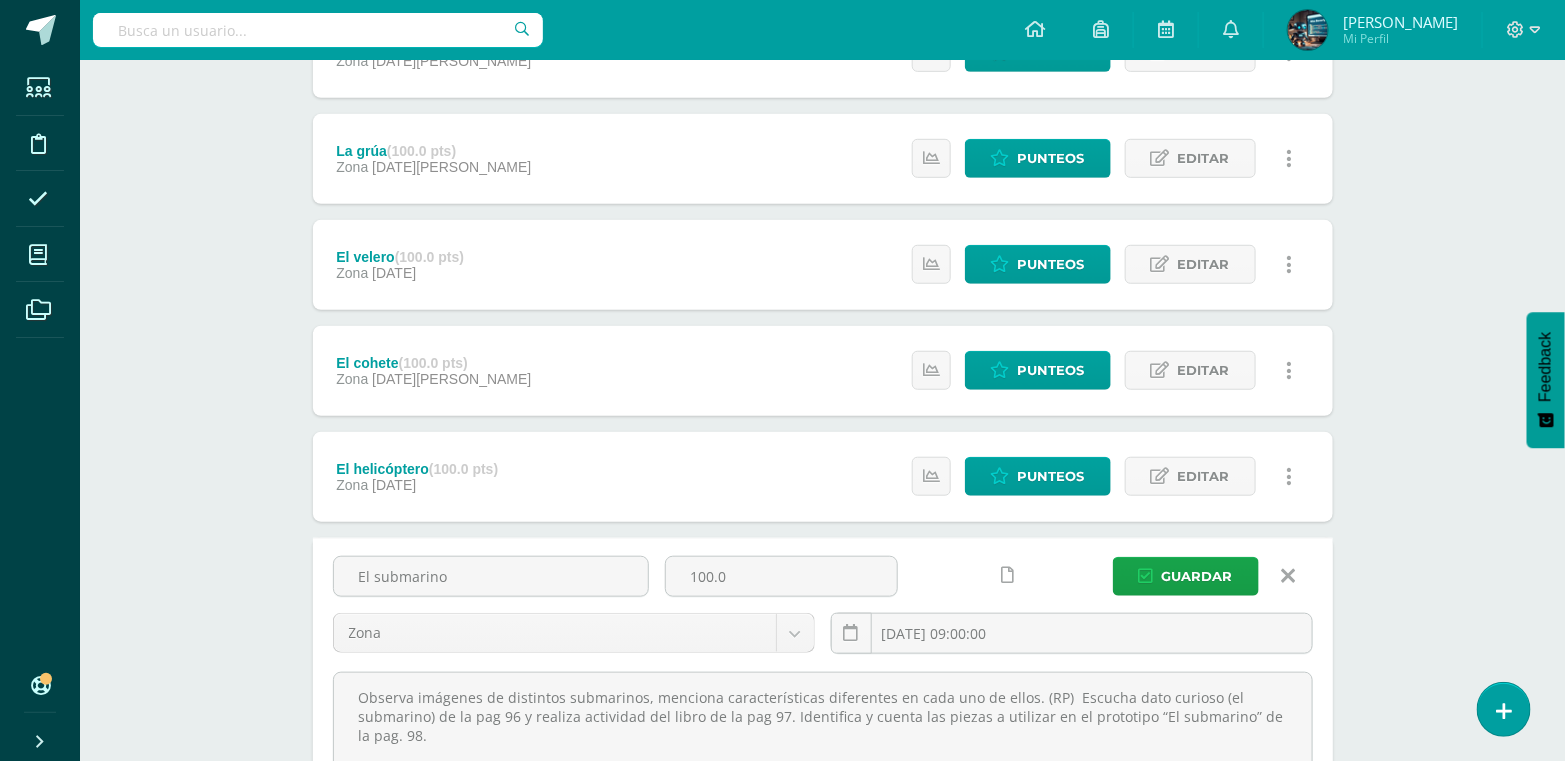 click at bounding box center (1008, 575) 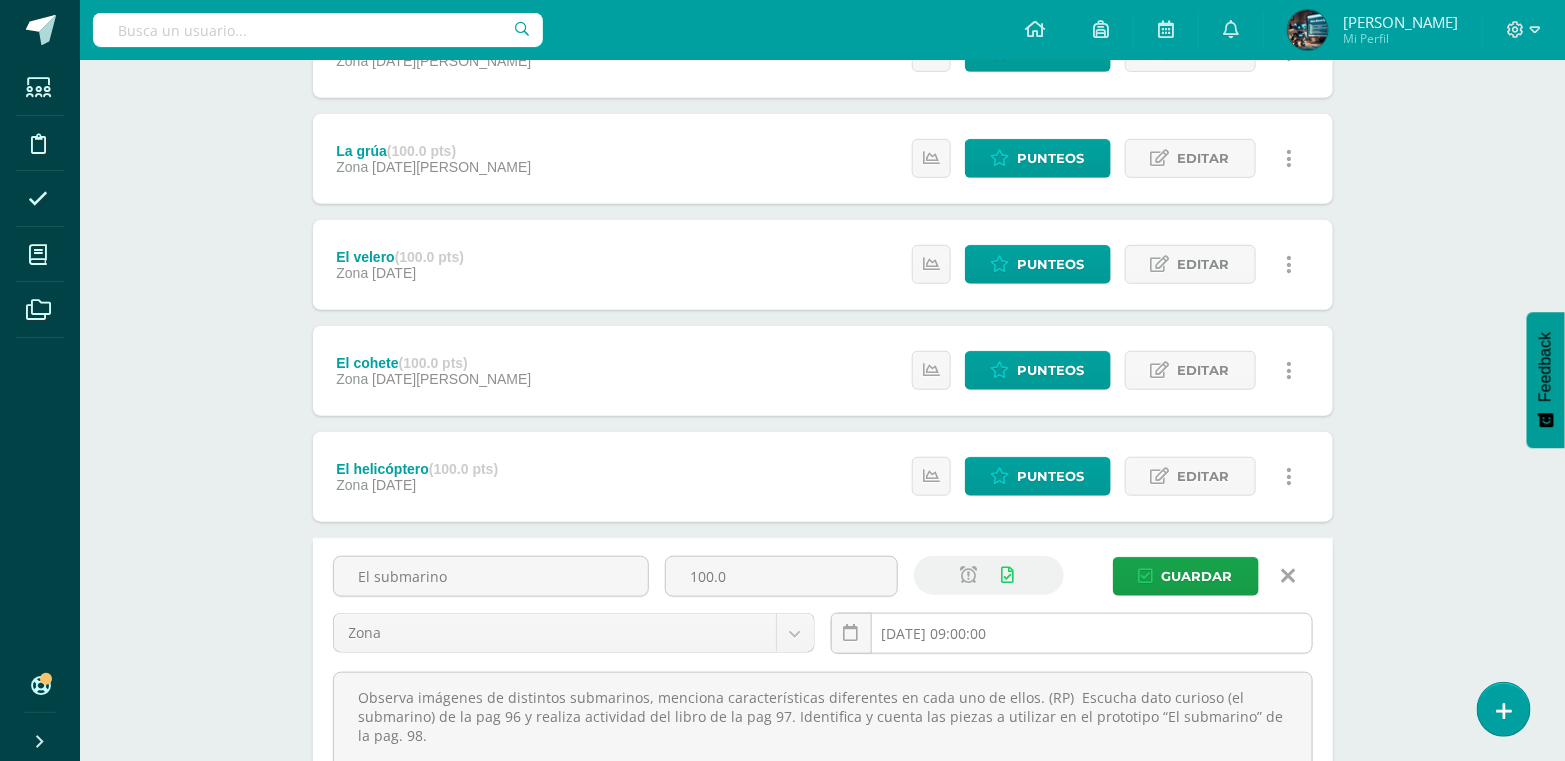 click on "2025-07-08 09:00:00" at bounding box center [1072, 633] 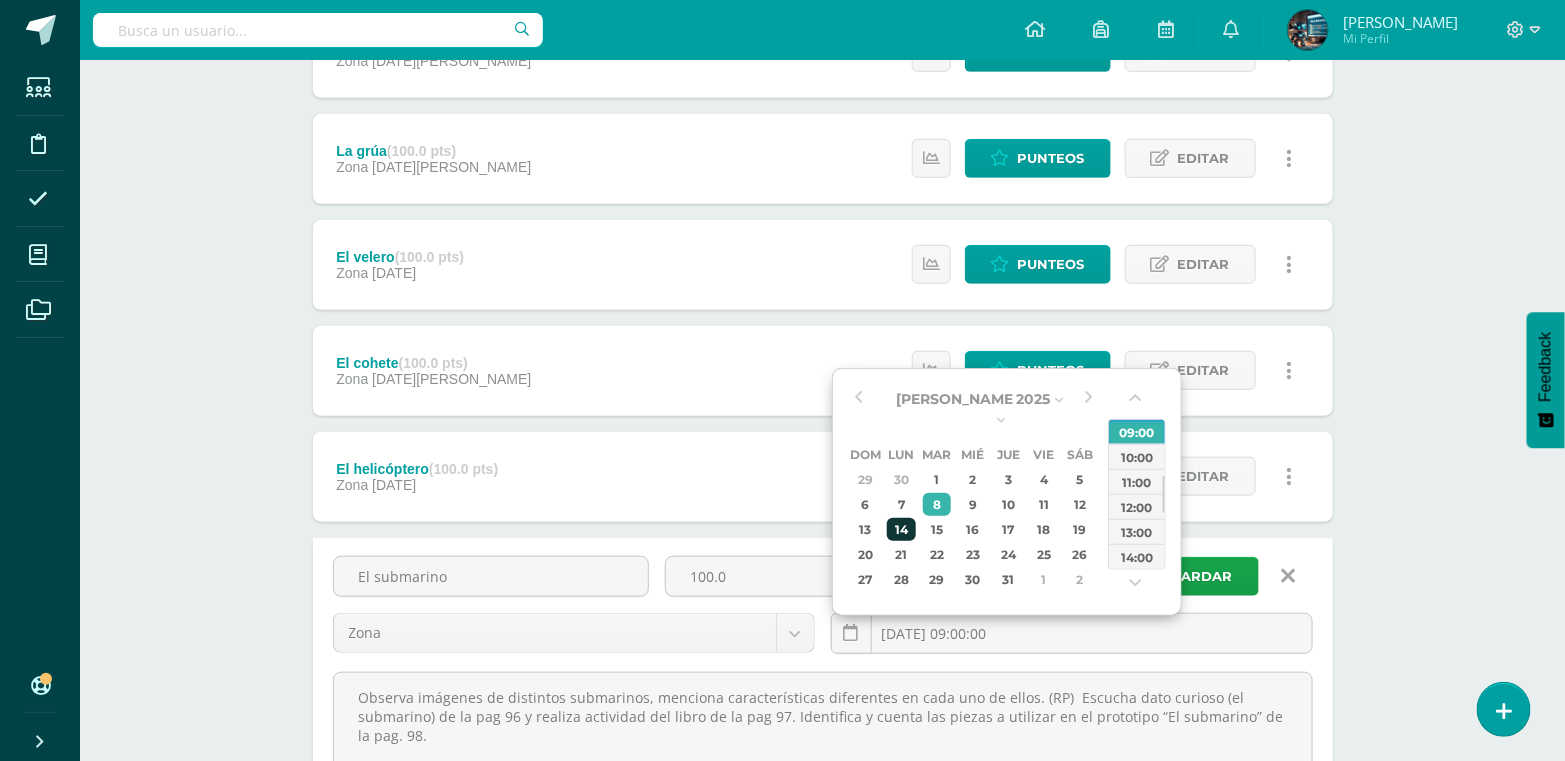 click on "14" at bounding box center (901, 529) 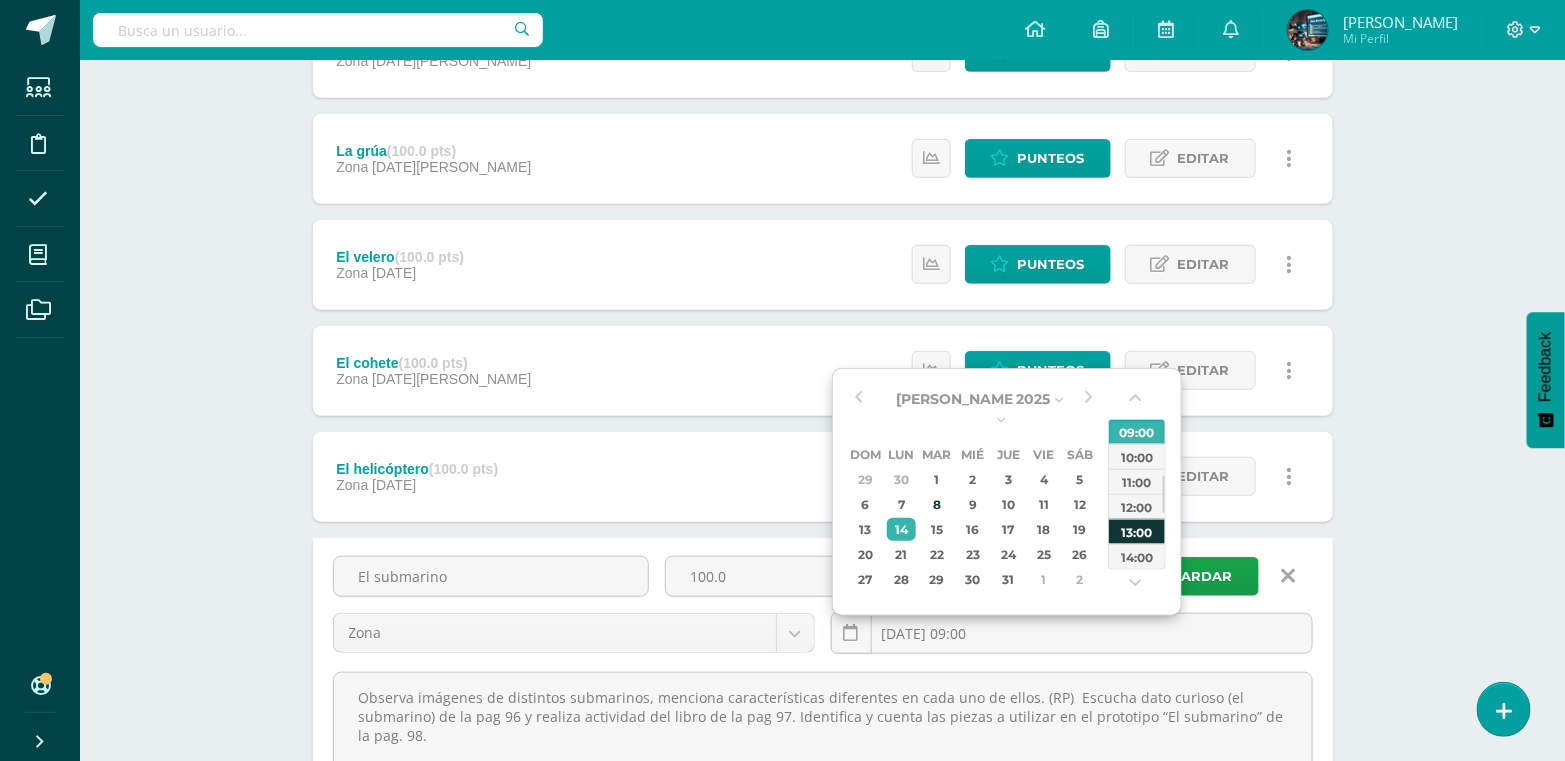 click on "13:00" at bounding box center [1137, 531] 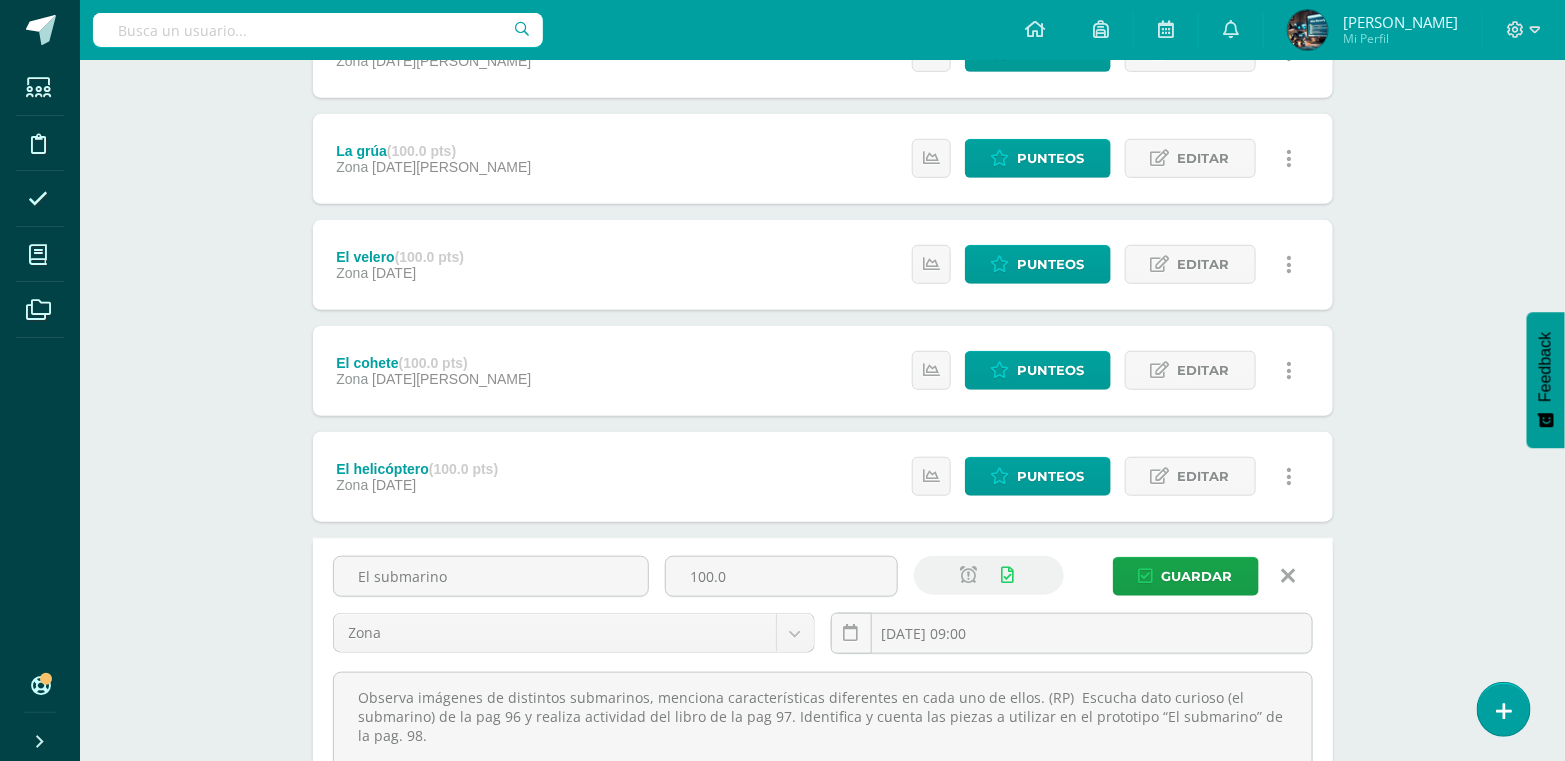 type on "2025-07-14 13:00" 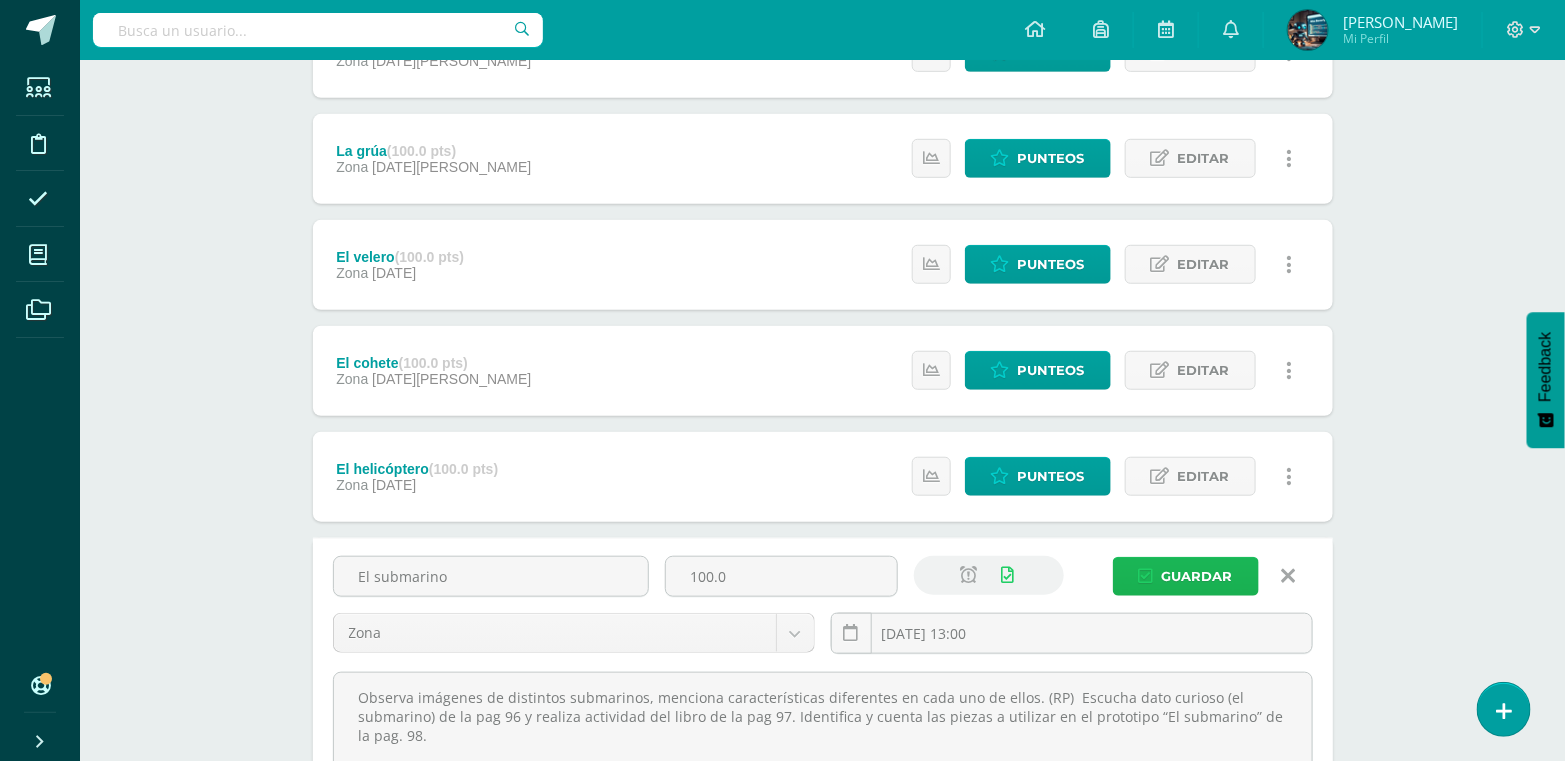 click on "Guardar" at bounding box center (1186, 576) 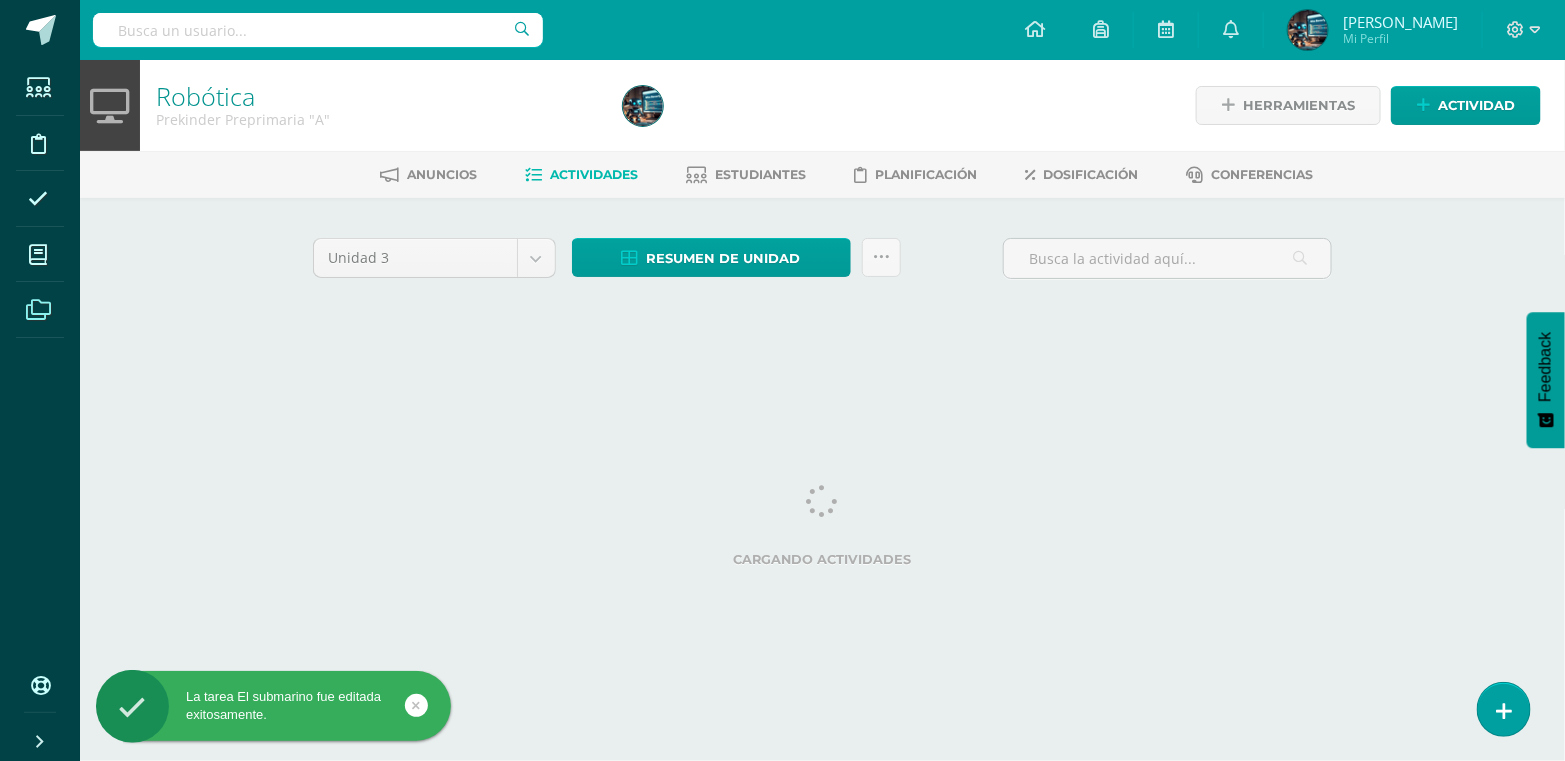 scroll, scrollTop: 0, scrollLeft: 0, axis: both 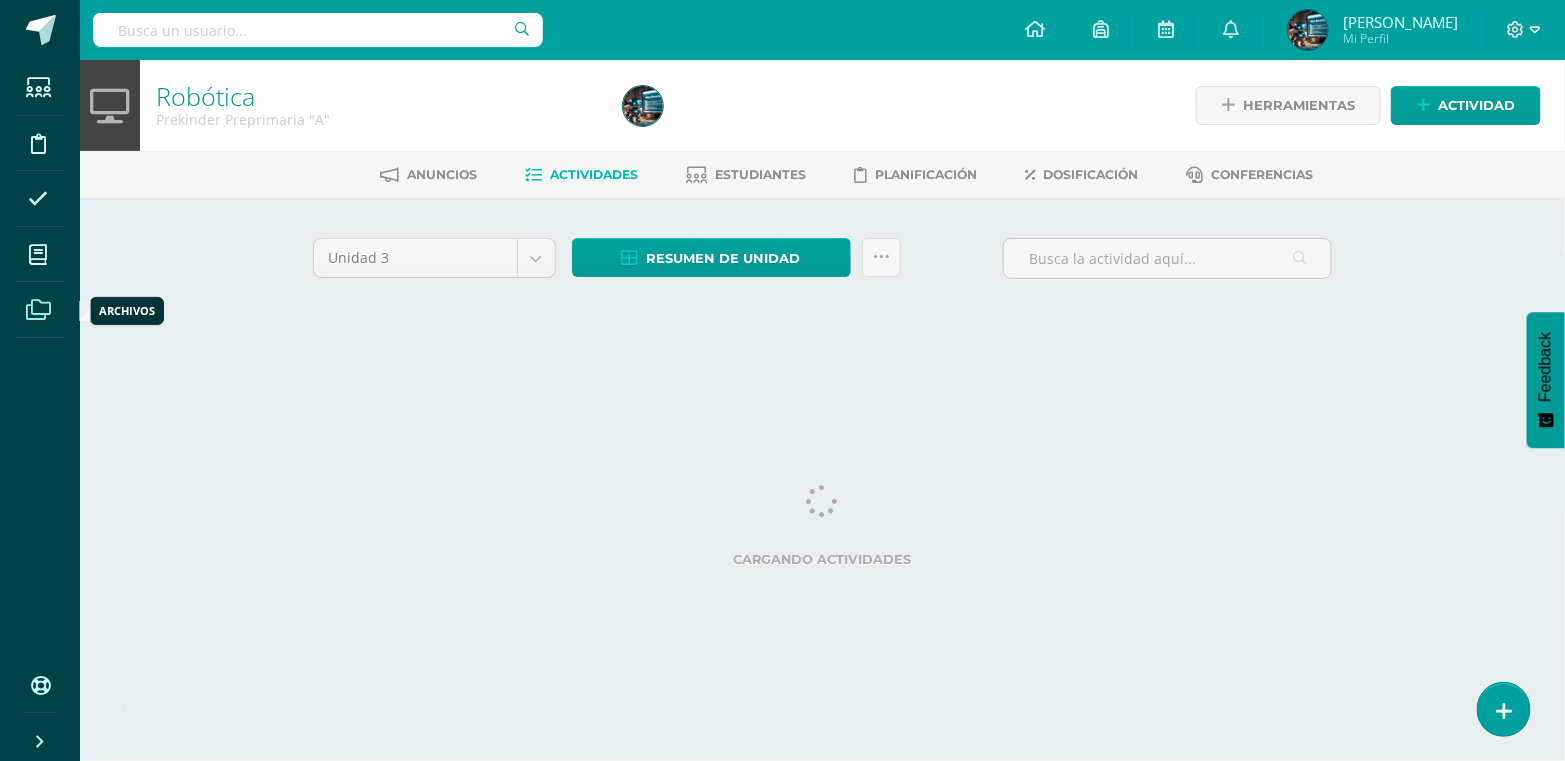 click at bounding box center (38, 310) 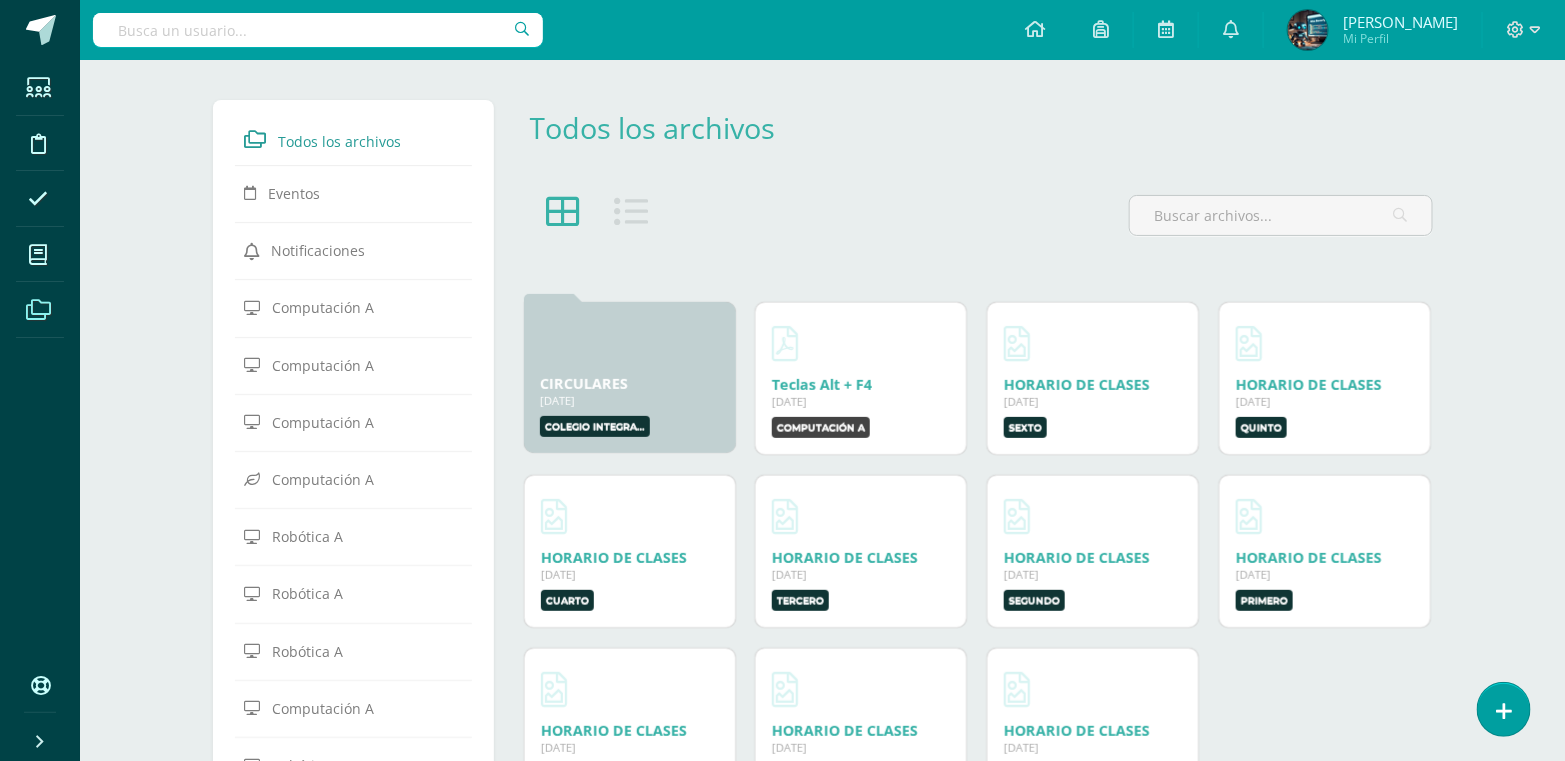 scroll, scrollTop: 0, scrollLeft: 0, axis: both 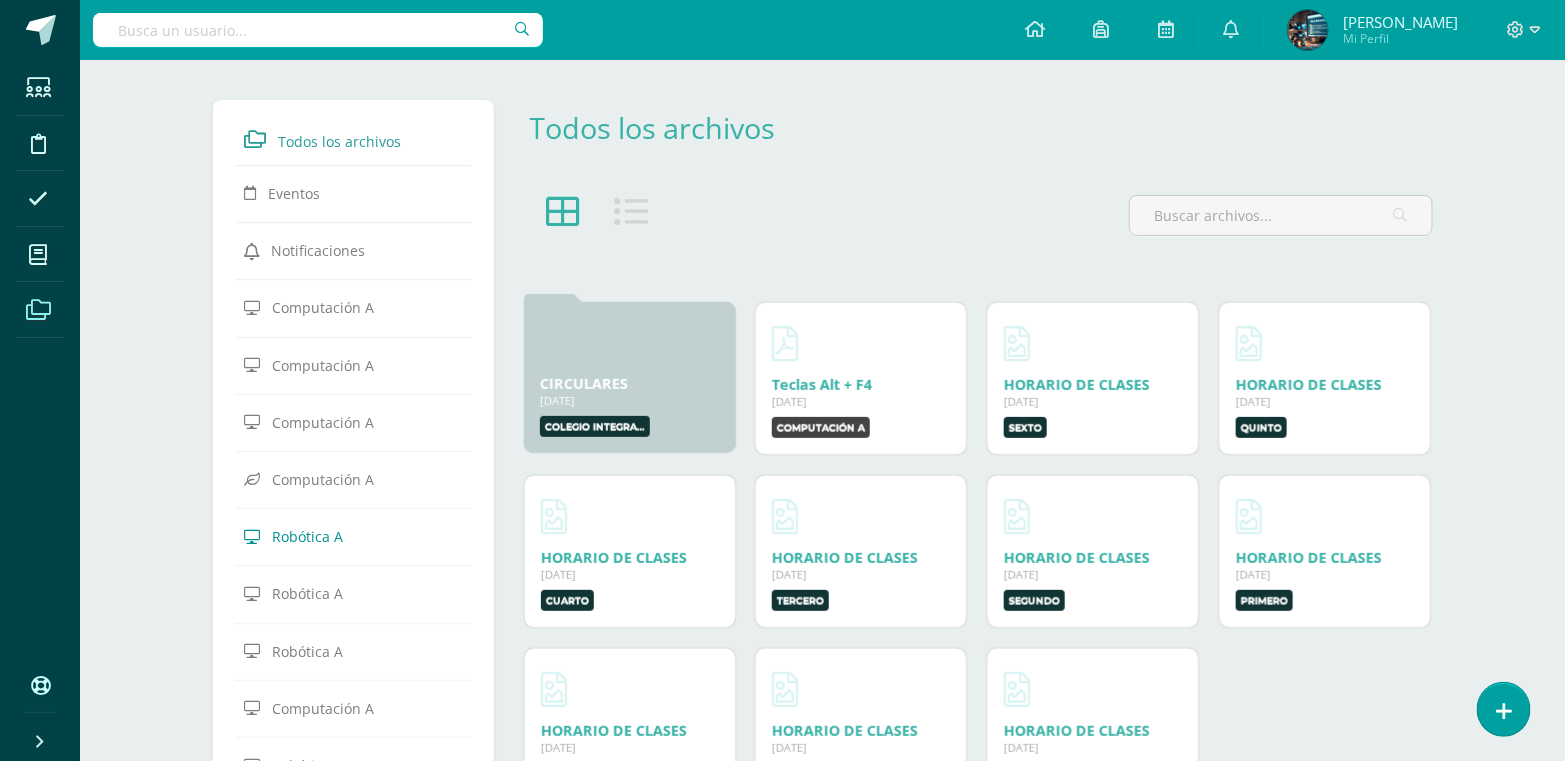 click on "Robótica A" at bounding box center (307, 536) 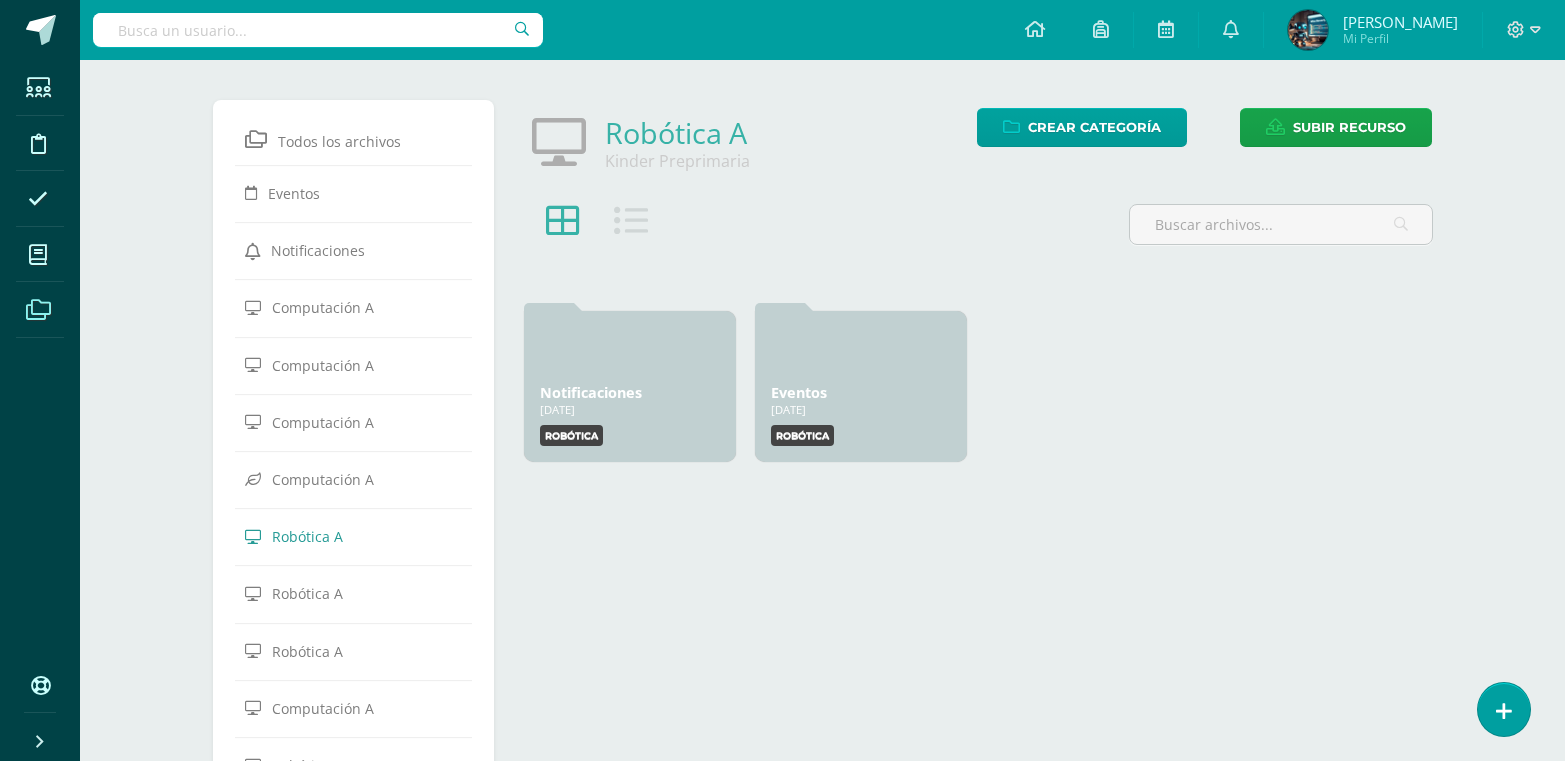 scroll, scrollTop: 0, scrollLeft: 0, axis: both 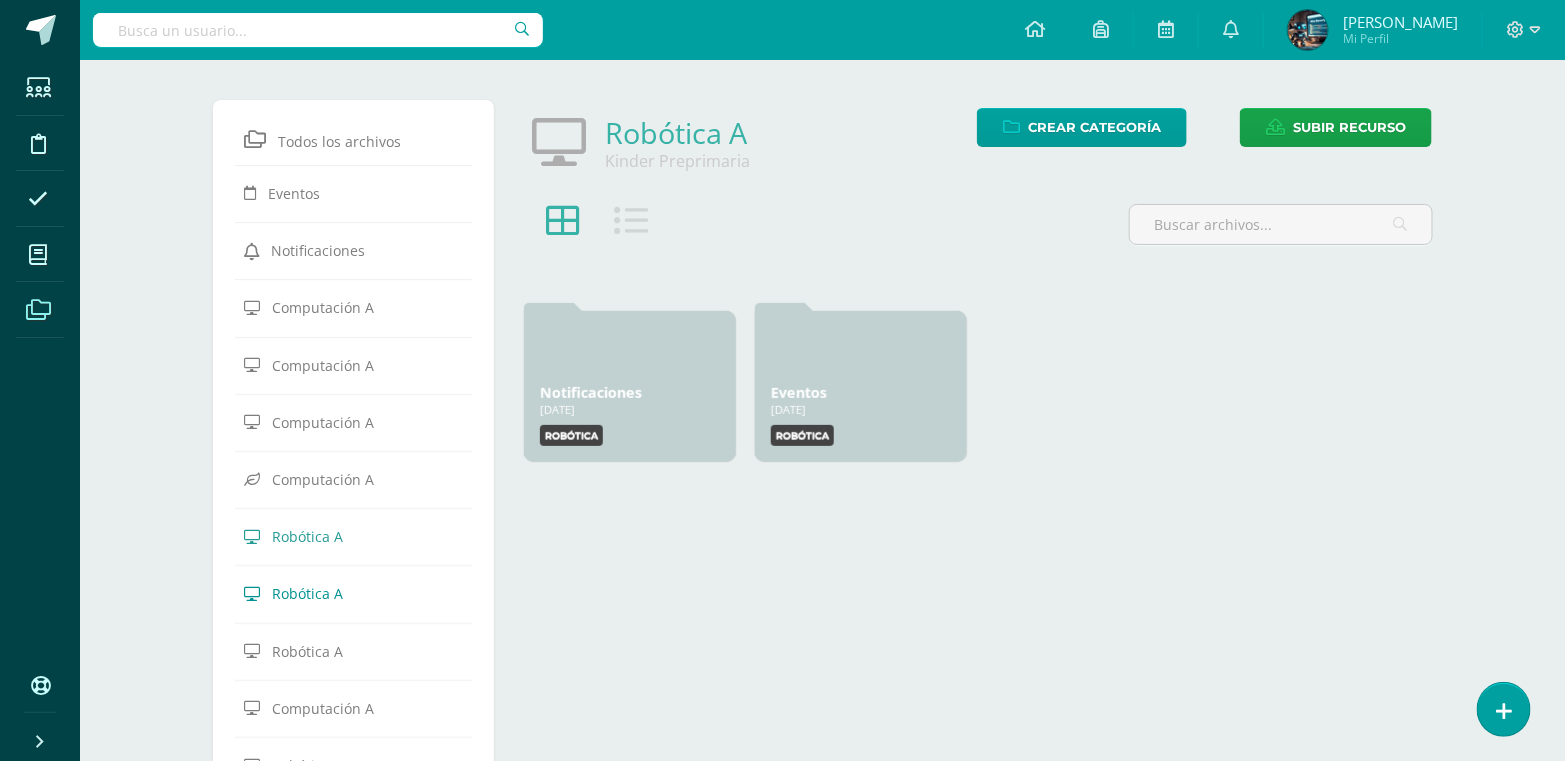 click on "Robótica A" at bounding box center (307, 593) 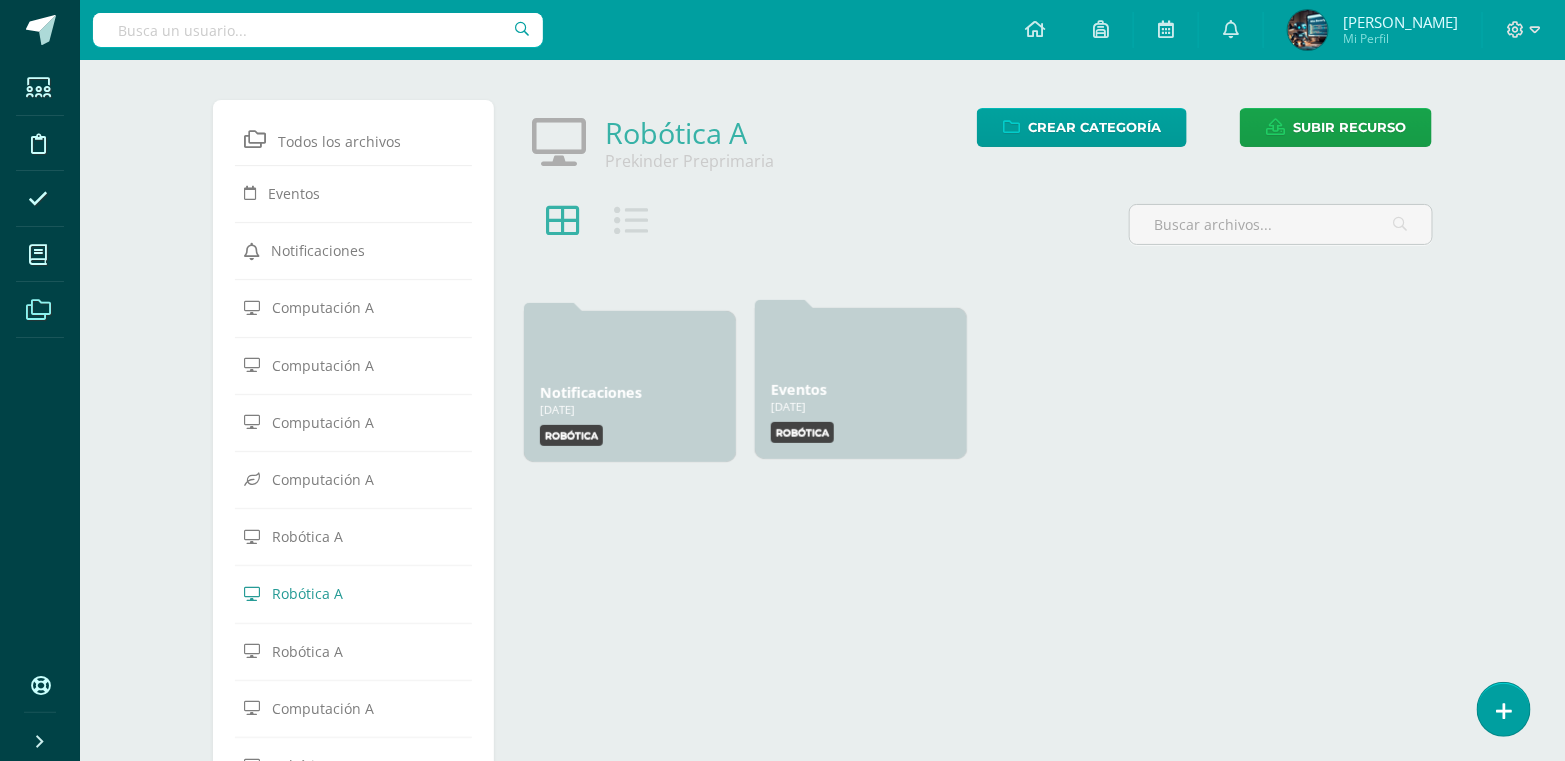 scroll, scrollTop: 0, scrollLeft: 0, axis: both 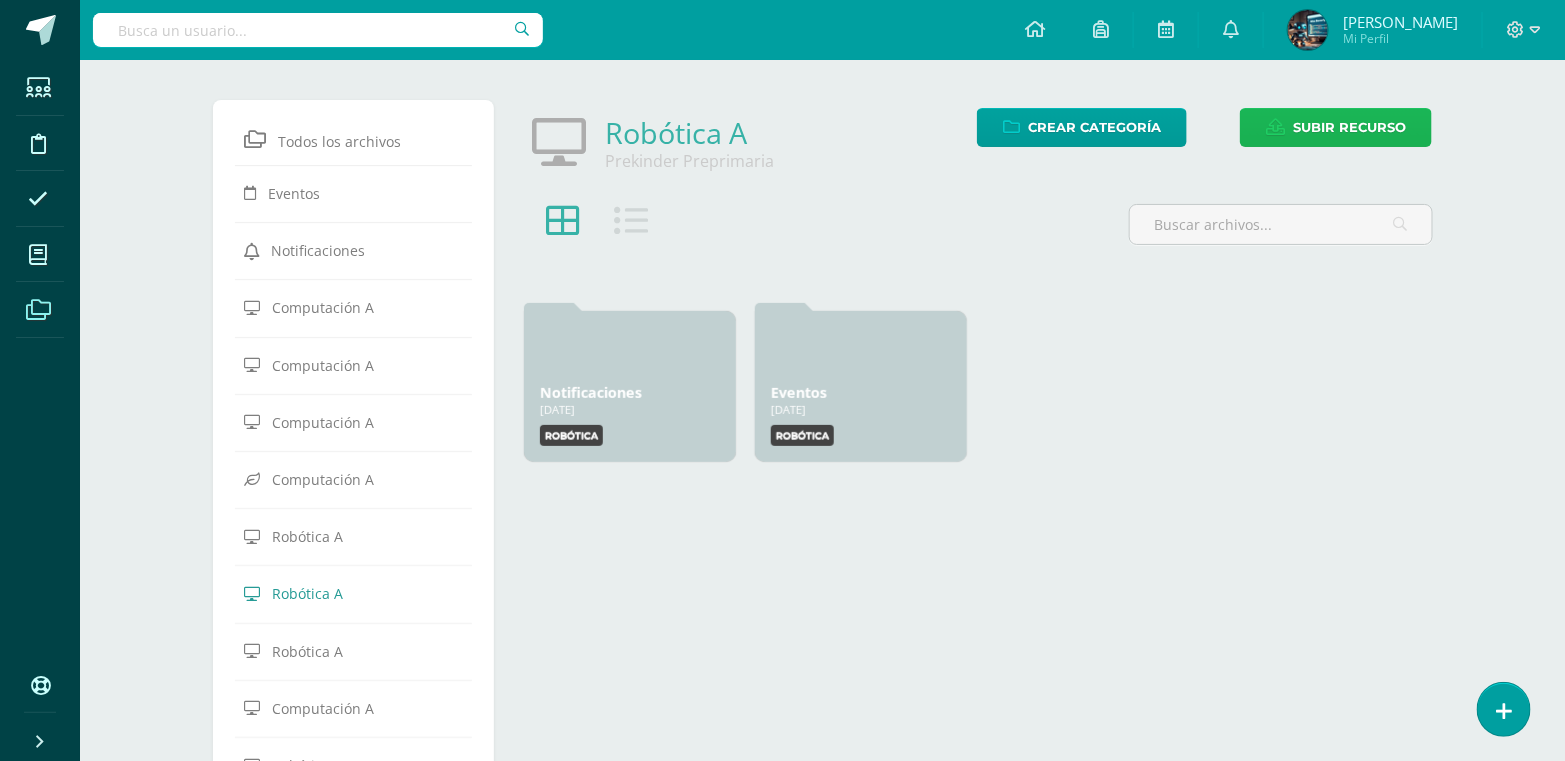 click on "Subir recurso" at bounding box center [1349, 127] 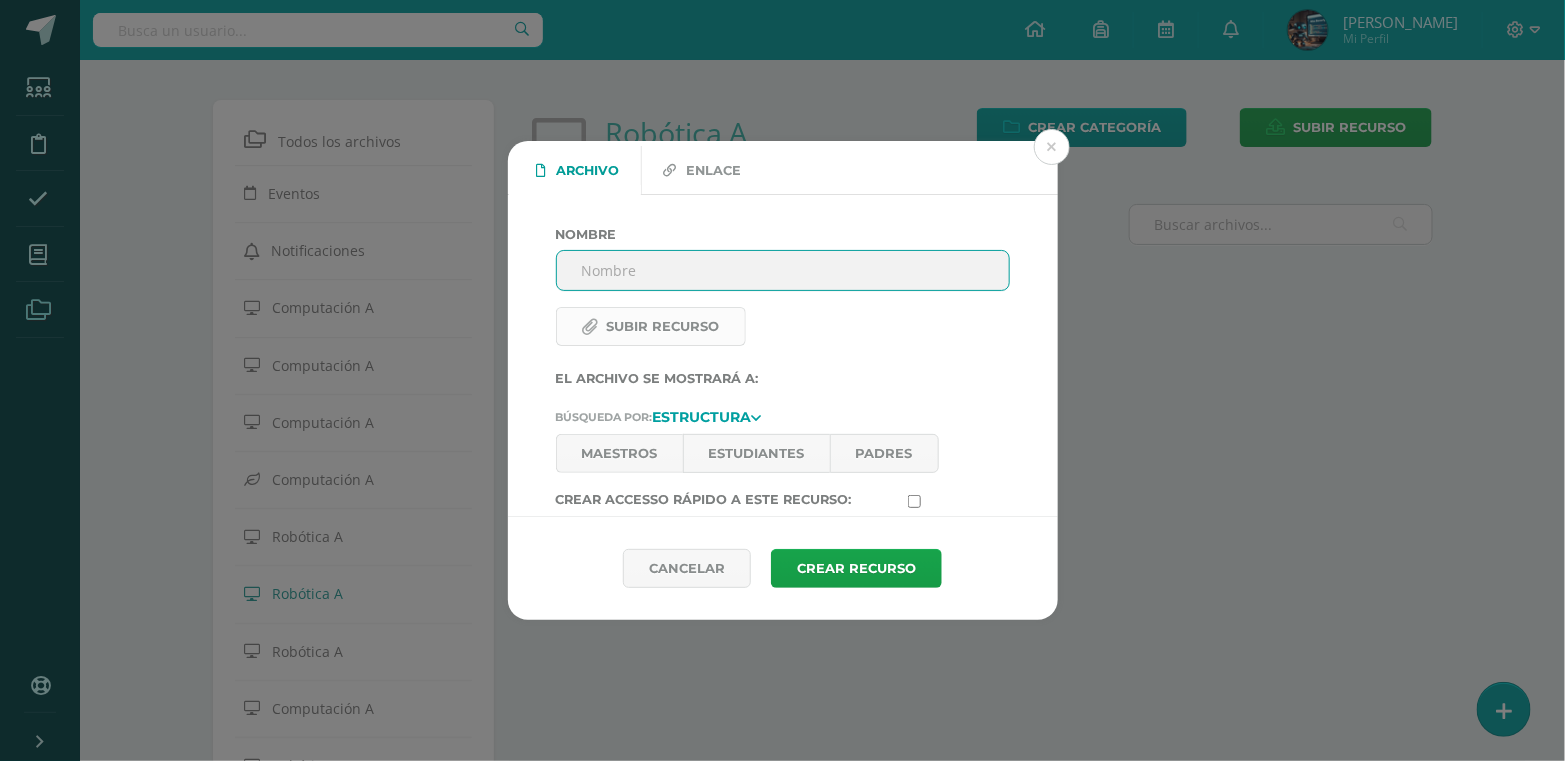 click at bounding box center [590, 326] 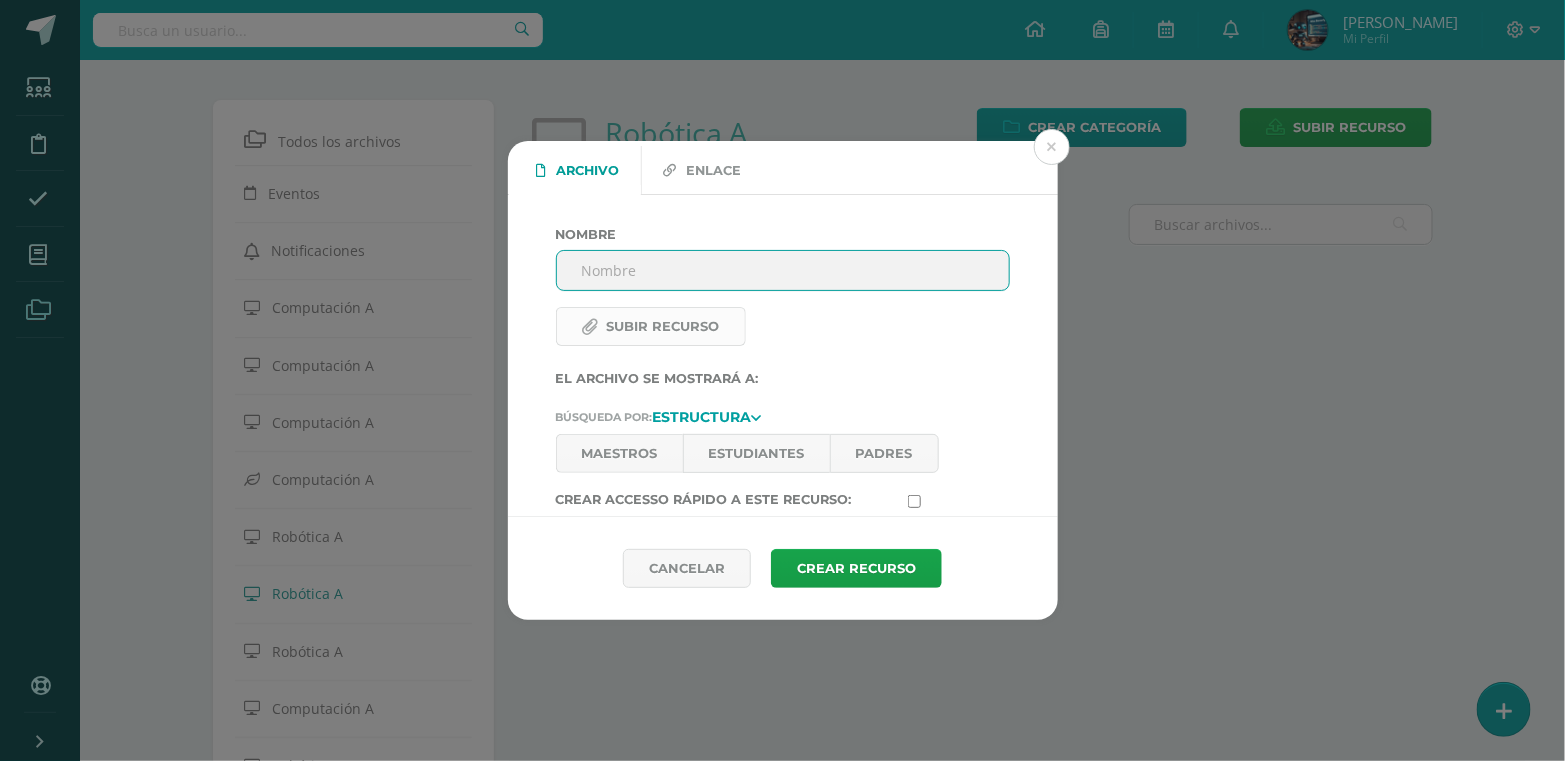 click on "Subir recurso" at bounding box center (692, 341) 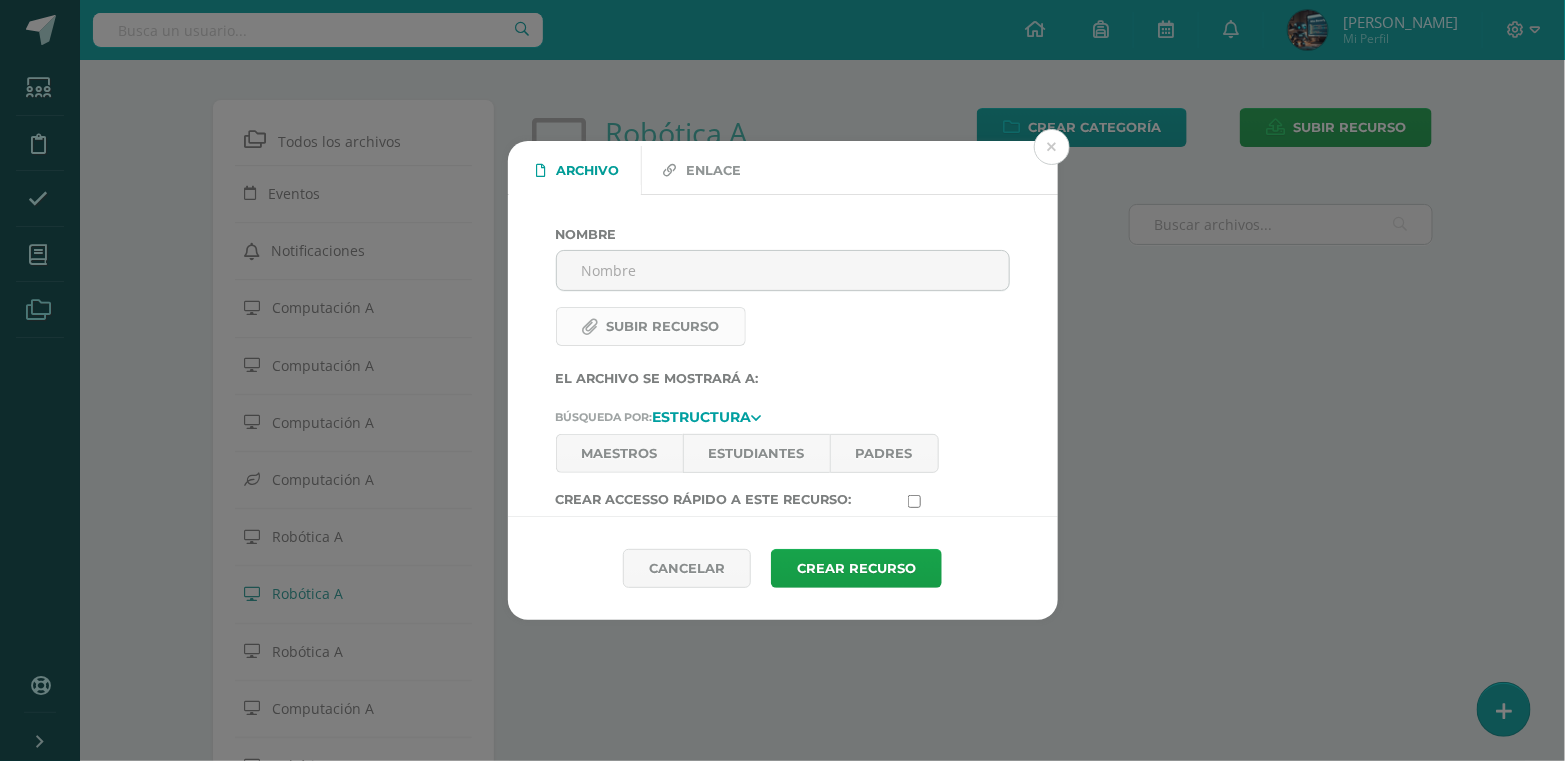 type on "C:\fakepath\PÁGINA 97 EL SUBMARINO.pdf" 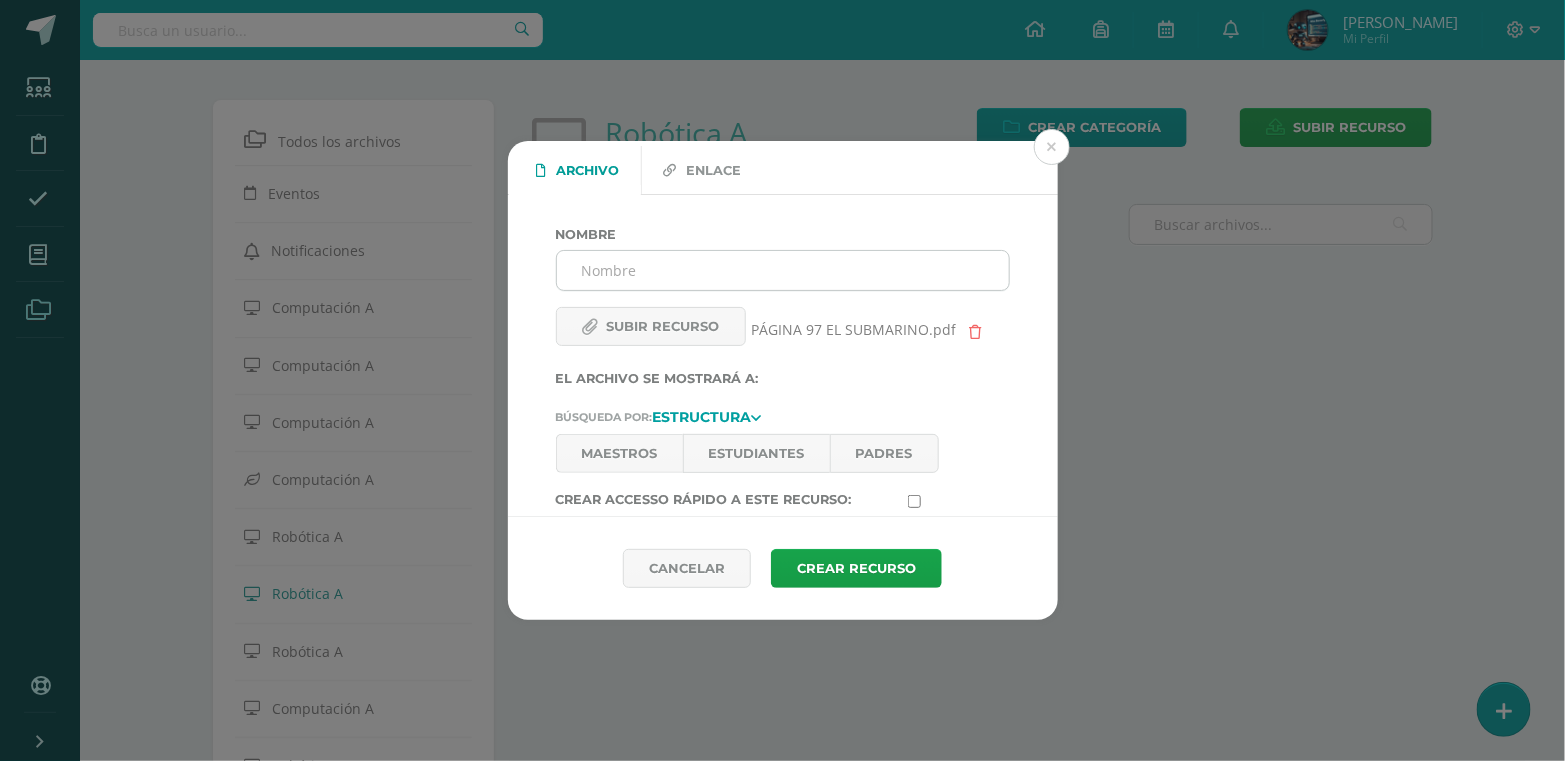 click on "Nombre" at bounding box center [783, 270] 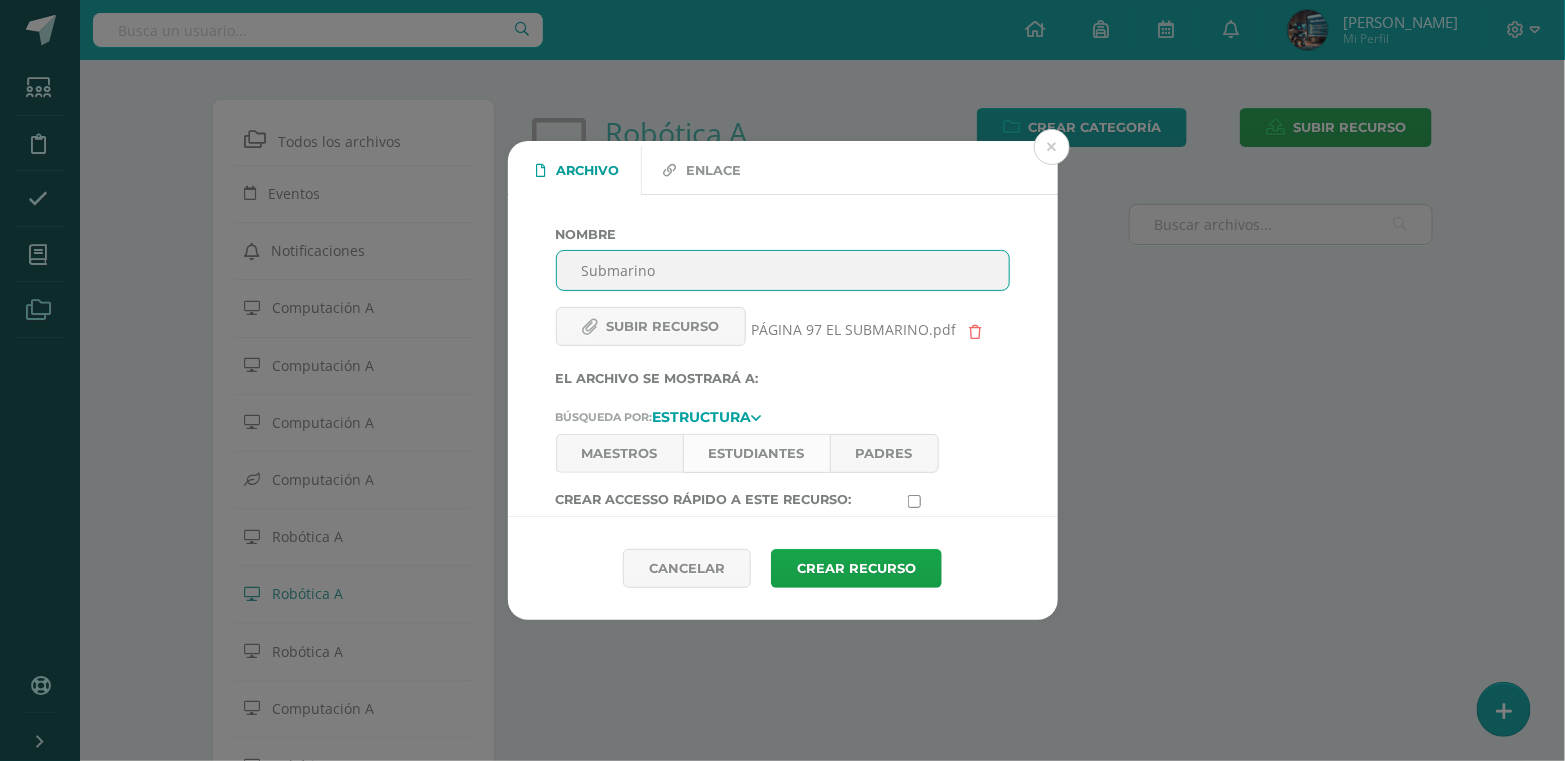type on "Submarino" 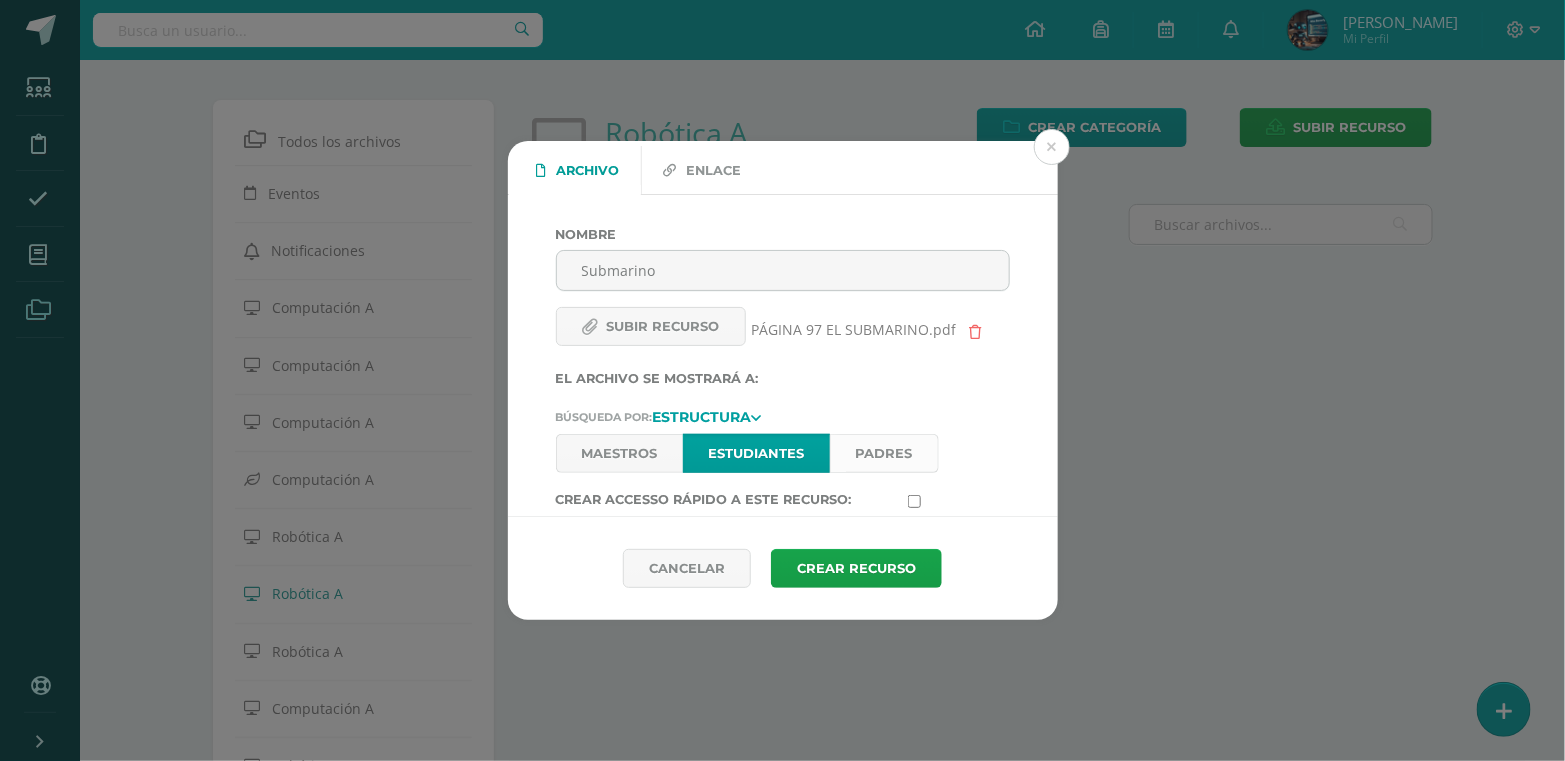 click on "Padres" at bounding box center [884, 453] 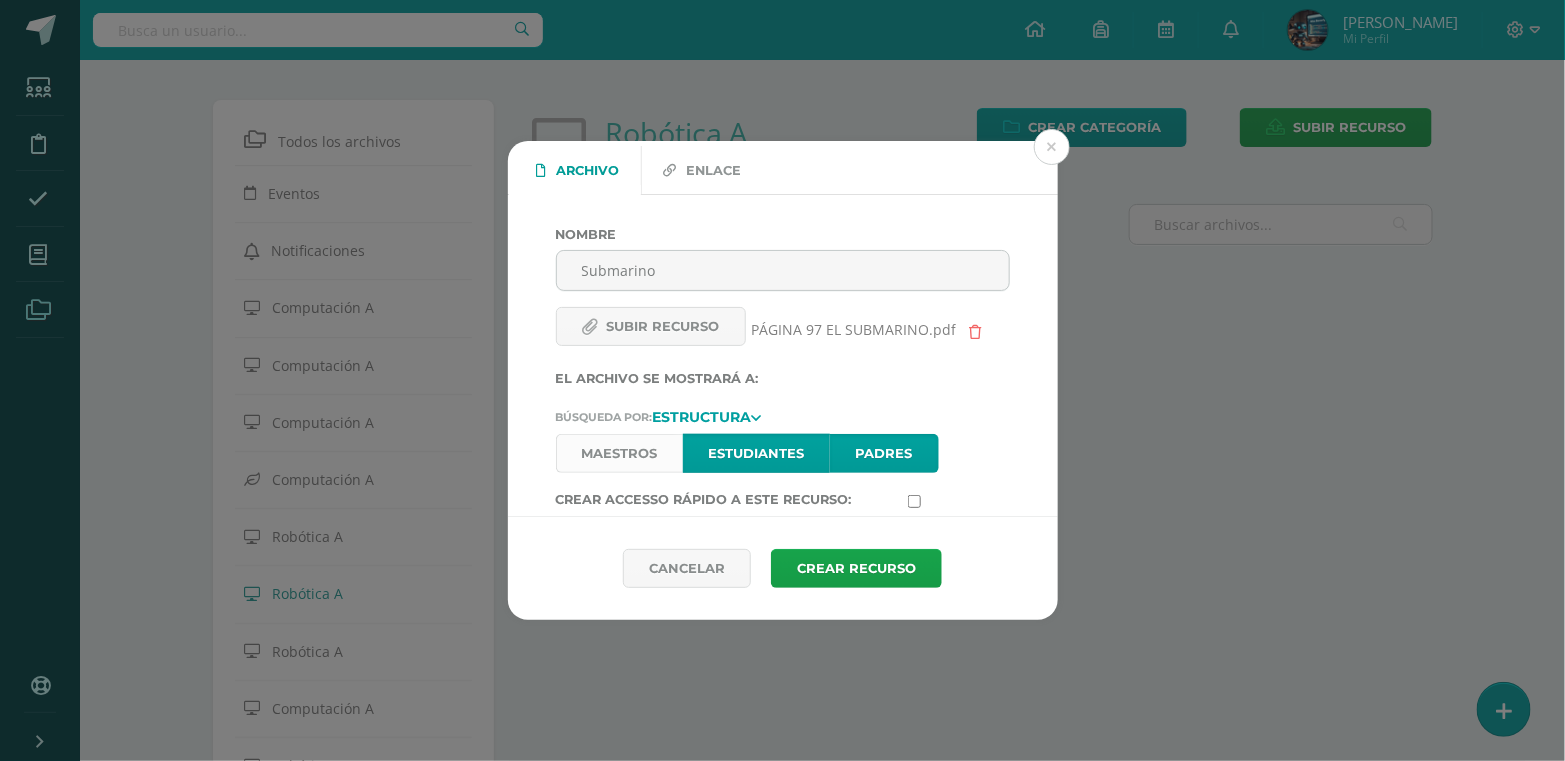 click on "Maestros" at bounding box center (619, 453) 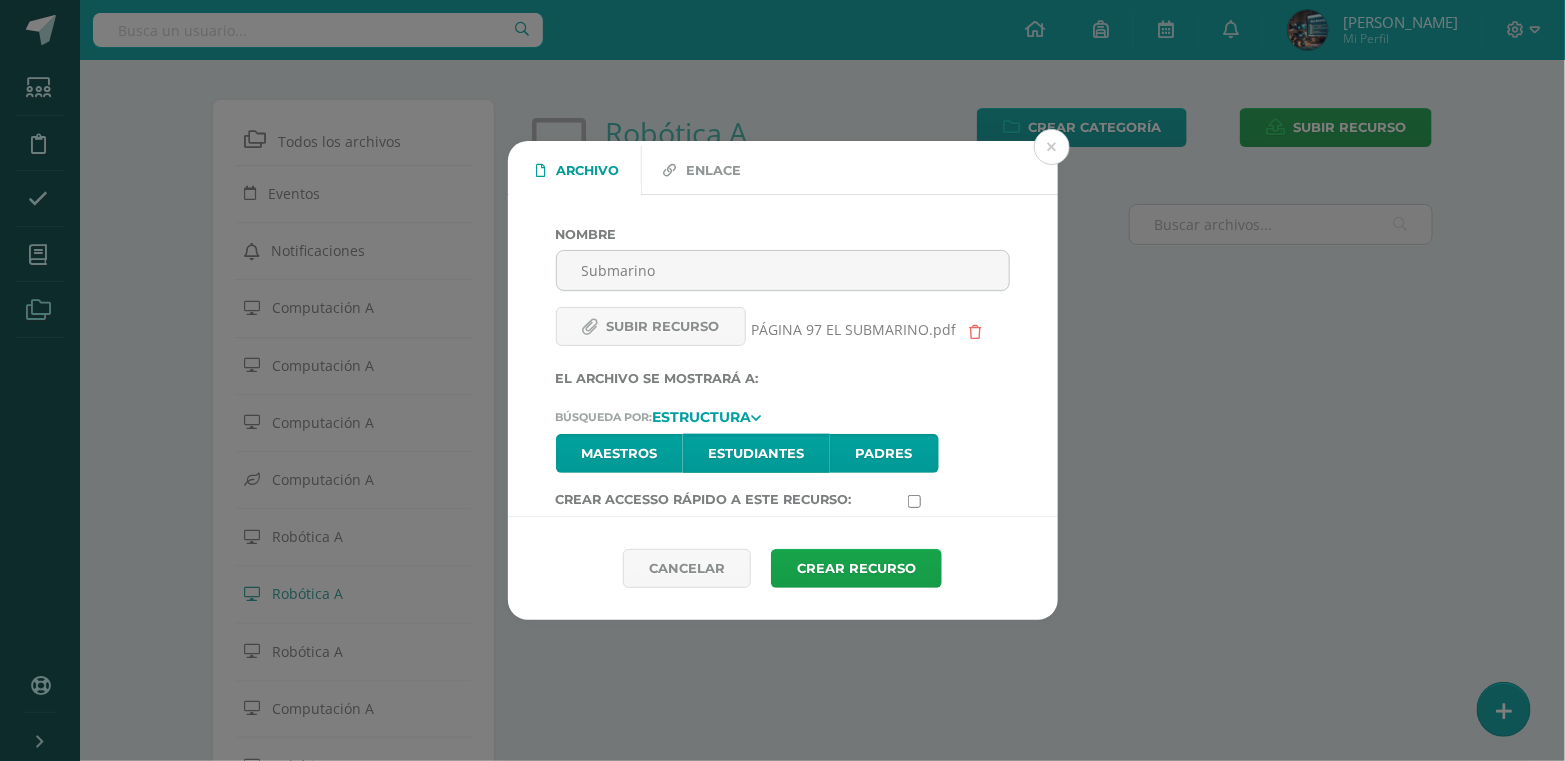 click at bounding box center [959, 500] 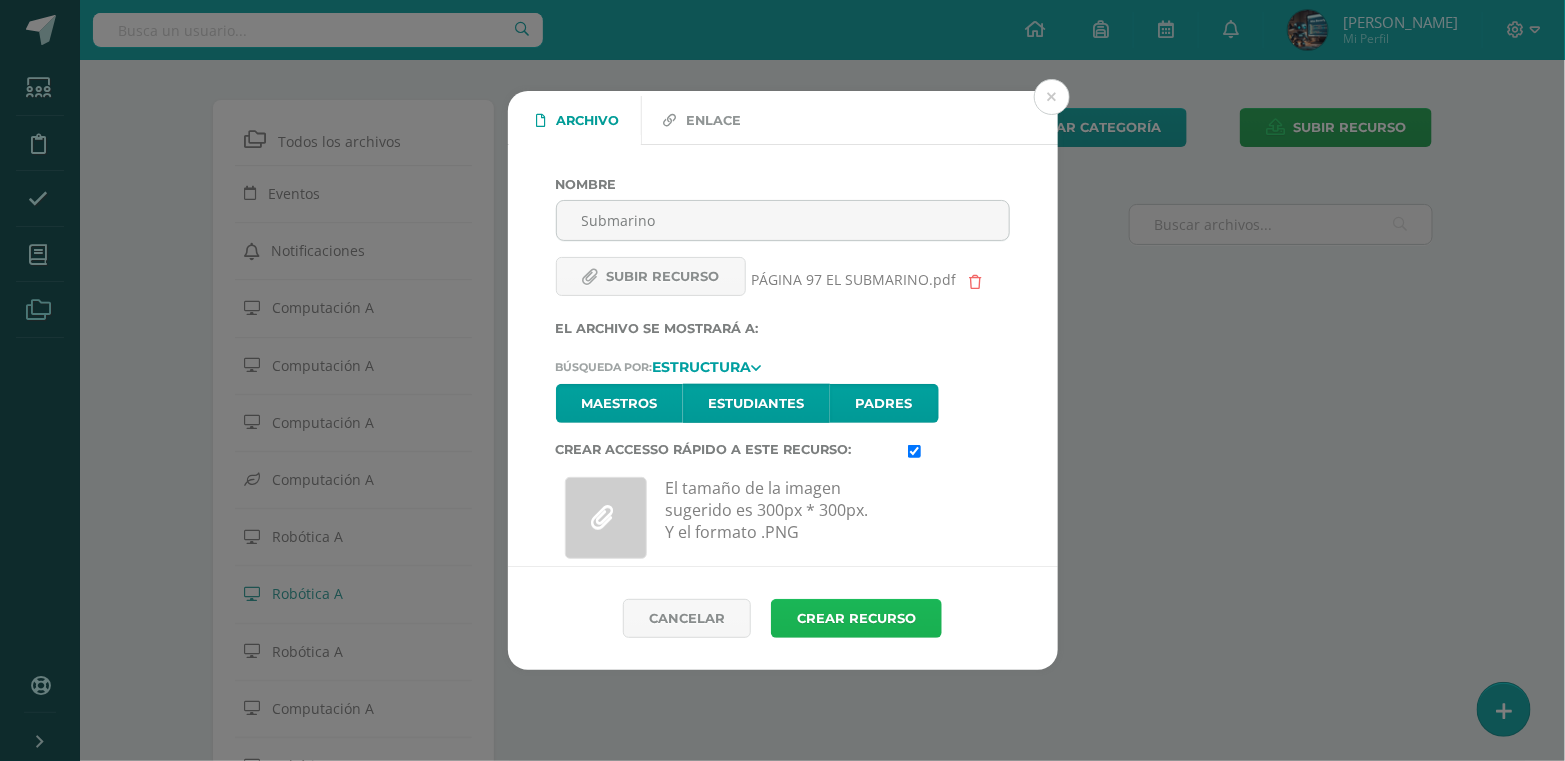 click on "Crear Recurso" at bounding box center (856, 618) 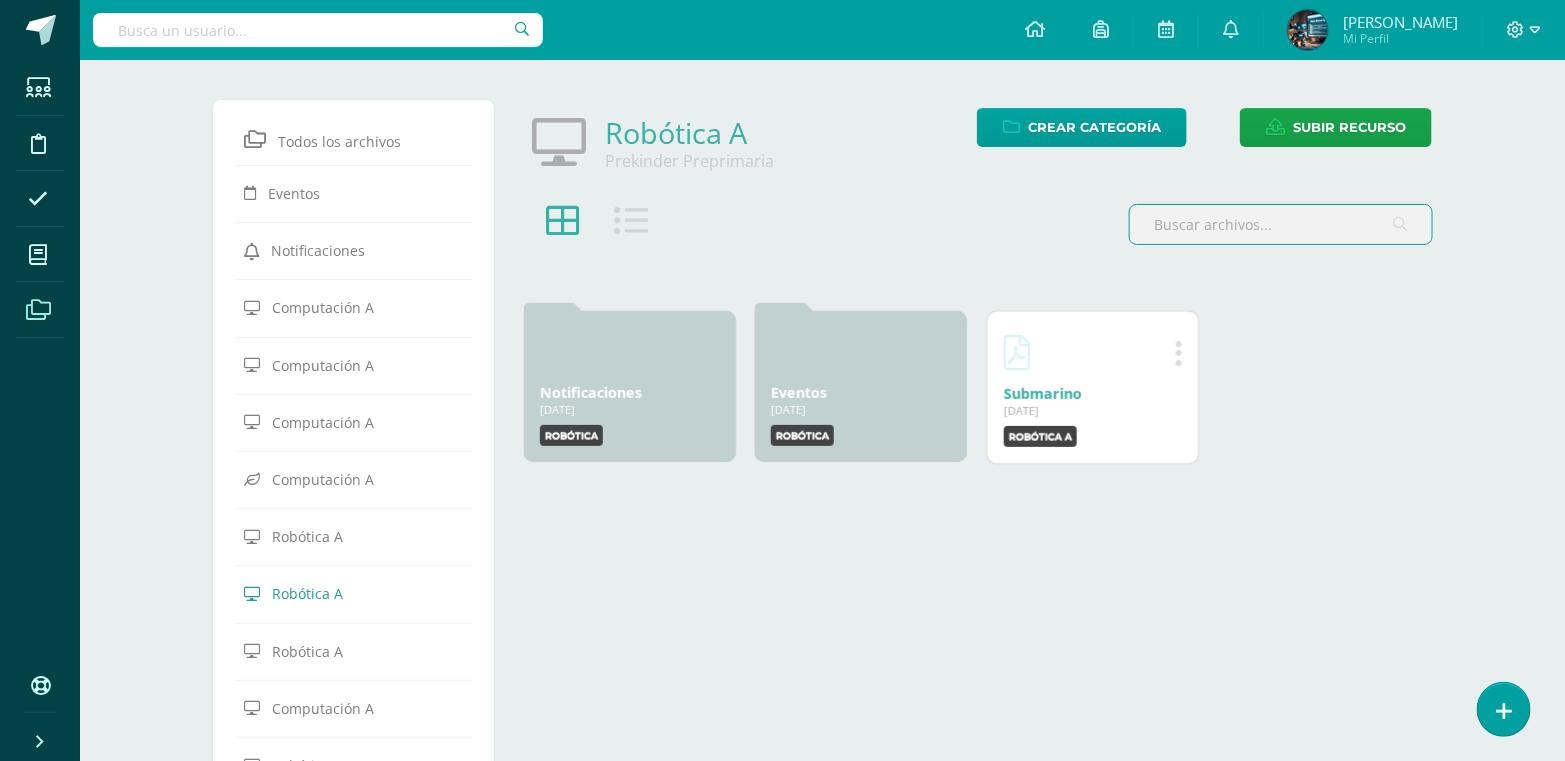 scroll, scrollTop: 0, scrollLeft: 0, axis: both 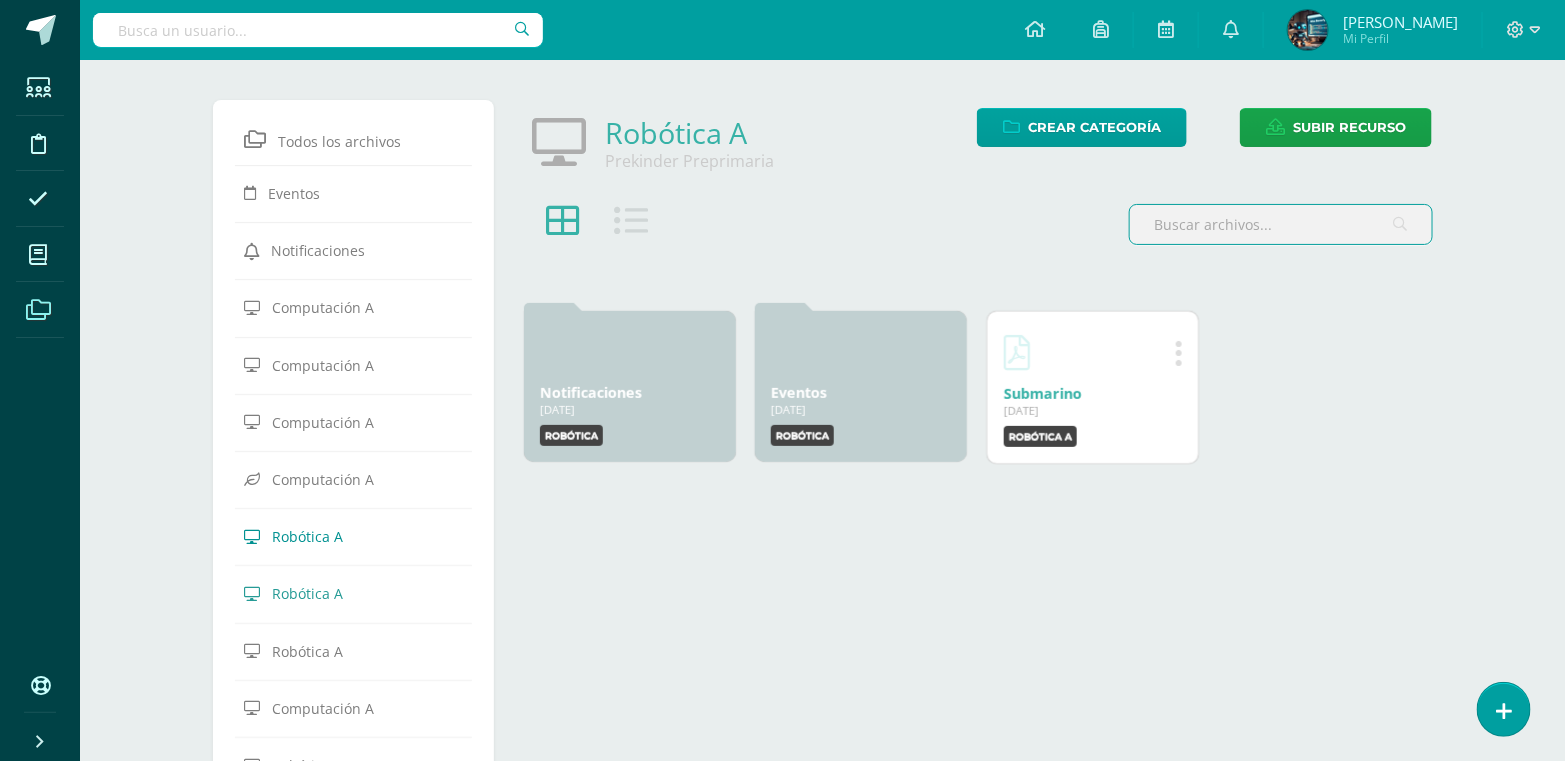 click on "Robótica A" at bounding box center (307, 536) 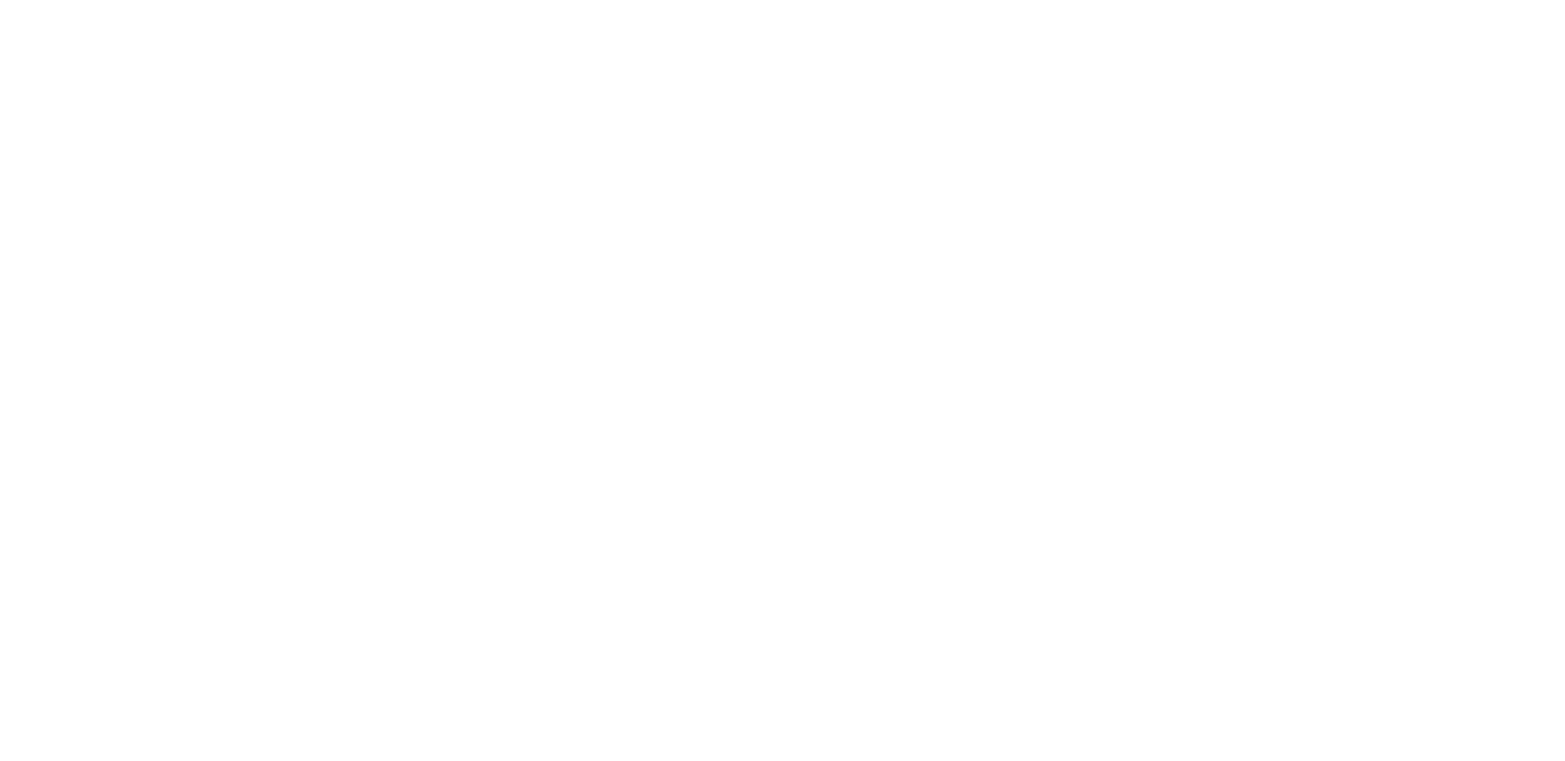 scroll, scrollTop: 0, scrollLeft: 0, axis: both 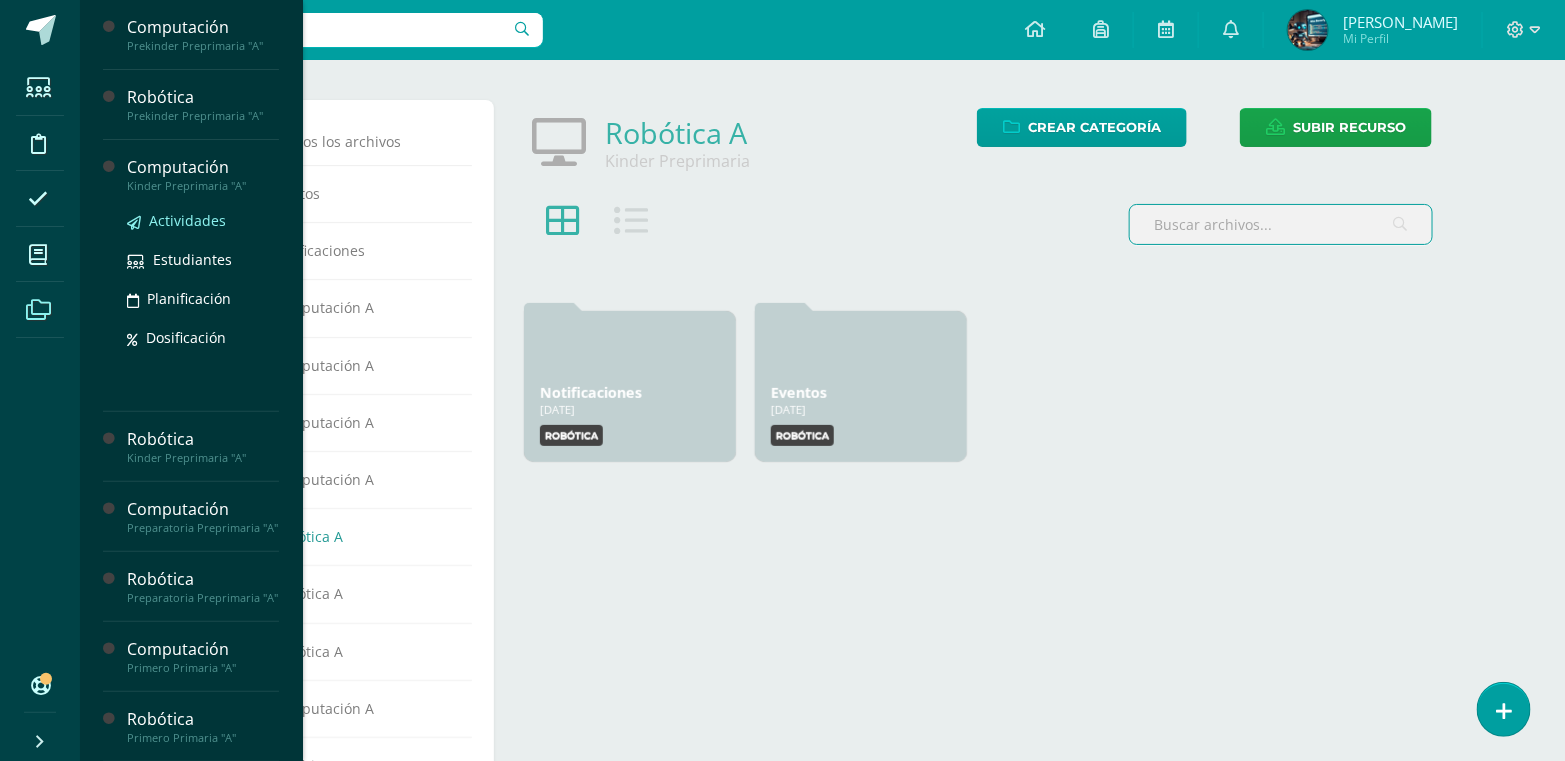 click on "Actividades" at bounding box center (187, 220) 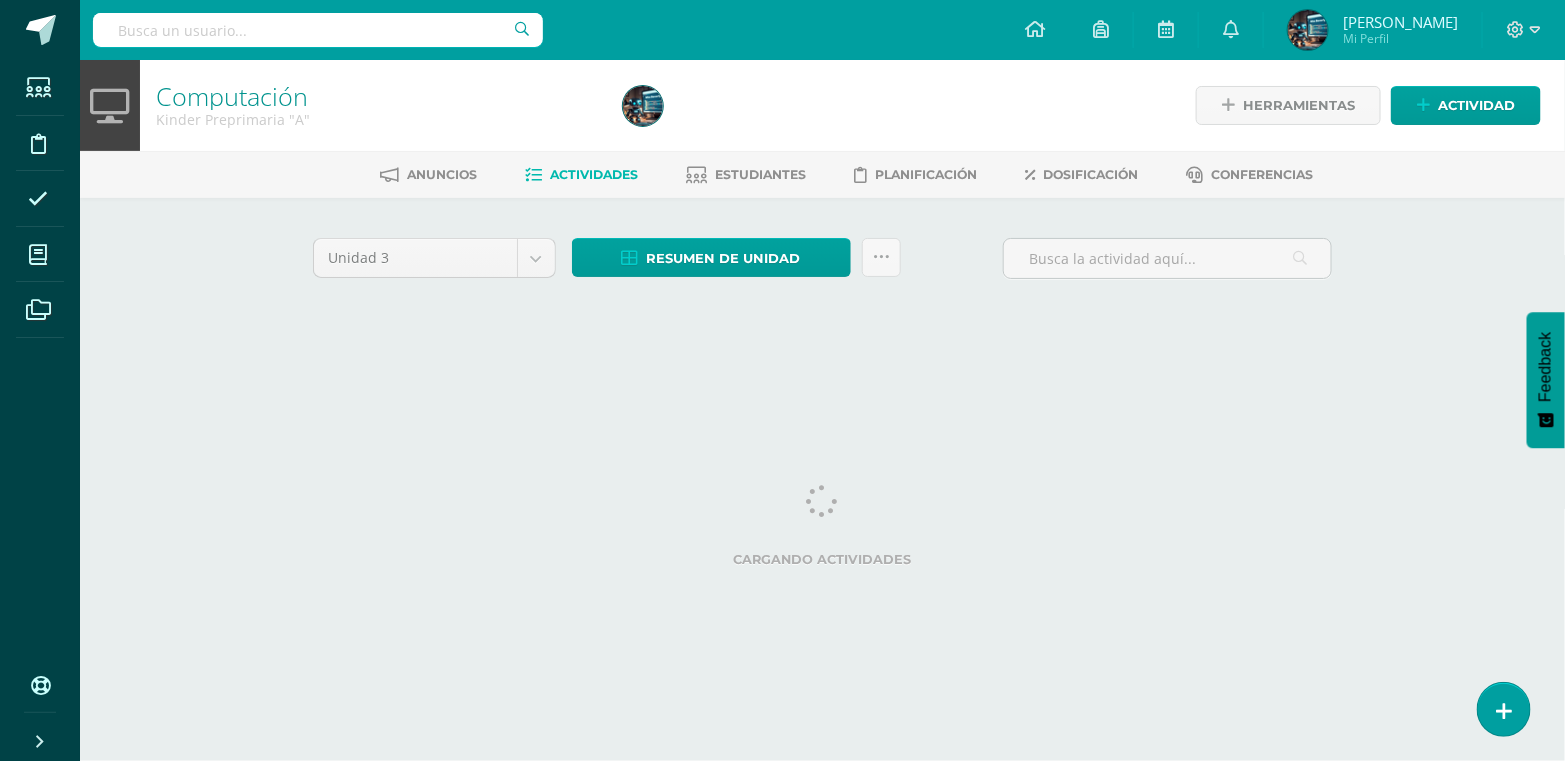 scroll, scrollTop: 0, scrollLeft: 0, axis: both 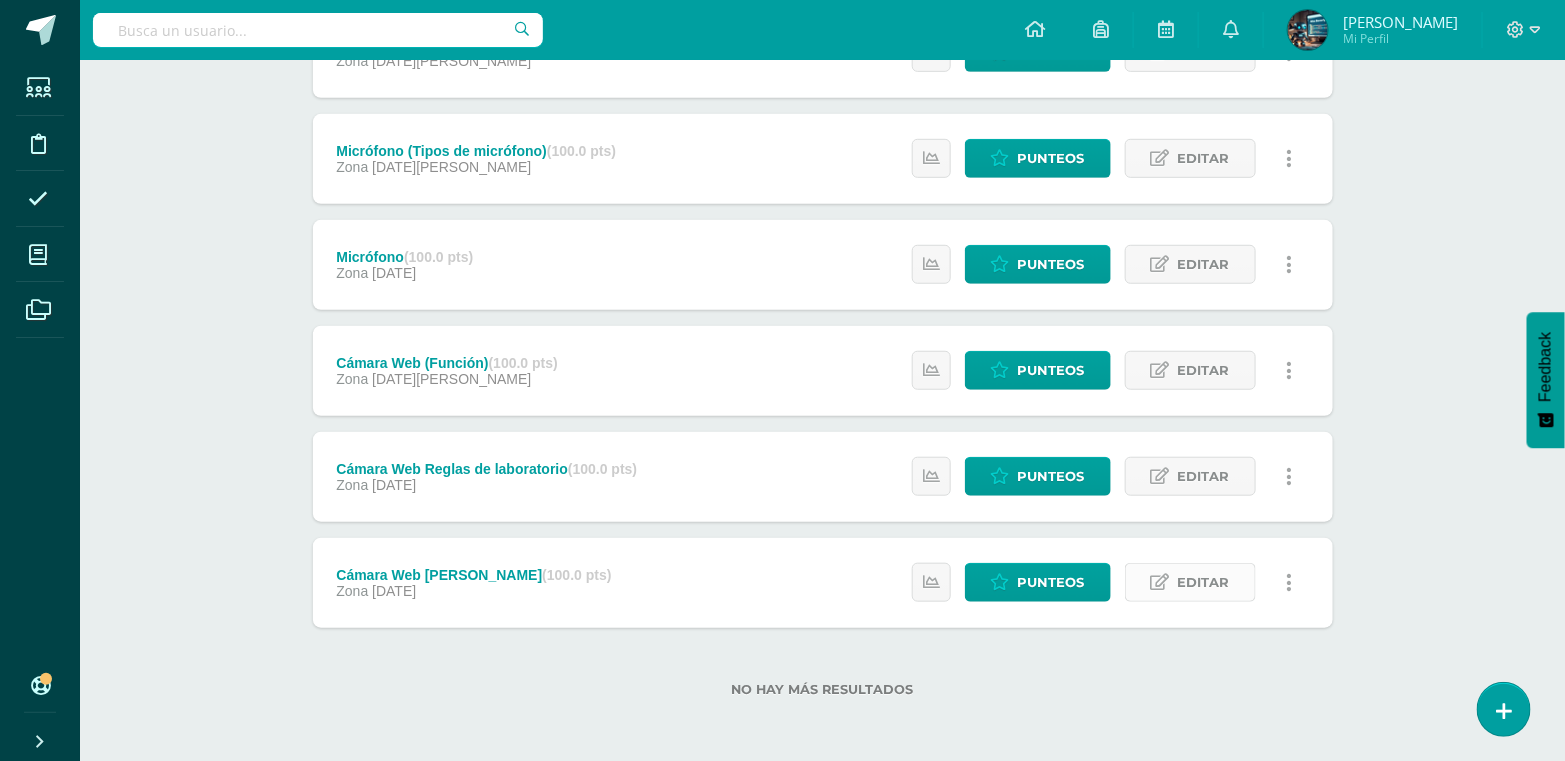 click on "Editar" at bounding box center (1190, 582) 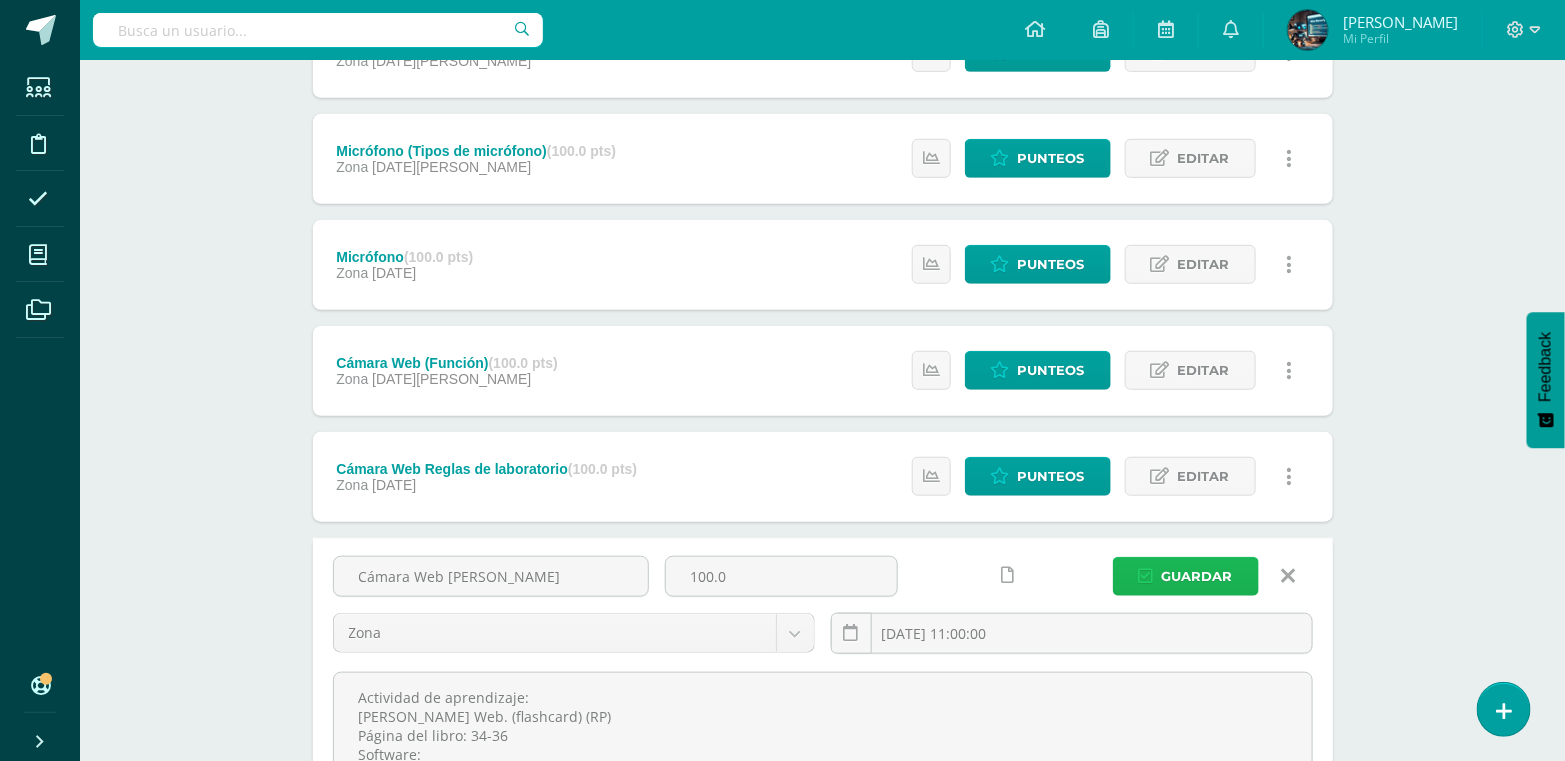 click on "Guardar" at bounding box center [1197, 576] 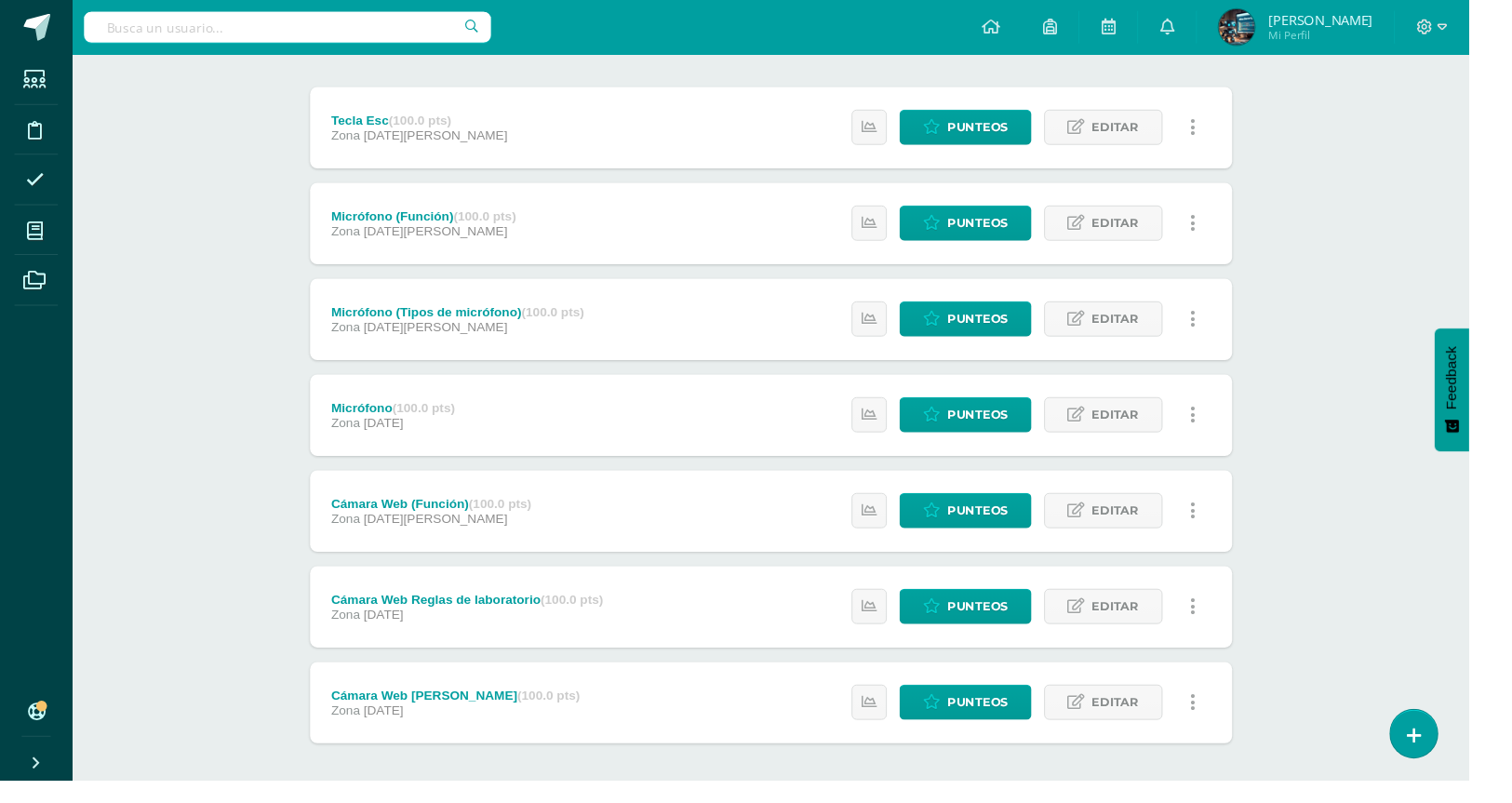 scroll, scrollTop: 282, scrollLeft: 0, axis: vertical 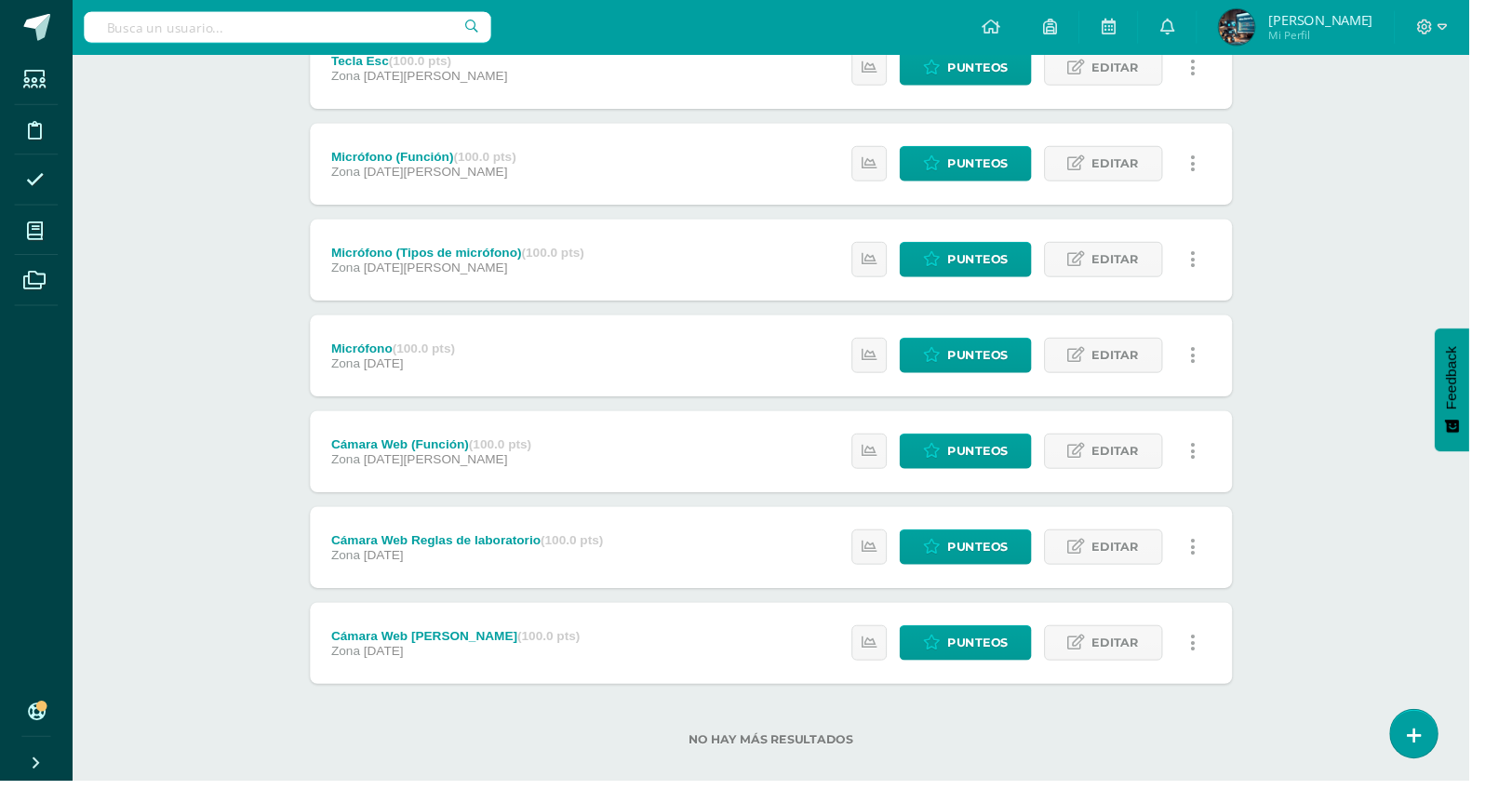 click on "Editar" at bounding box center (1148, 661) 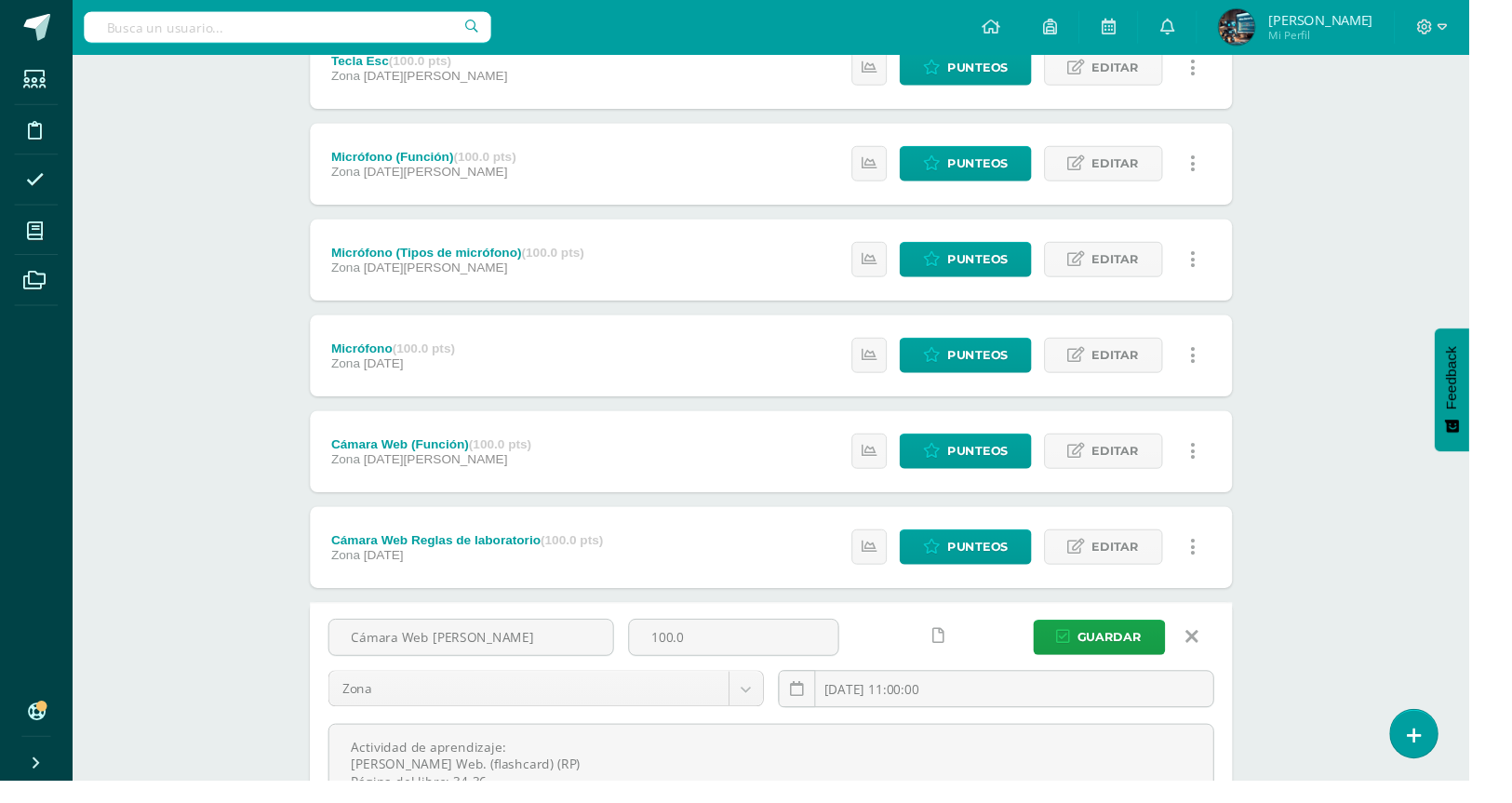 click at bounding box center (966, 654) 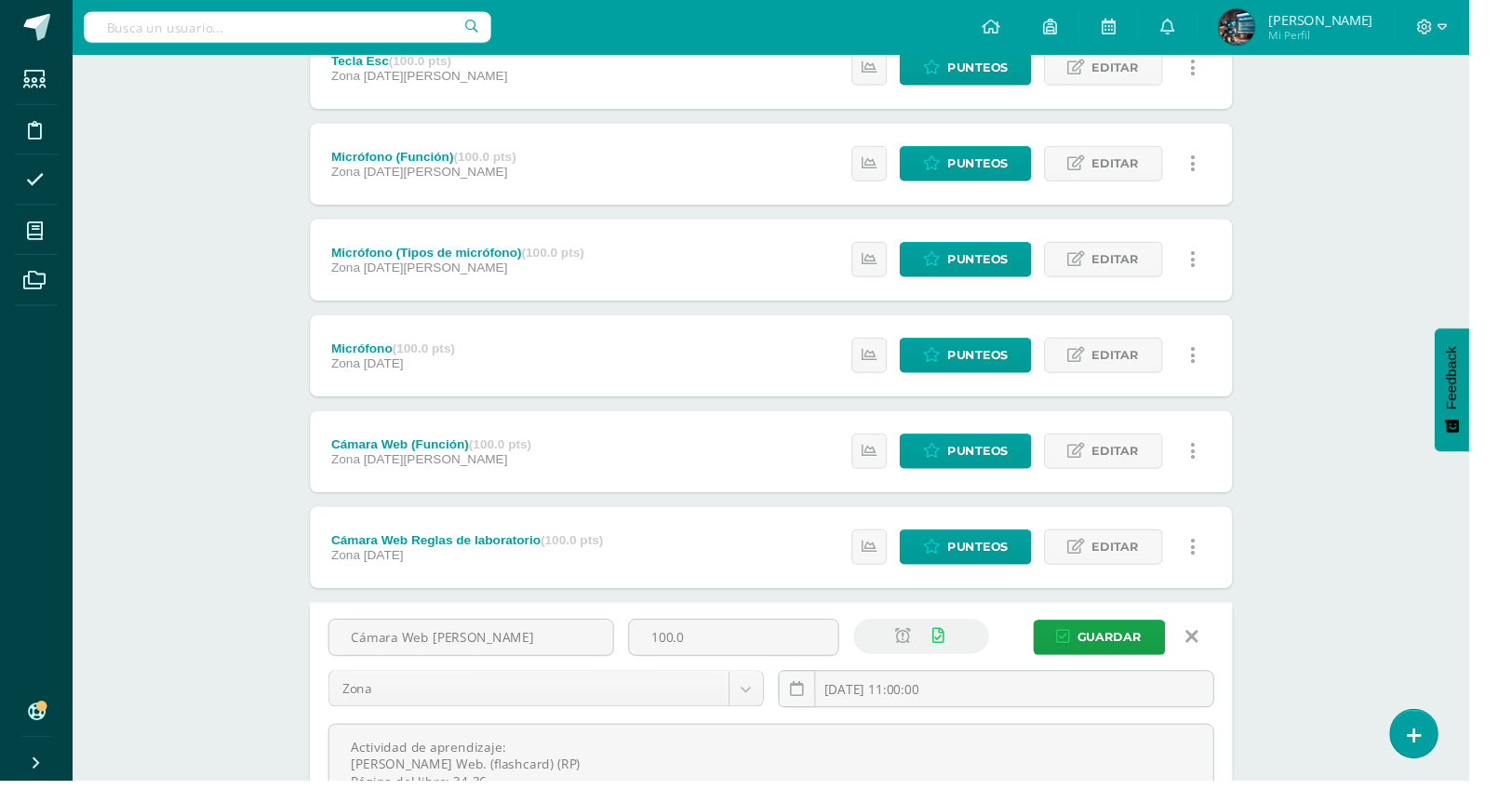click on "2025-07-10 11:00:00" at bounding box center [1025, 708] 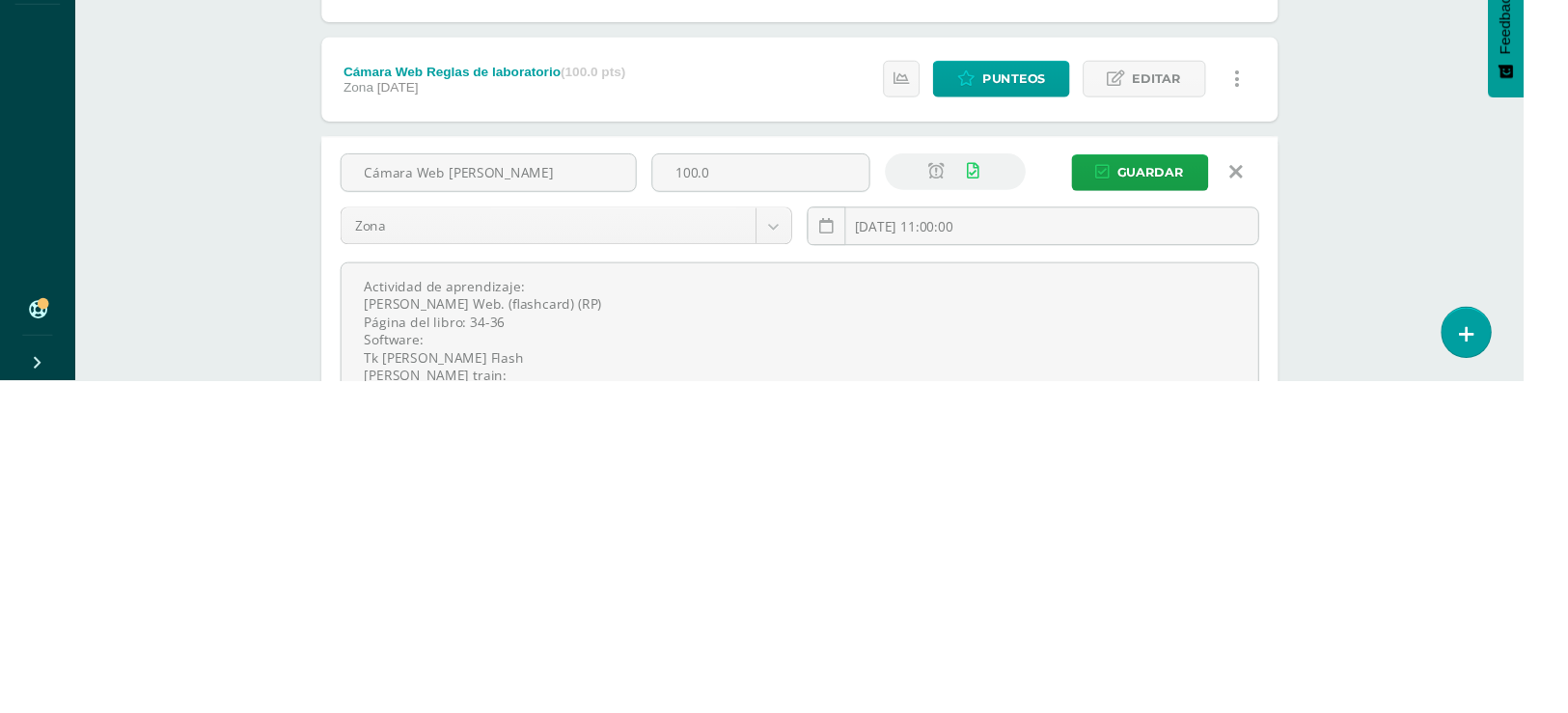 scroll, scrollTop: 473, scrollLeft: 0, axis: vertical 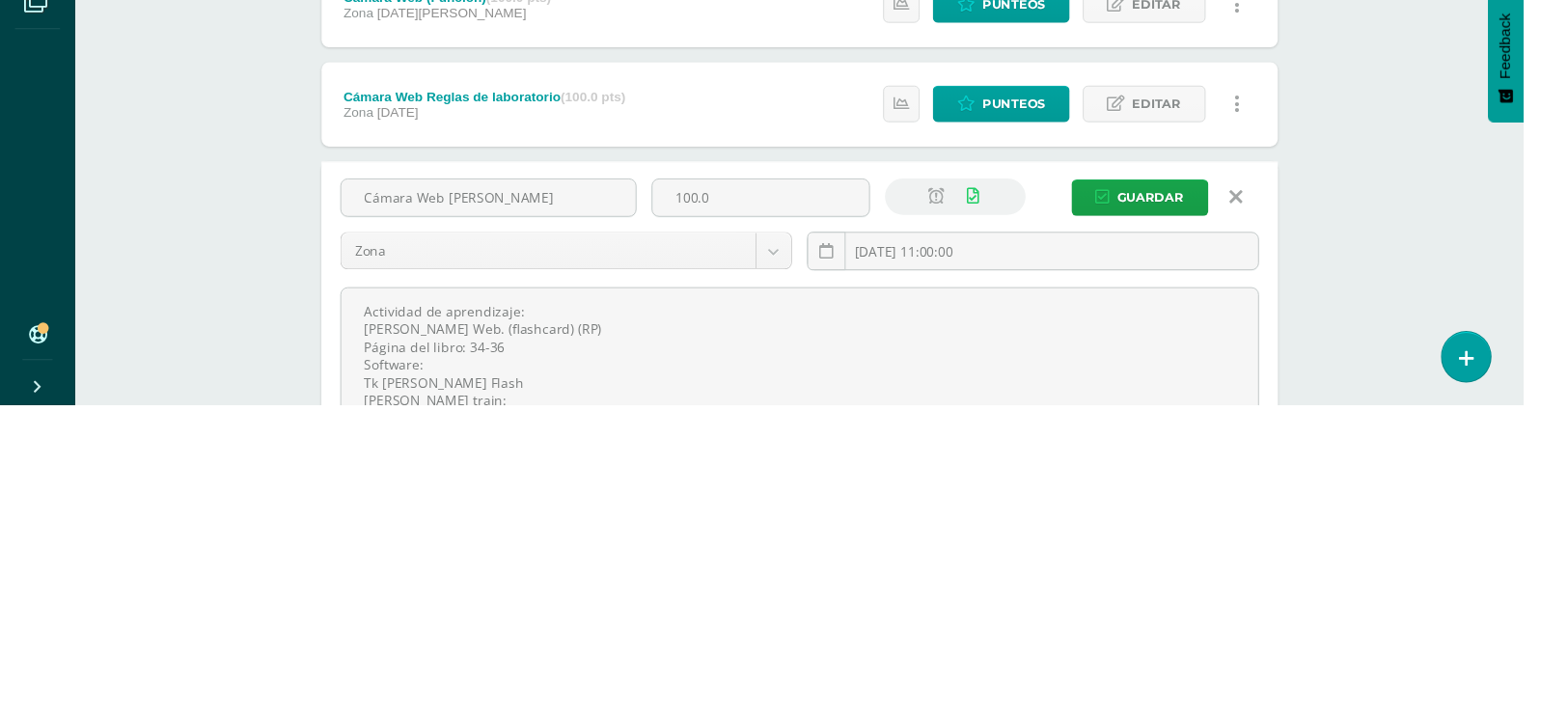 click on "2025-07-10 11:00:00" at bounding box center [1063, 554] 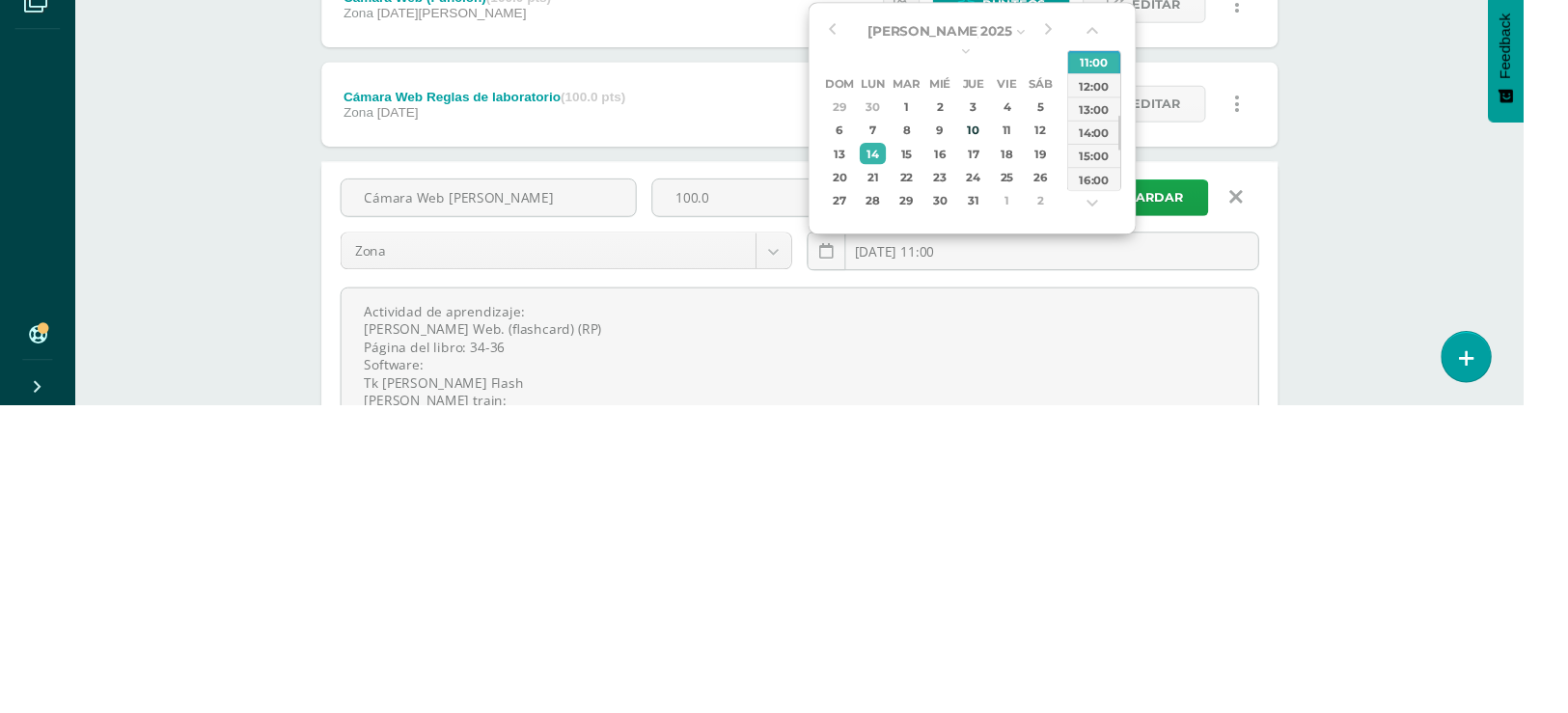 type on "2025-07-14 13:00" 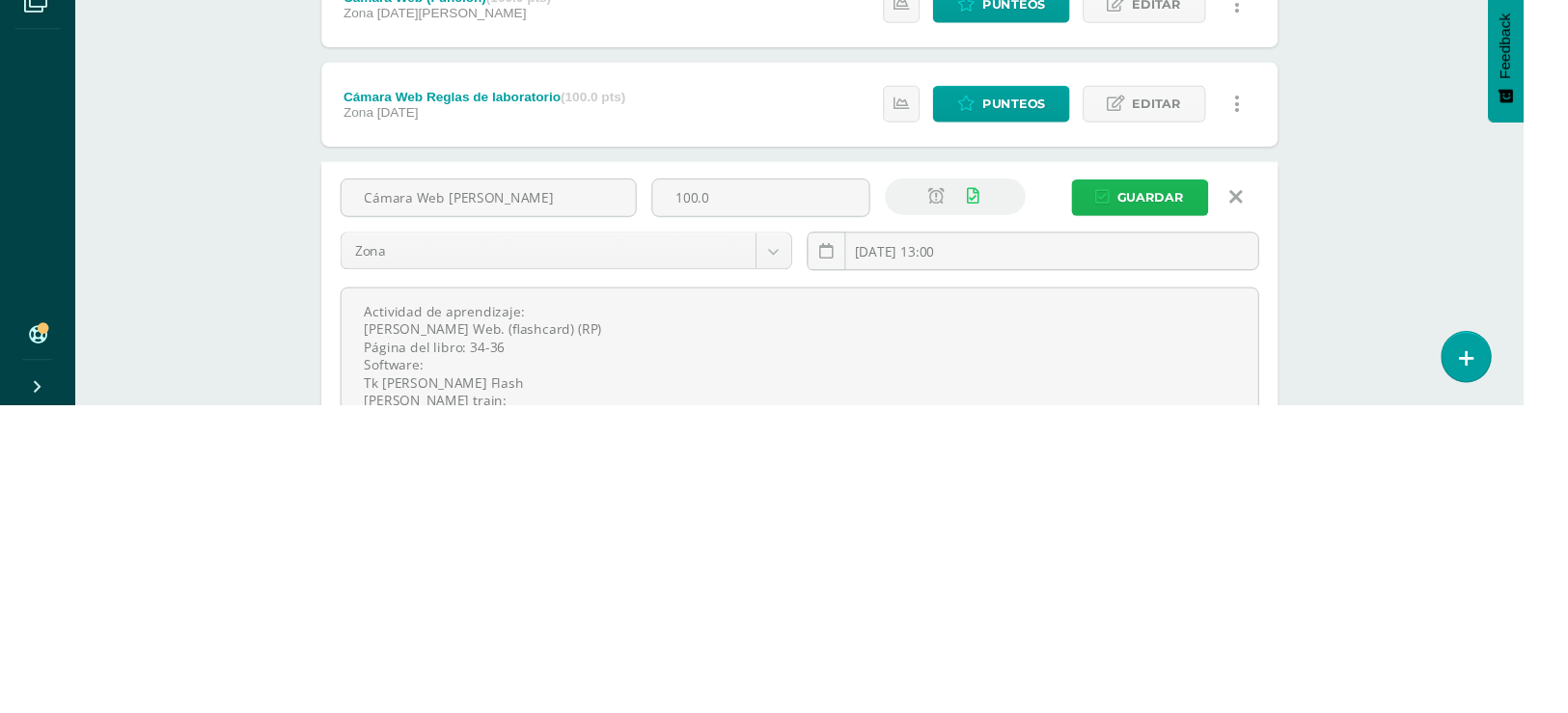 click on "Guardar" at bounding box center [1184, 499] 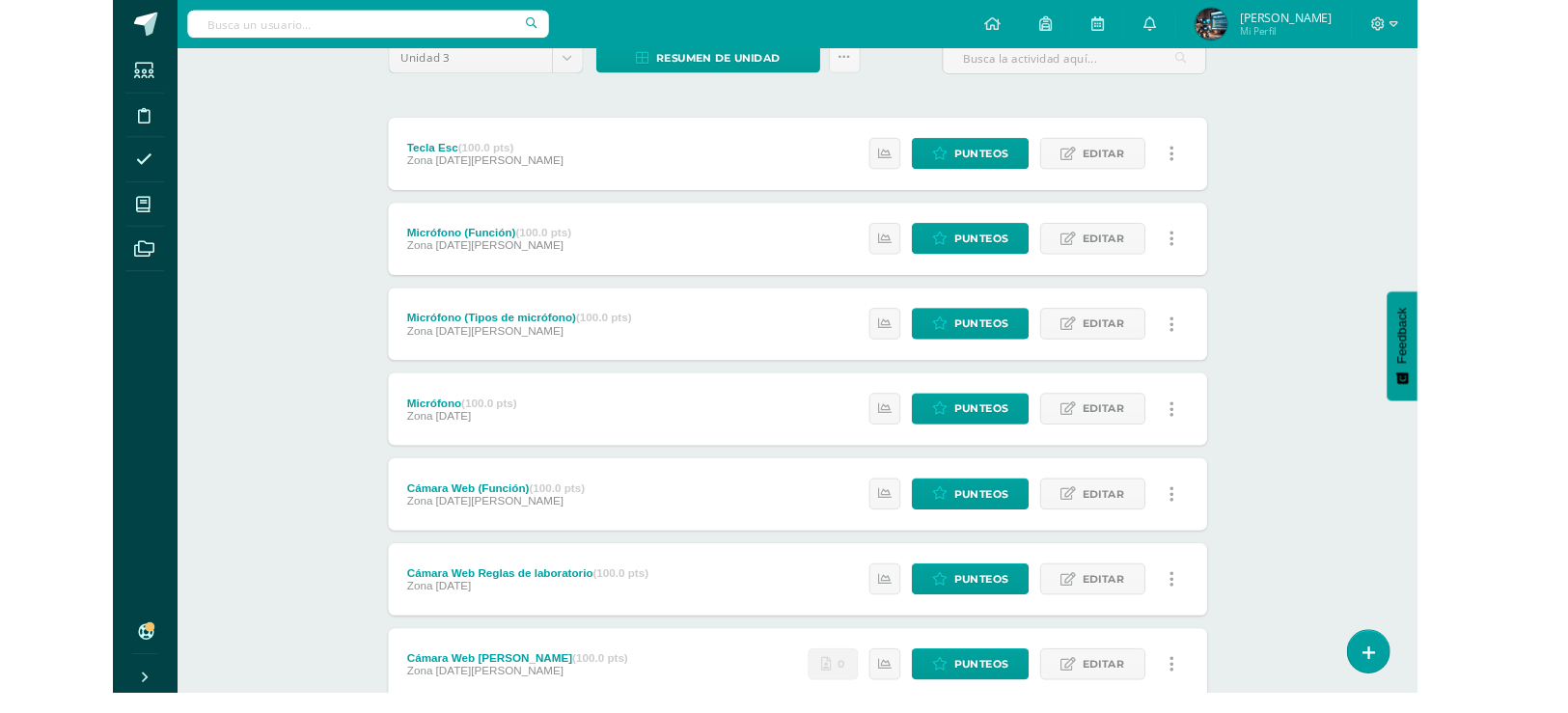 scroll, scrollTop: 0, scrollLeft: 0, axis: both 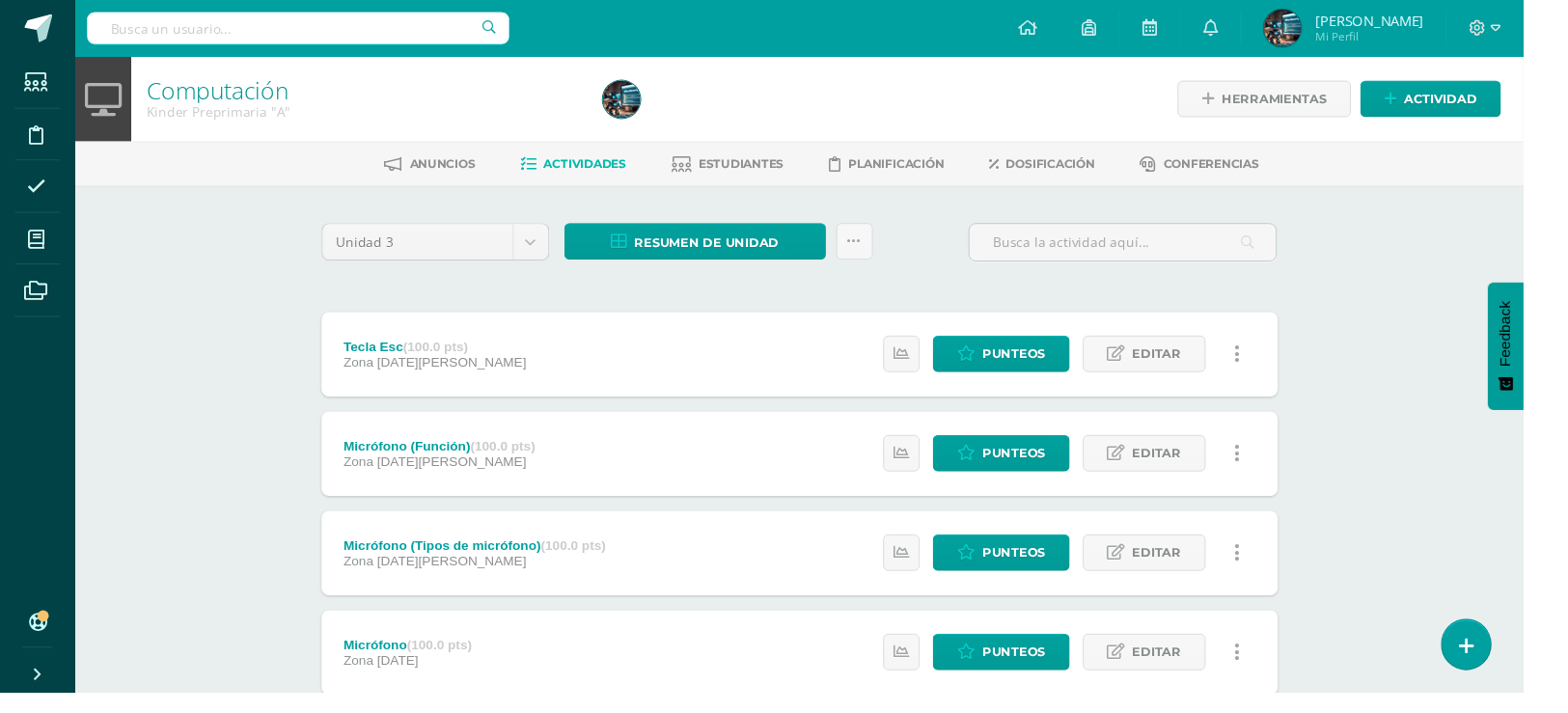 click at bounding box center [37, 298] 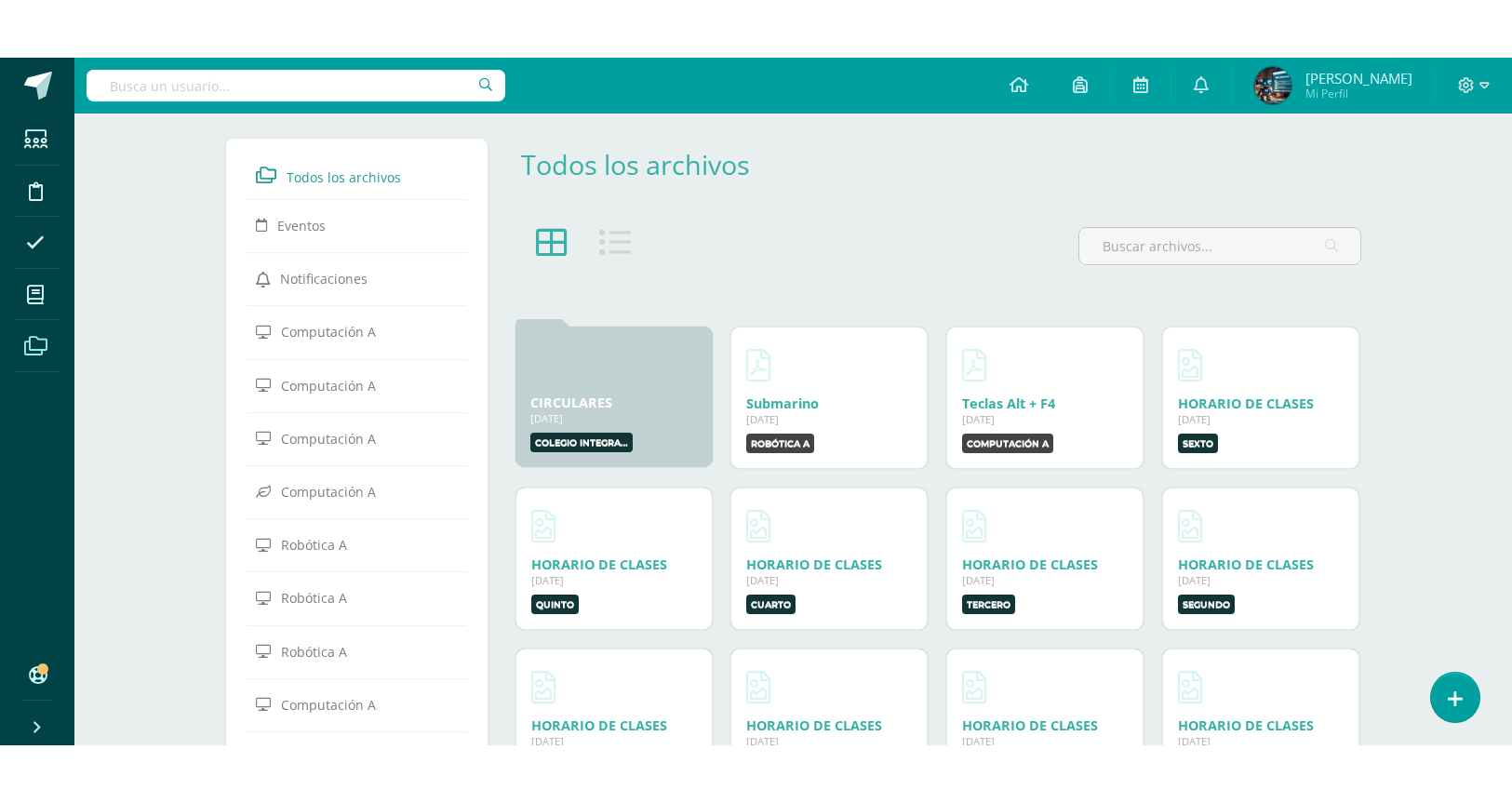 scroll, scrollTop: 0, scrollLeft: 0, axis: both 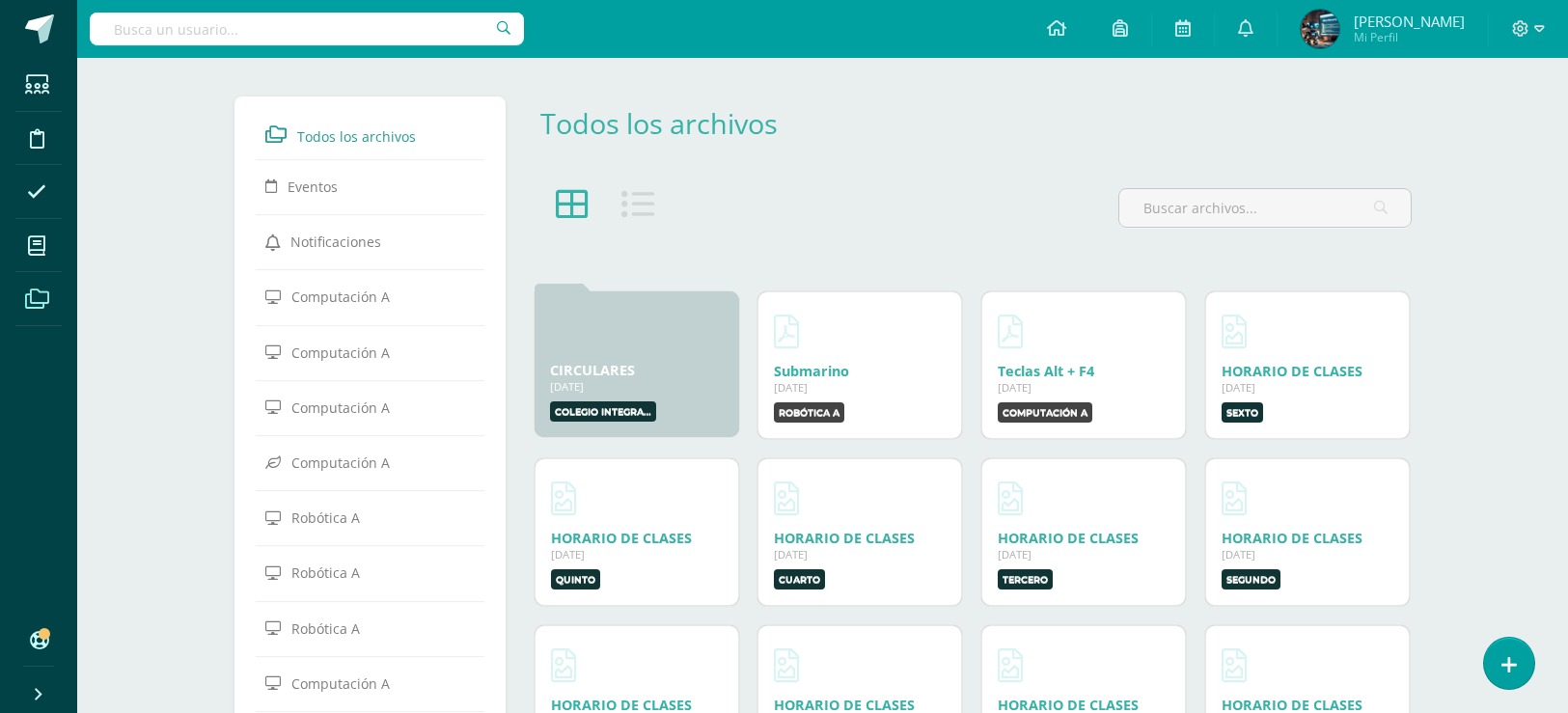 click at bounding box center (638, 205) 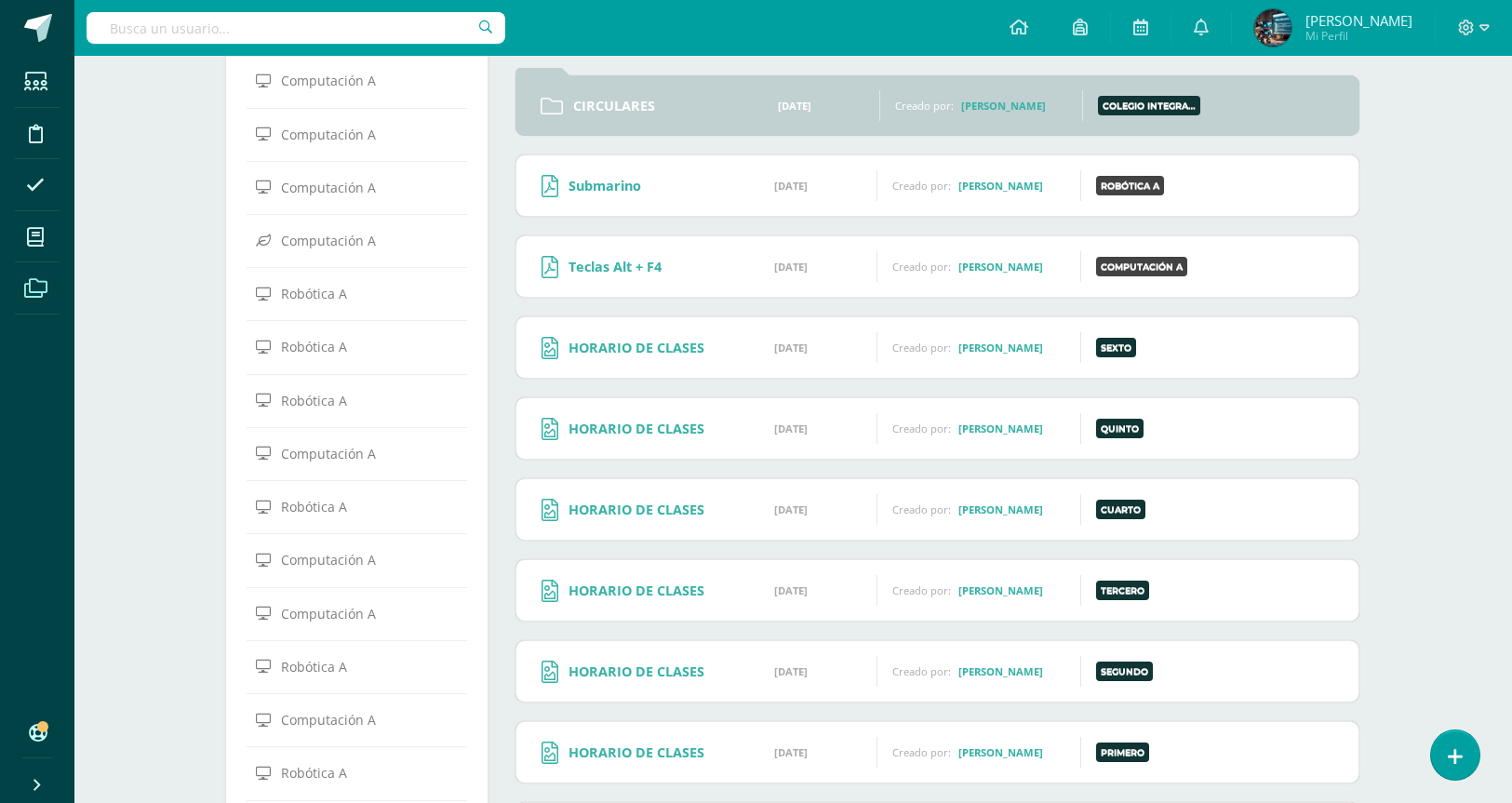 scroll, scrollTop: 0, scrollLeft: 0, axis: both 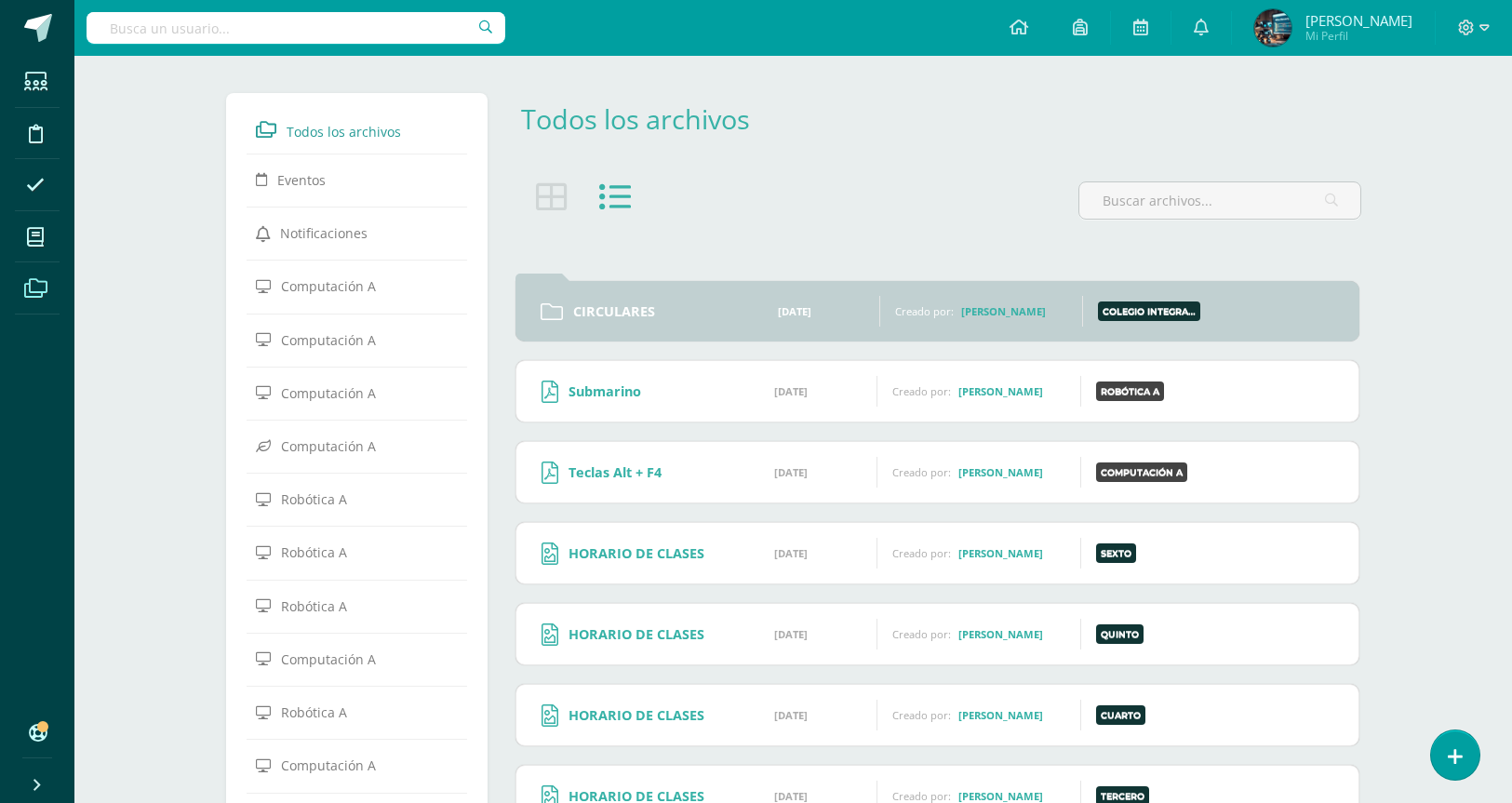 click on "Computación A" at bounding box center [328, 286] 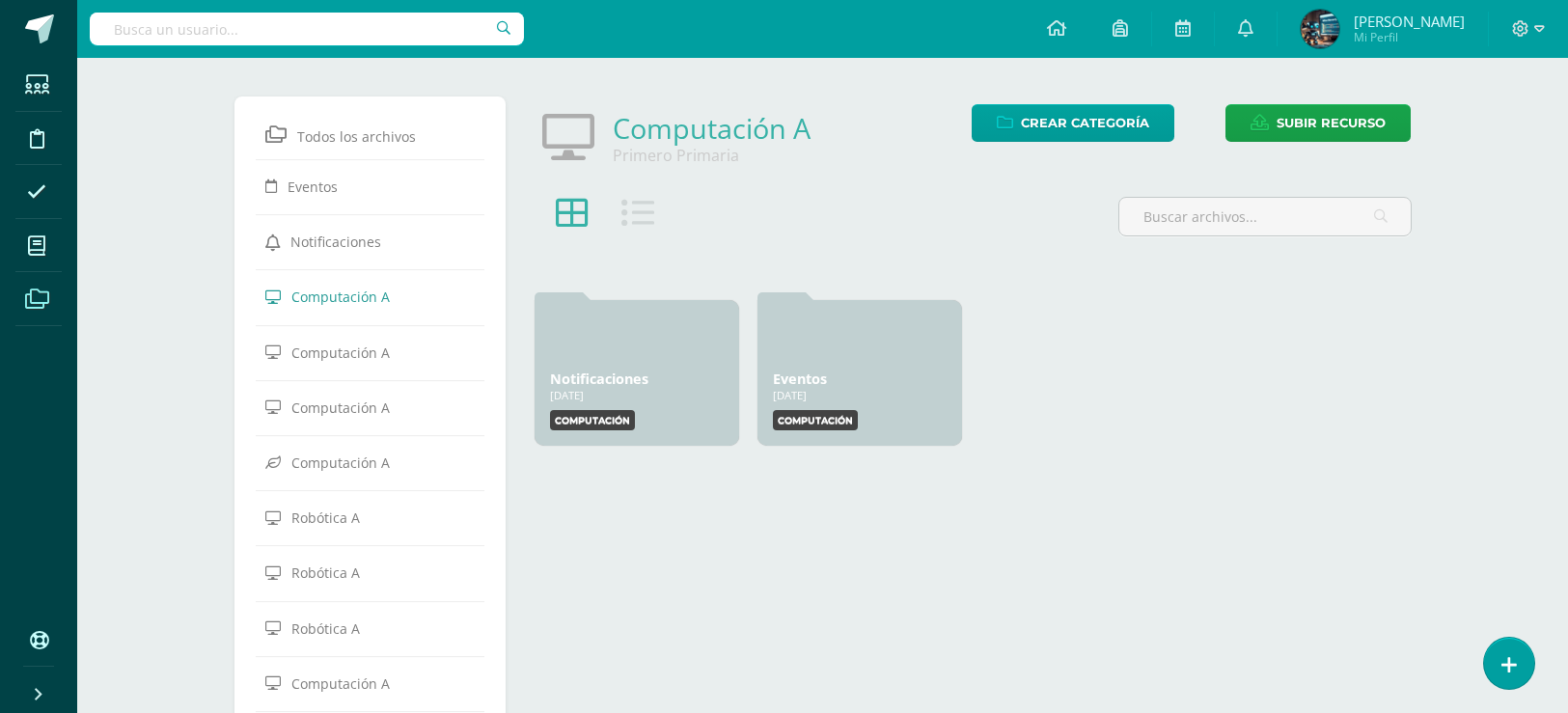 scroll, scrollTop: 0, scrollLeft: 0, axis: both 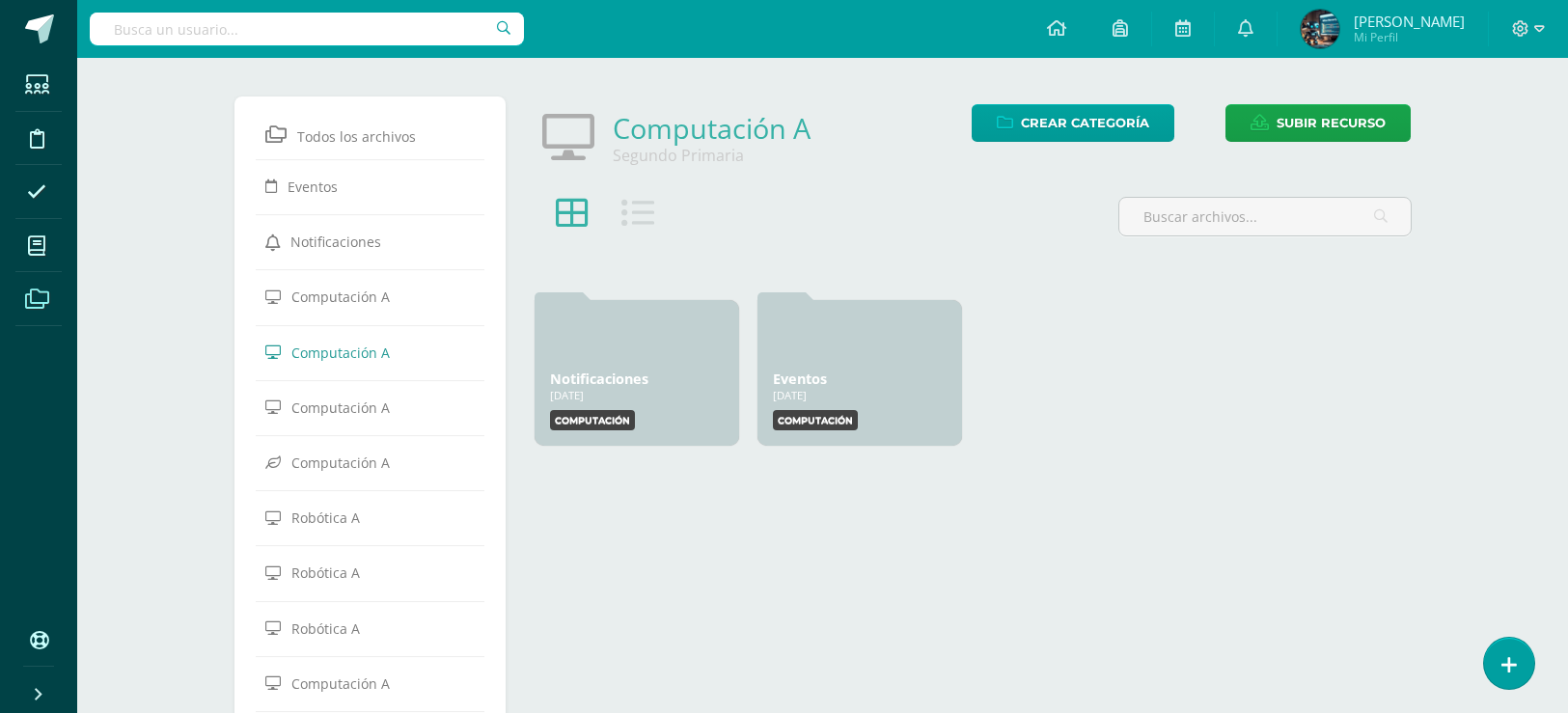 click on "Computación A" at bounding box center (341, 407) 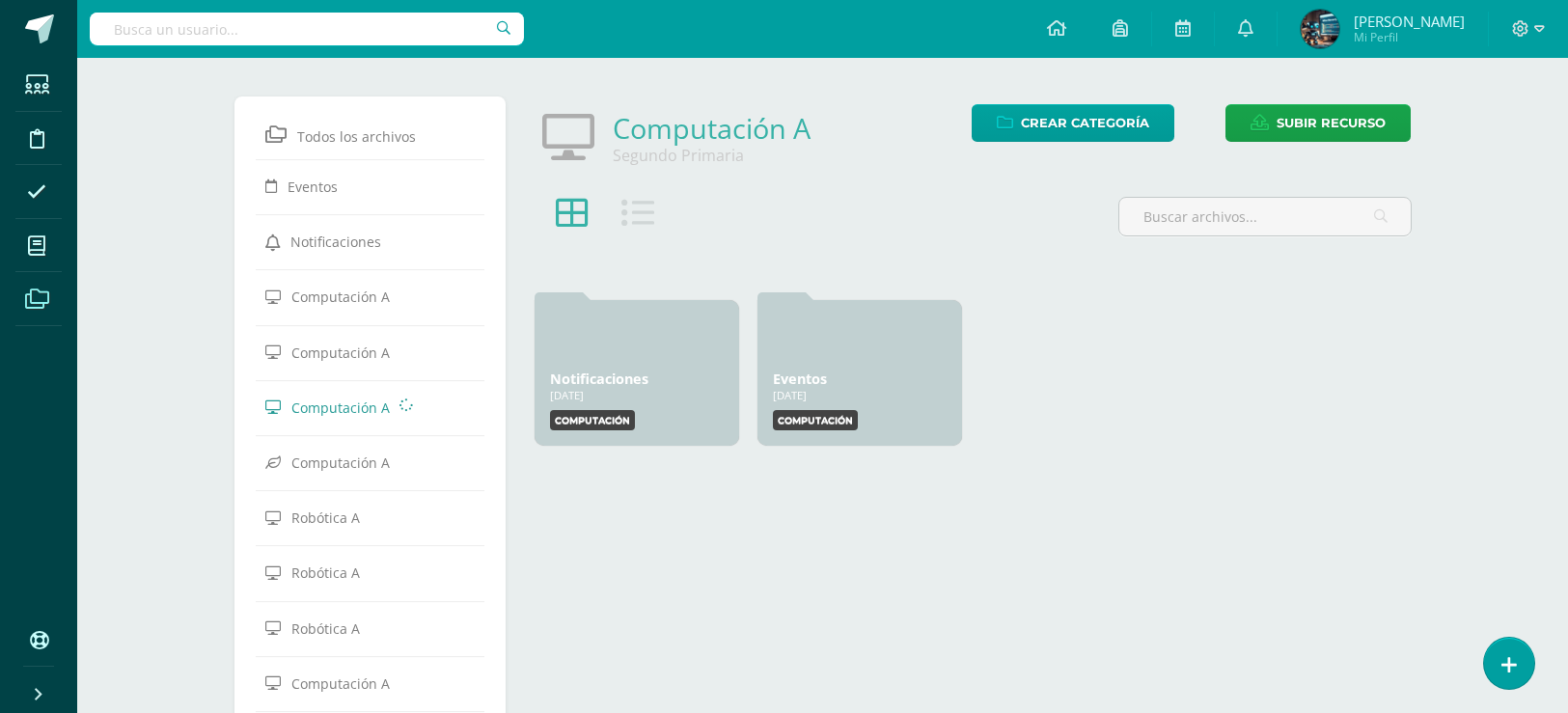 scroll, scrollTop: 0, scrollLeft: 0, axis: both 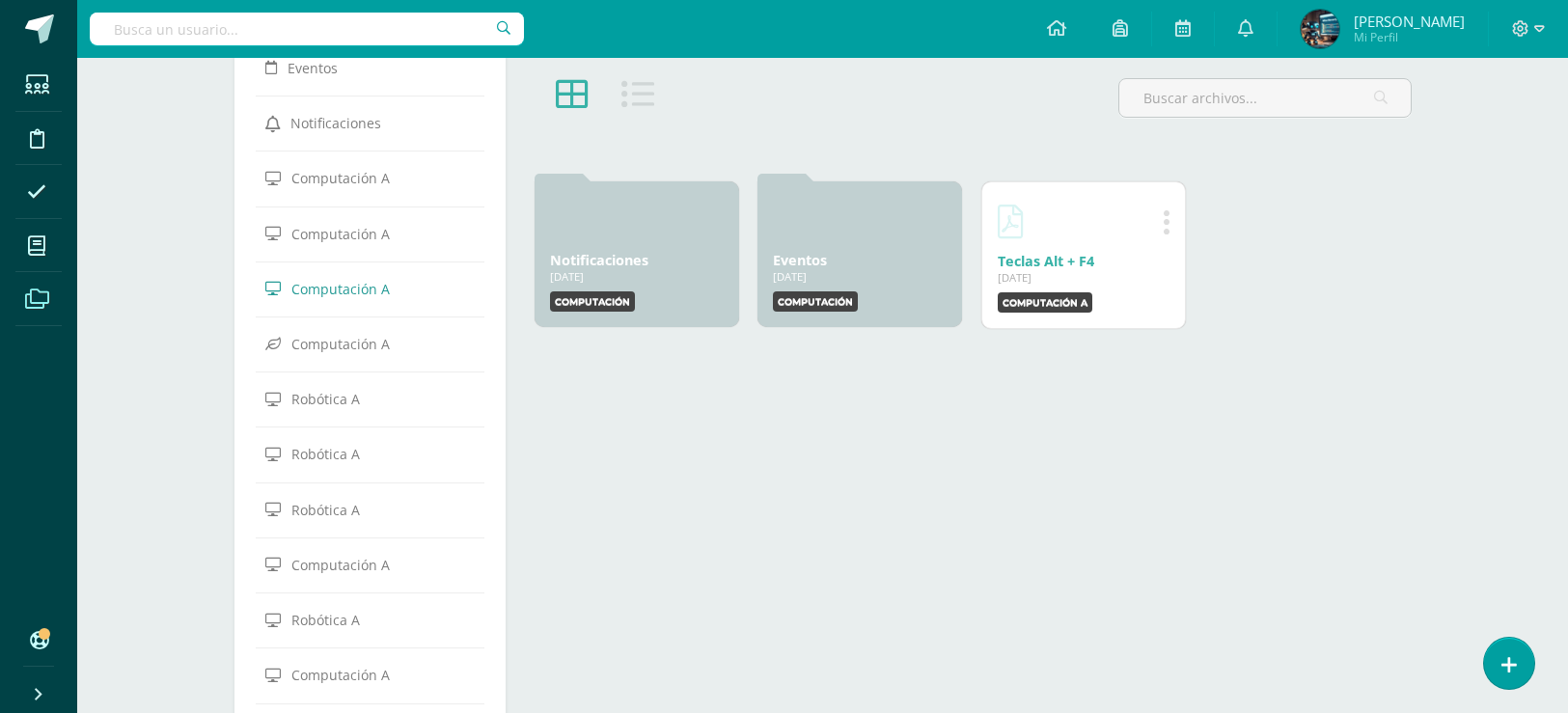 click on "Computación A" at bounding box center [341, 564] 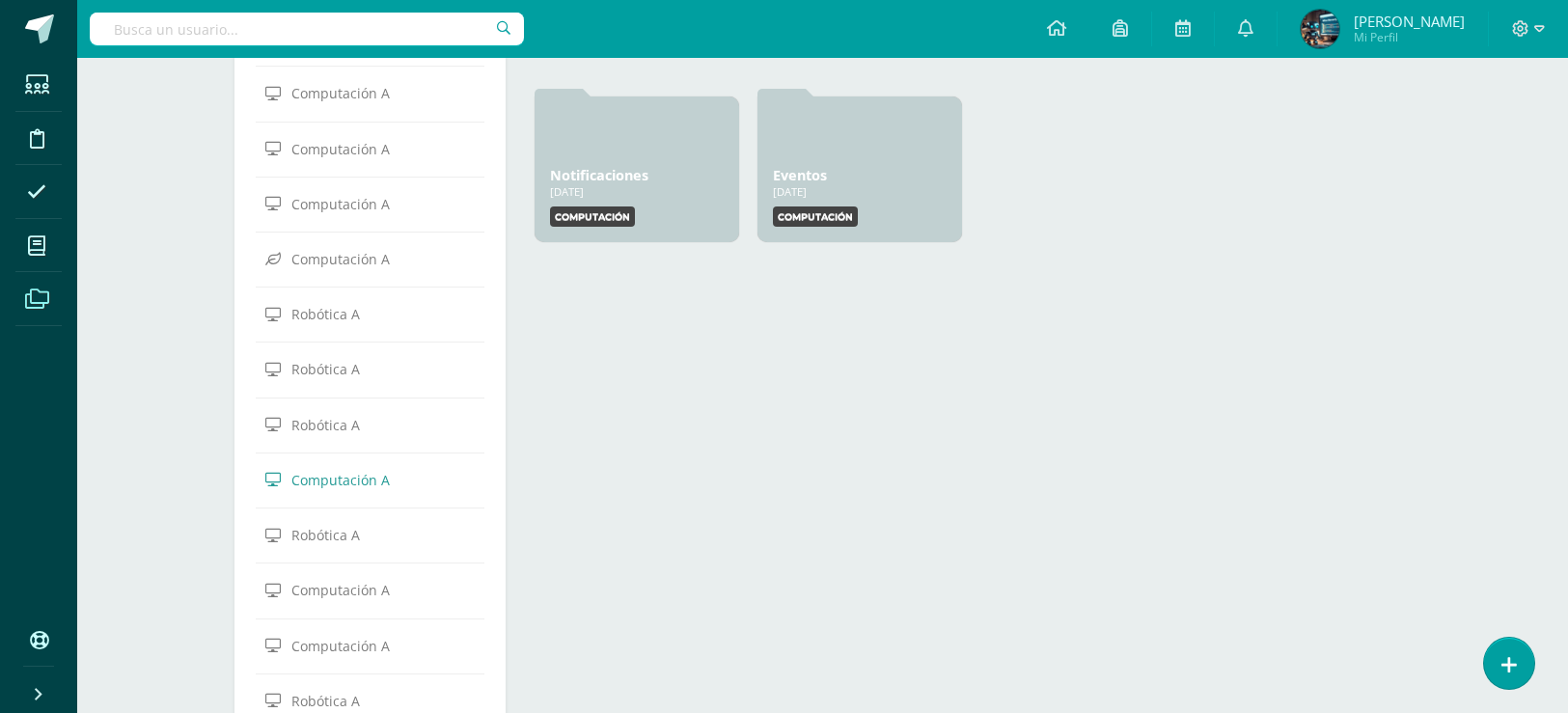 scroll, scrollTop: 261, scrollLeft: 0, axis: vertical 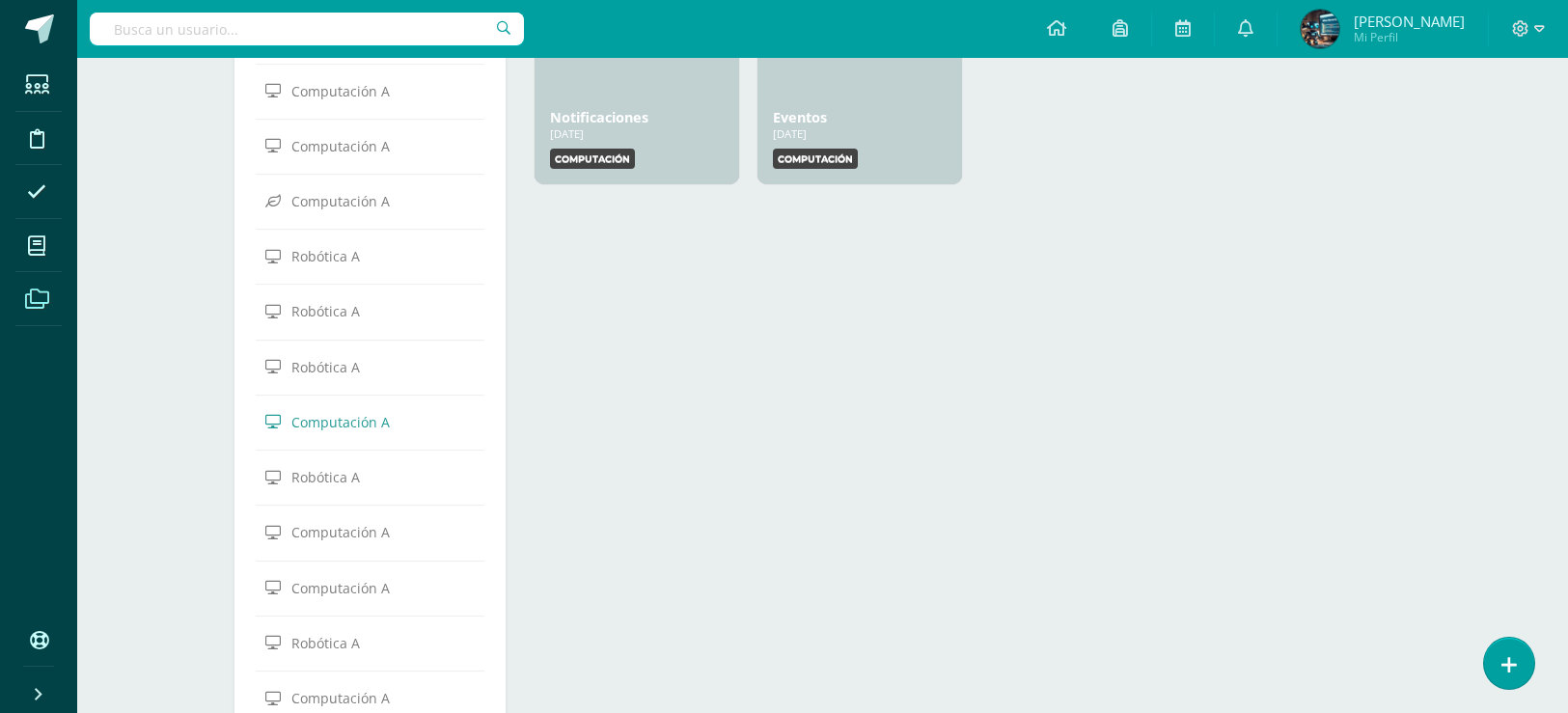 click on "Computación A" at bounding box center [371, 532] 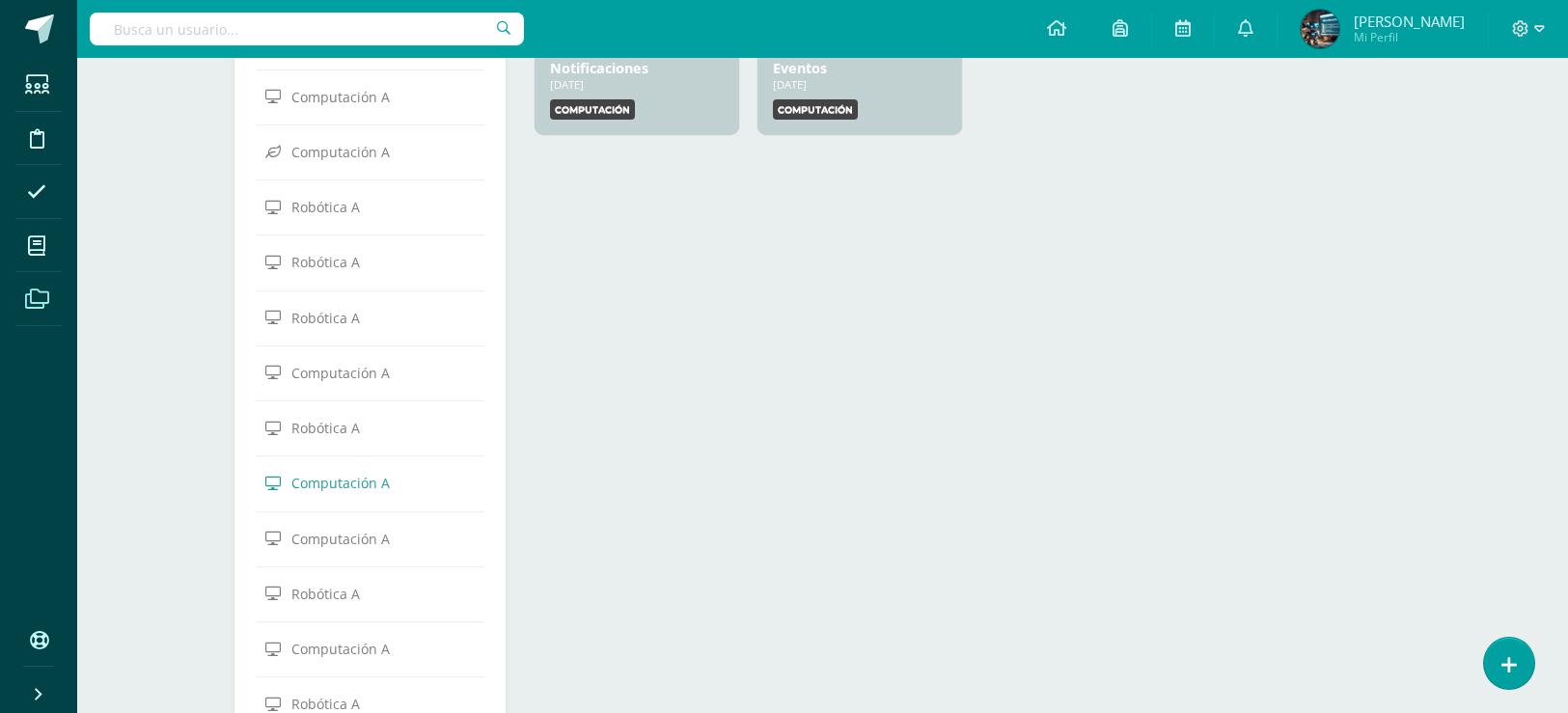 scroll, scrollTop: 312, scrollLeft: 0, axis: vertical 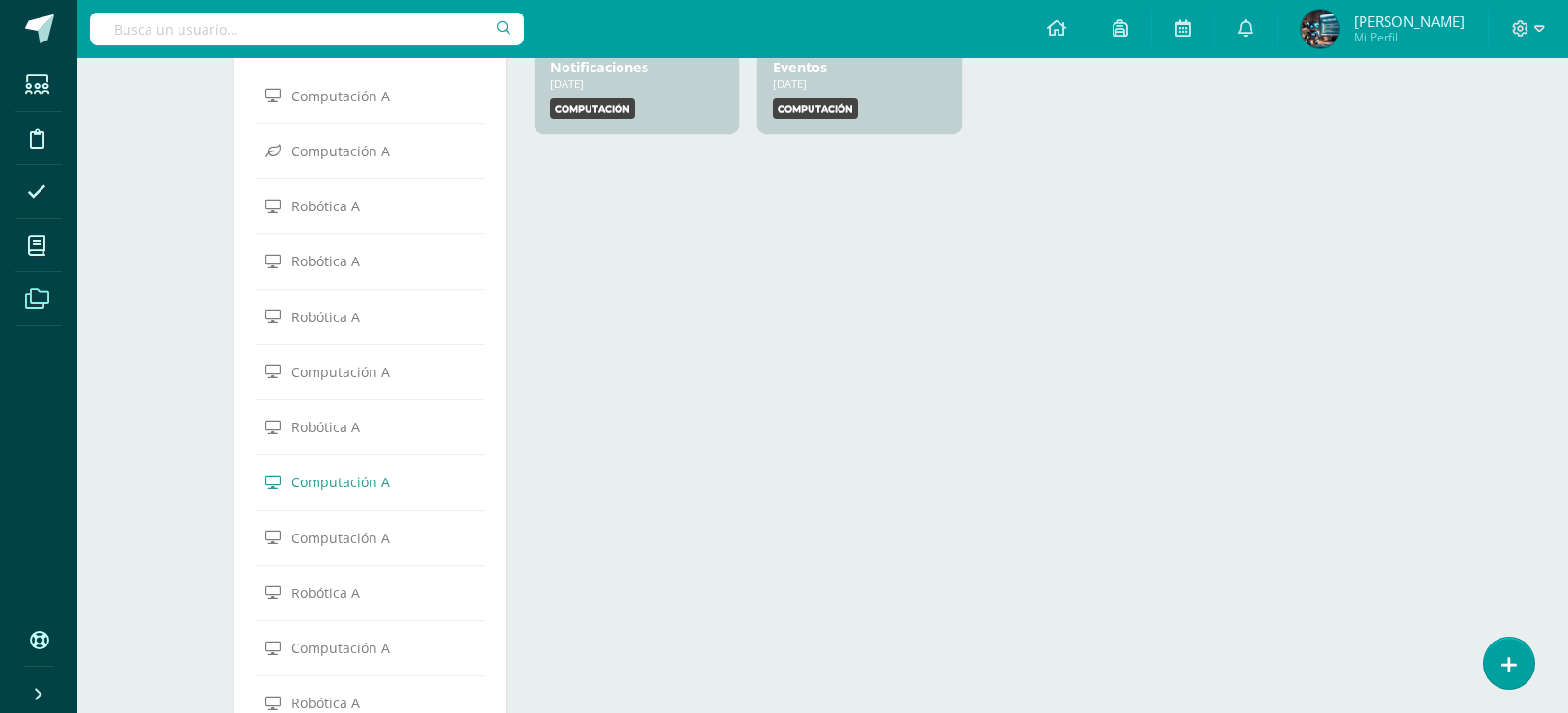 click at bounding box center (371, 511) 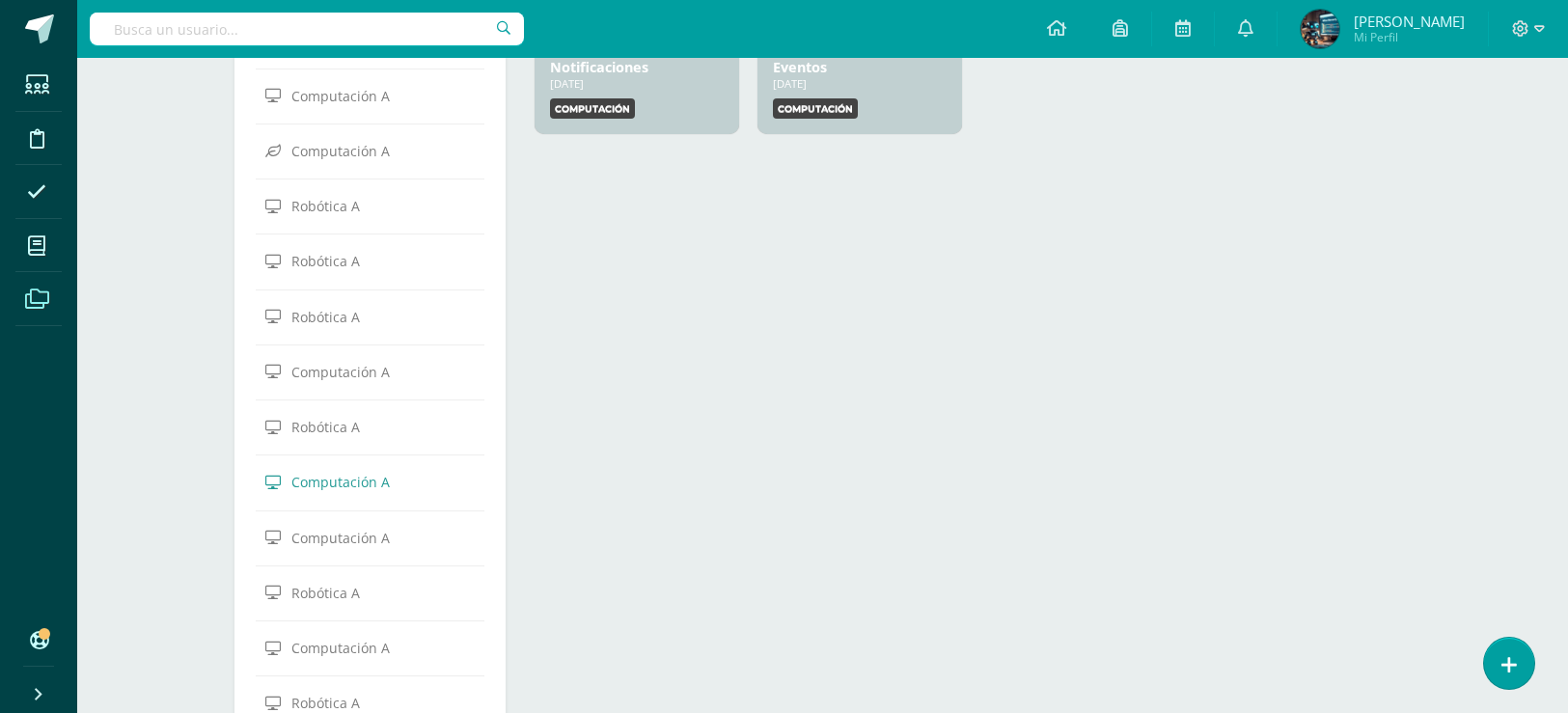 click on "Computación A" at bounding box center (341, 537) 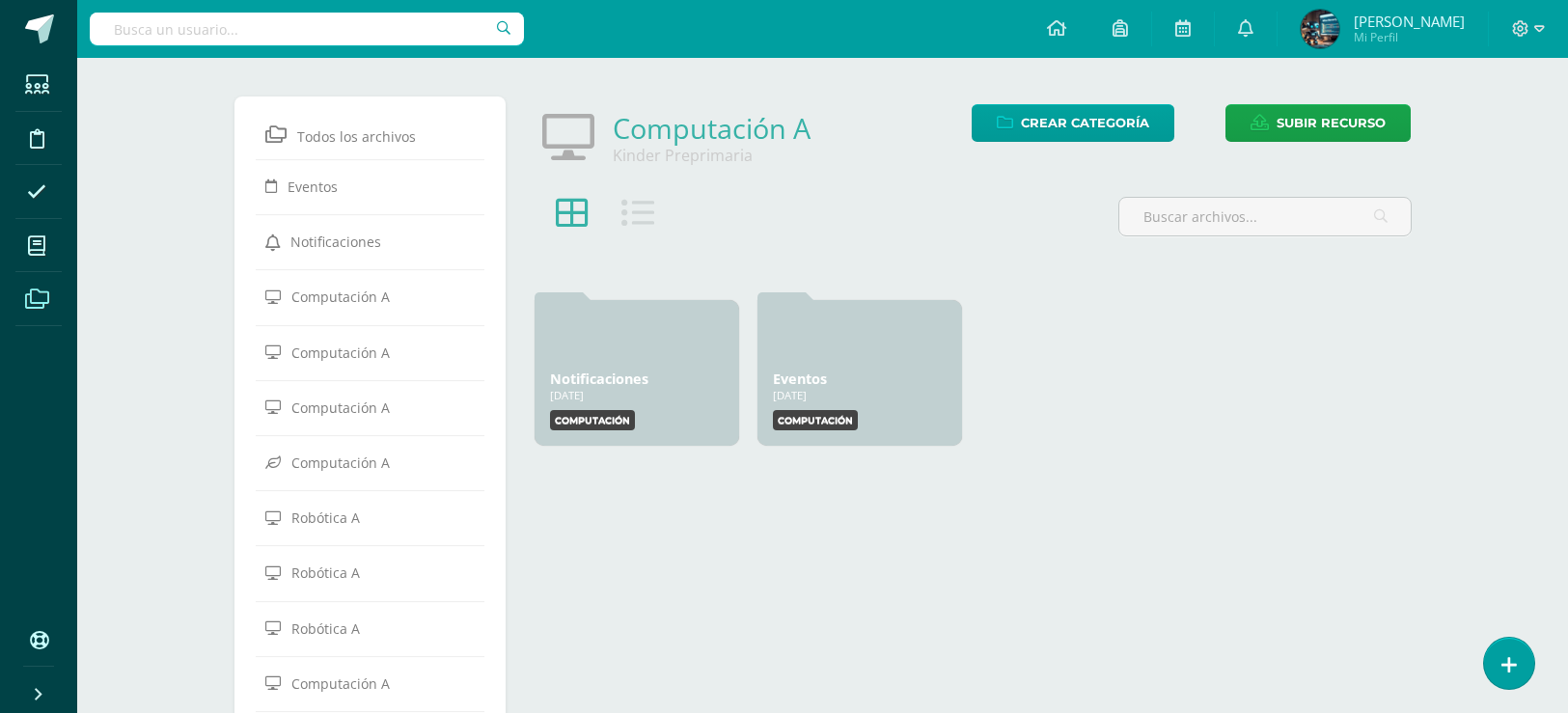 scroll, scrollTop: 0, scrollLeft: 0, axis: both 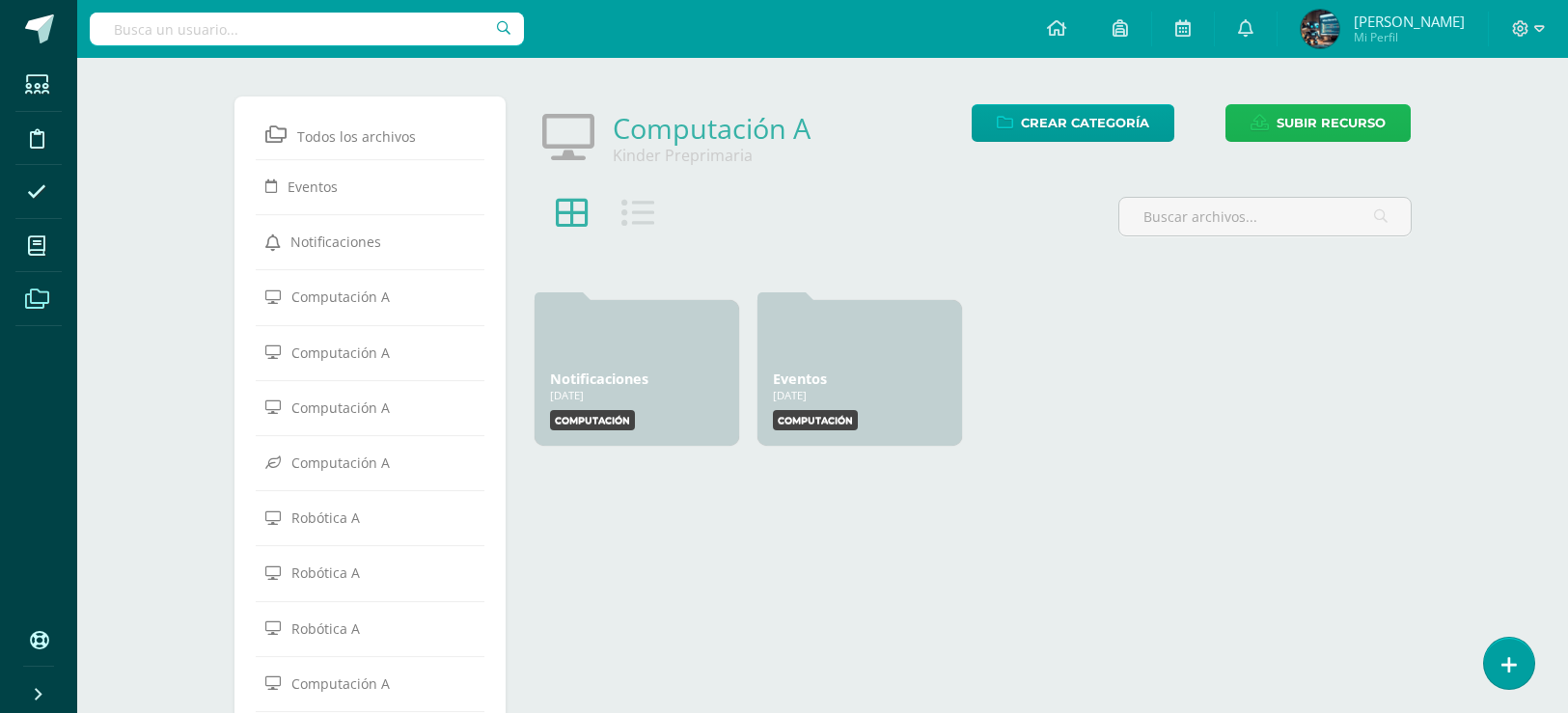 click on "Subir recurso" at bounding box center (1331, 123) 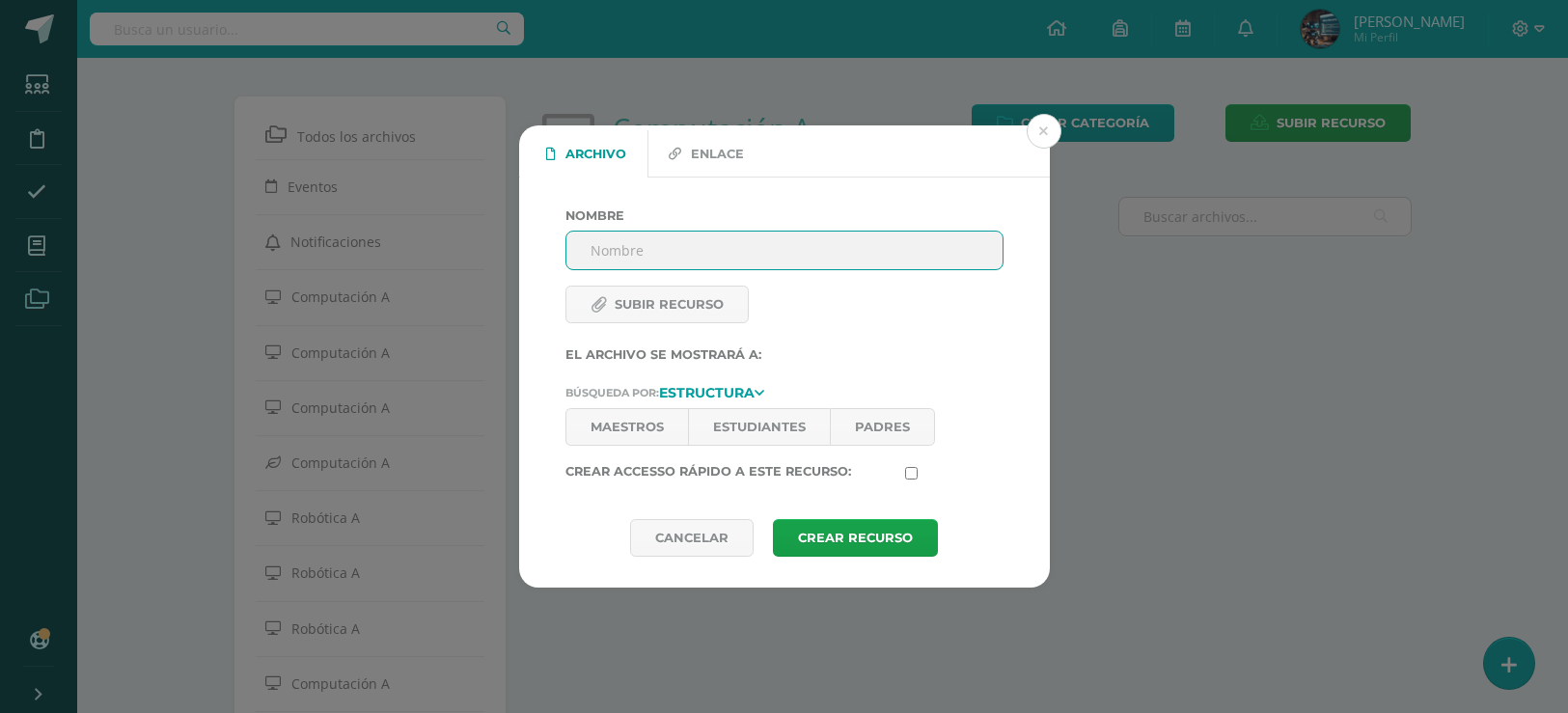 click on "Subir recurso" at bounding box center [657, 304] 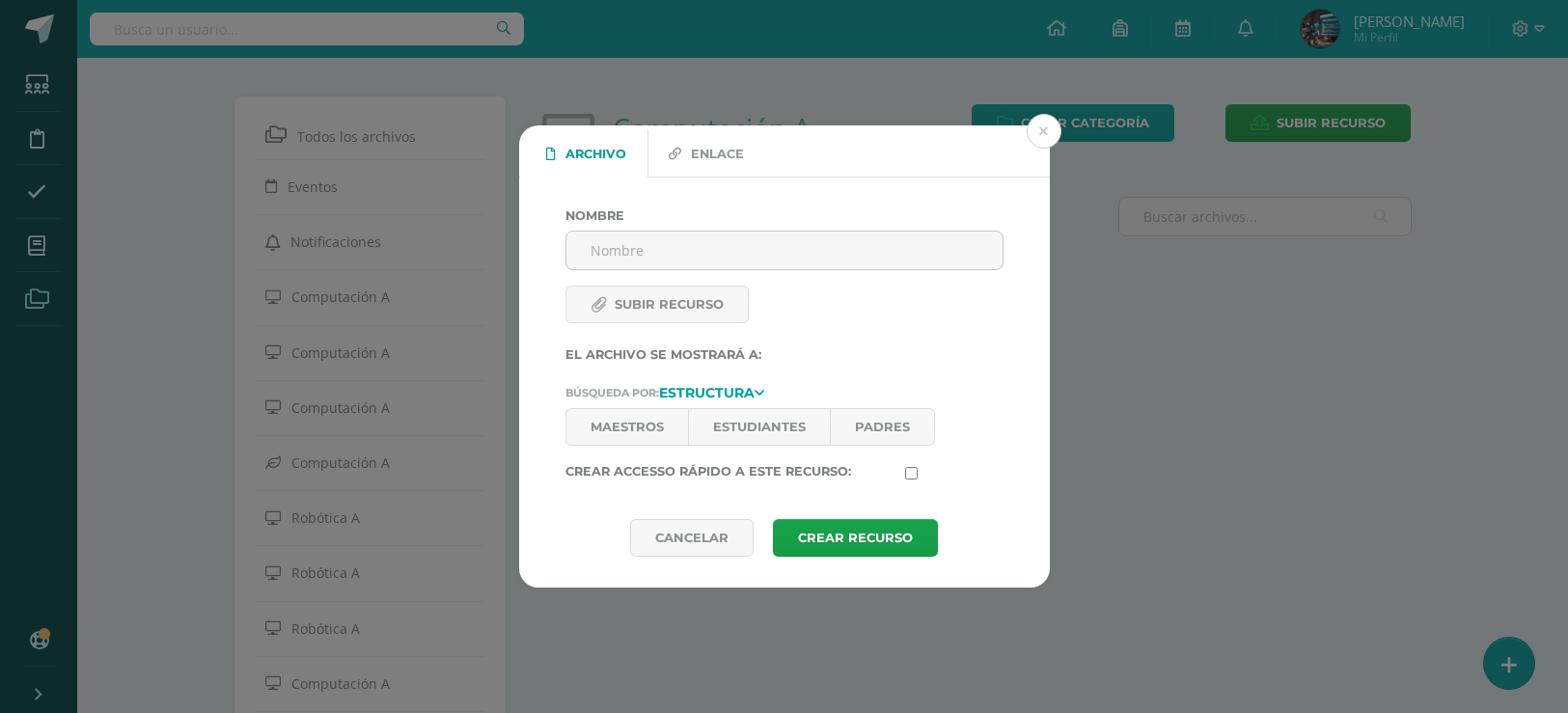 type on "C:\fakepath\Camaraweb.pdf" 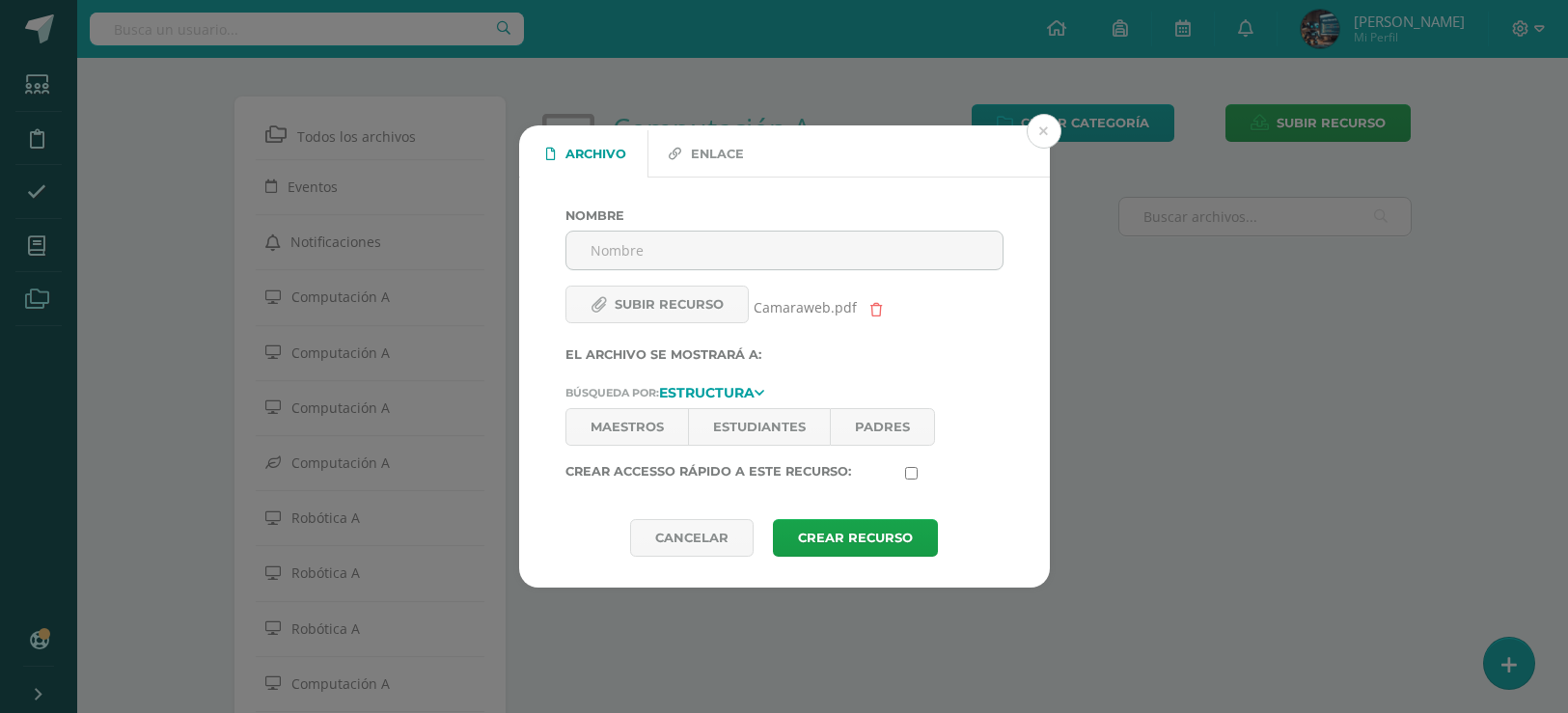 click on "Maestros" at bounding box center (626, 426) 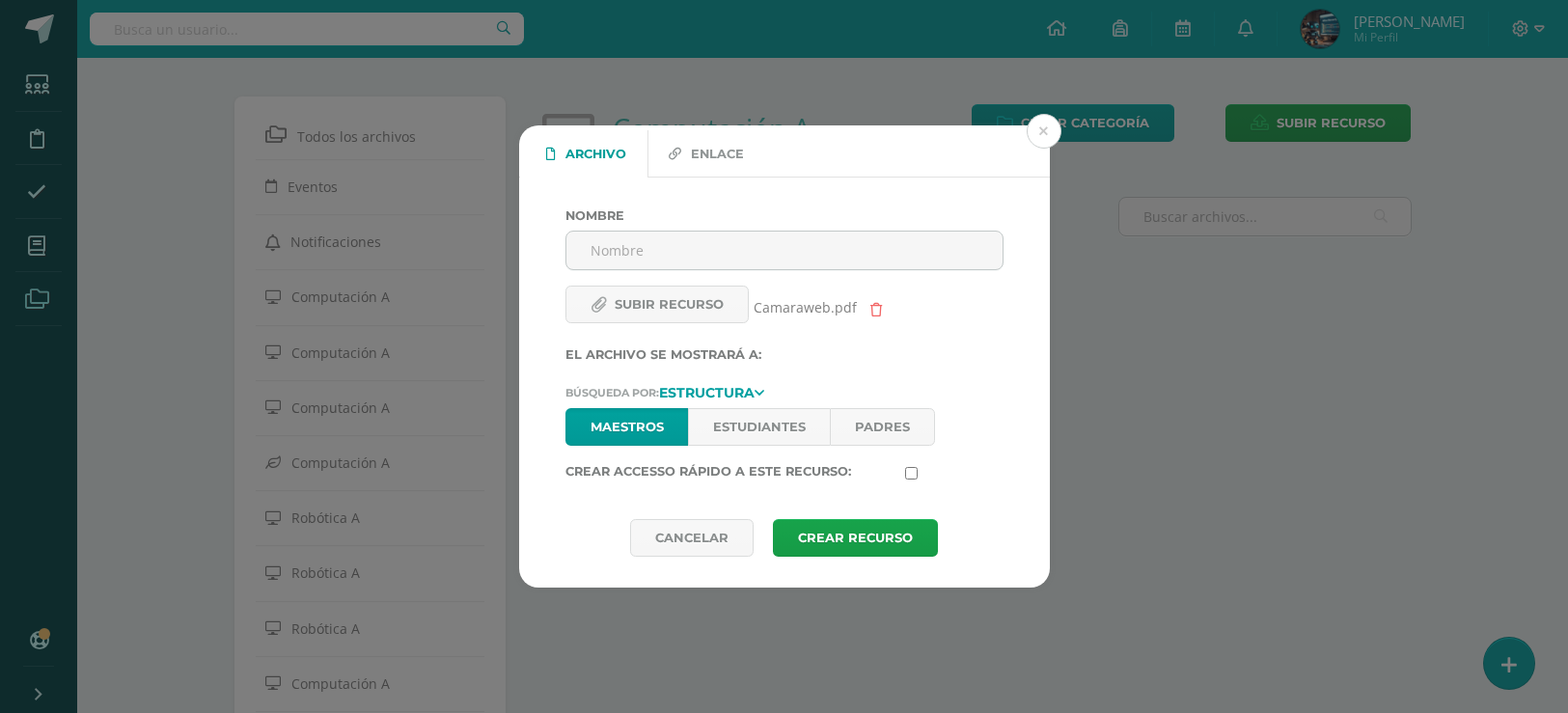 click on "Estudiantes" at bounding box center [758, 426] 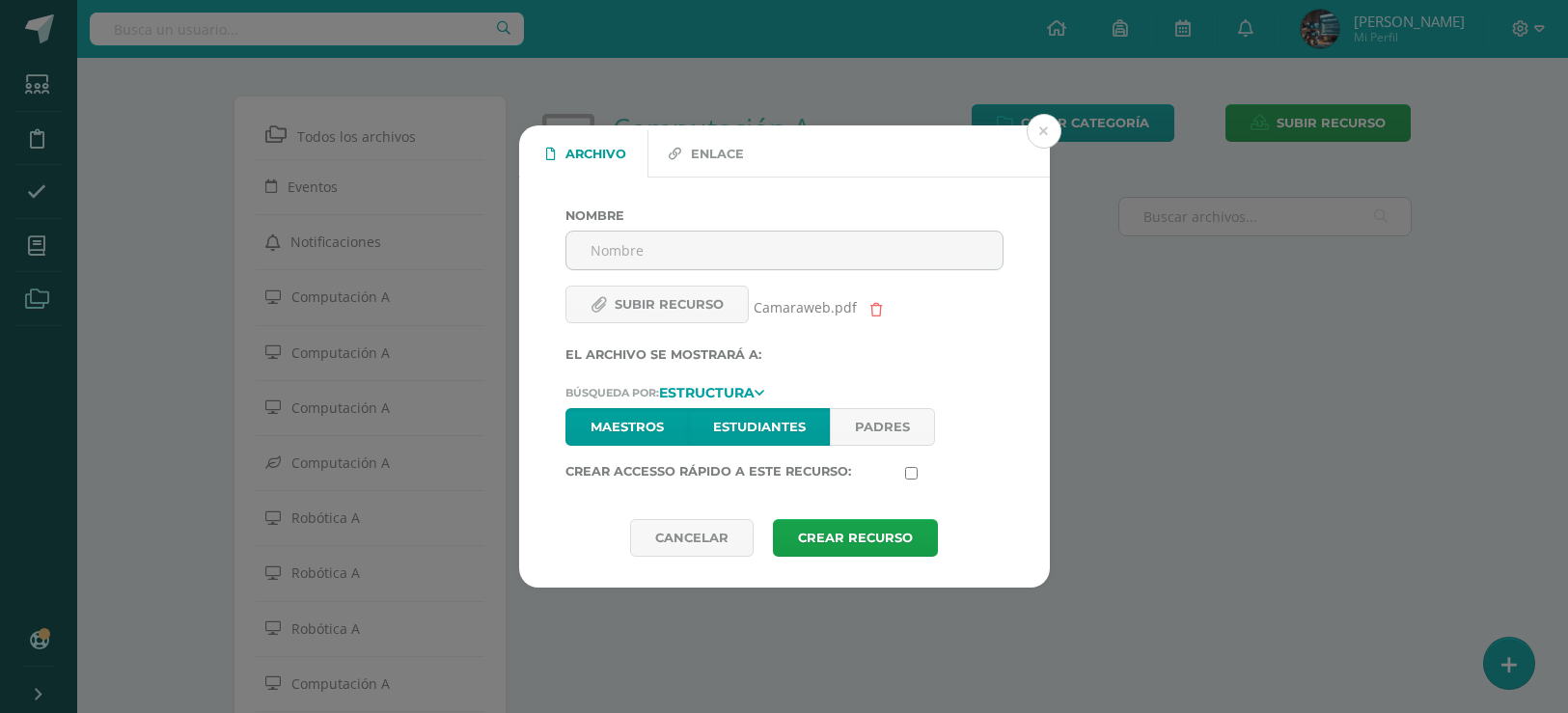 click on "Padres" at bounding box center (882, 426) 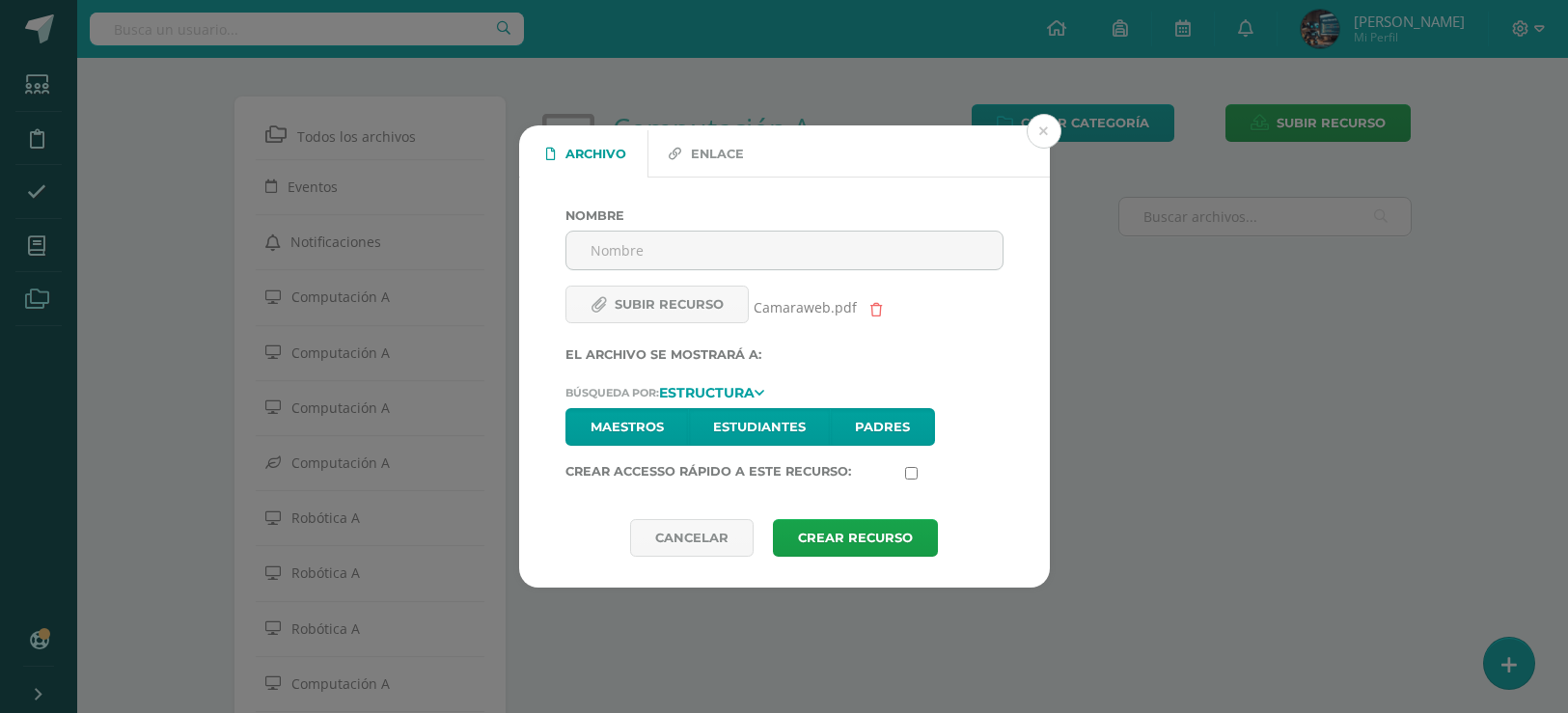 click at bounding box center [911, 473] 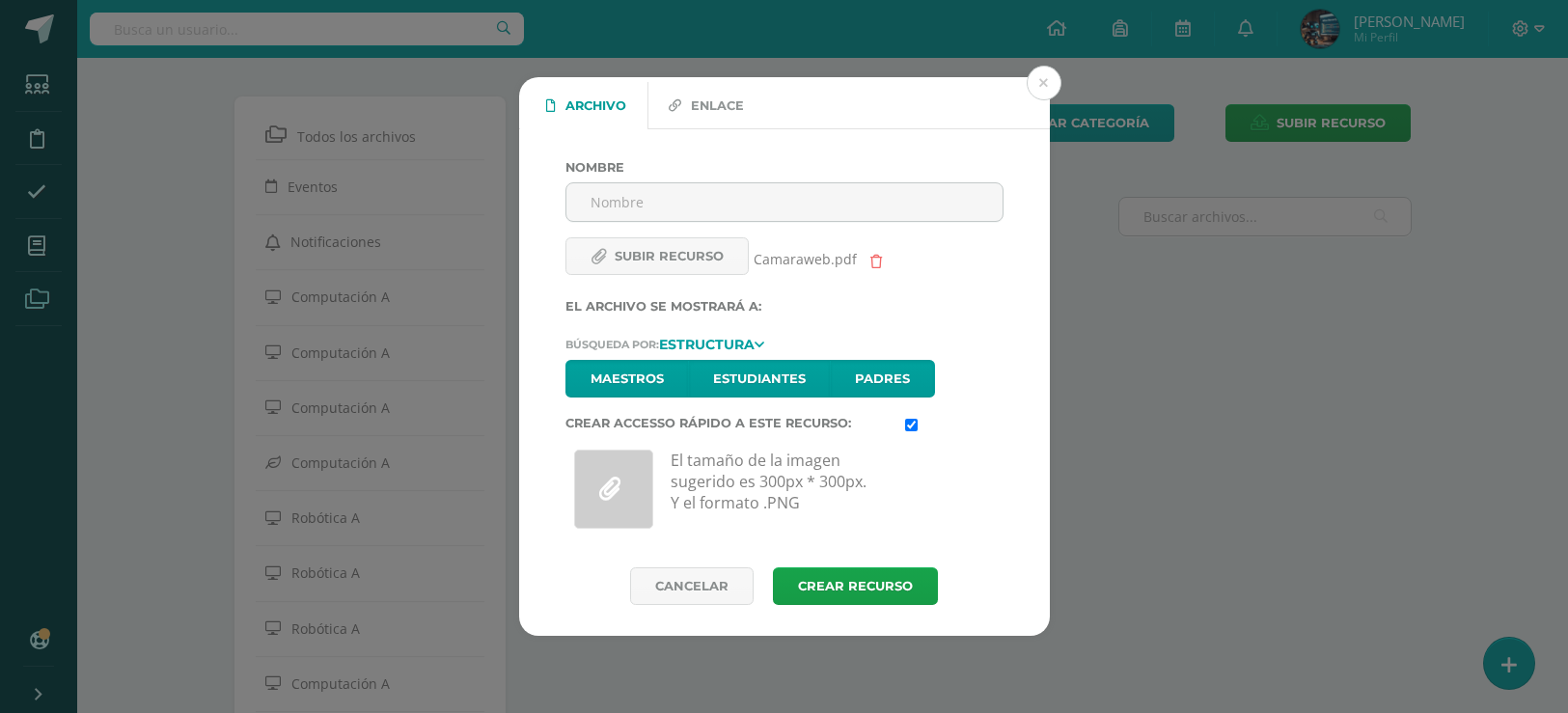 click on "Nombre" at bounding box center [784, 202] 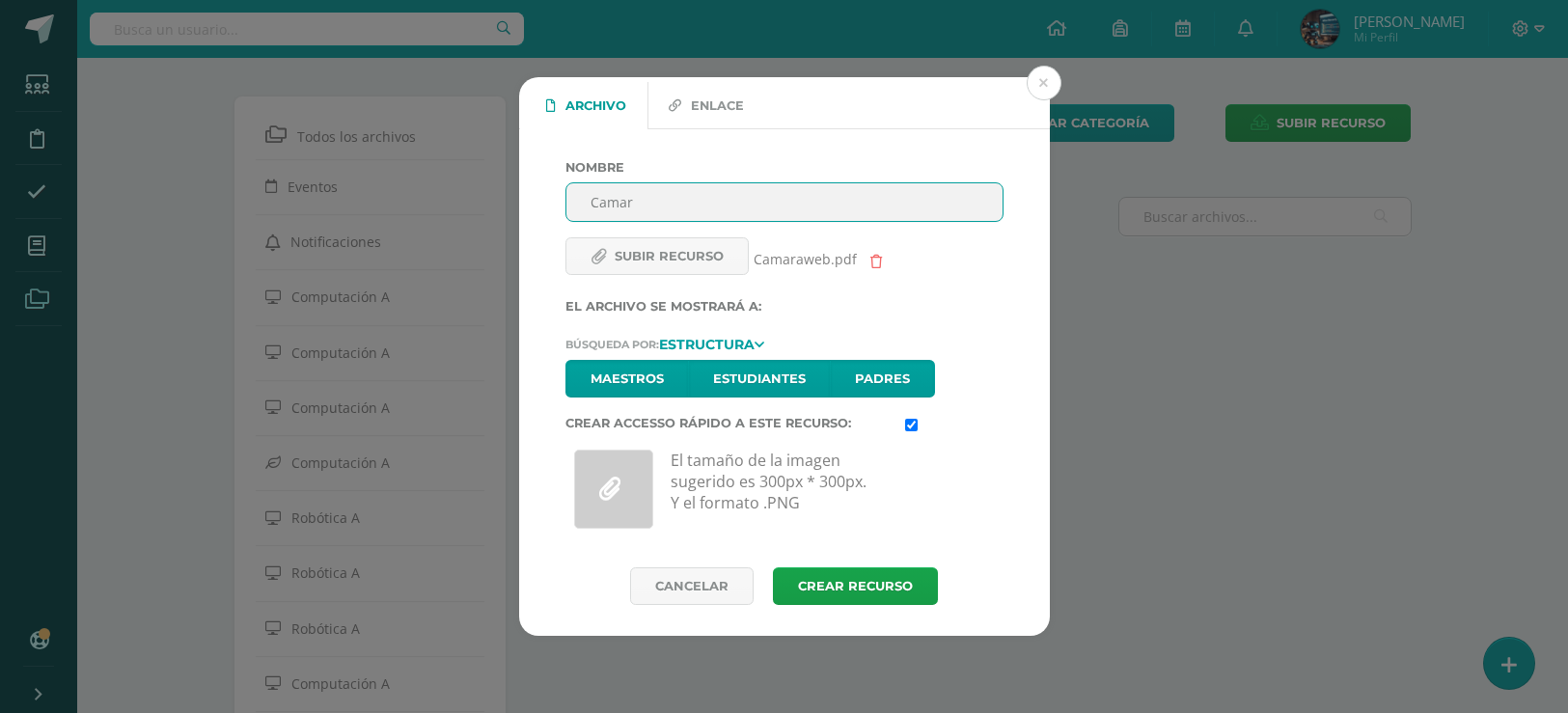 type on "Camara" 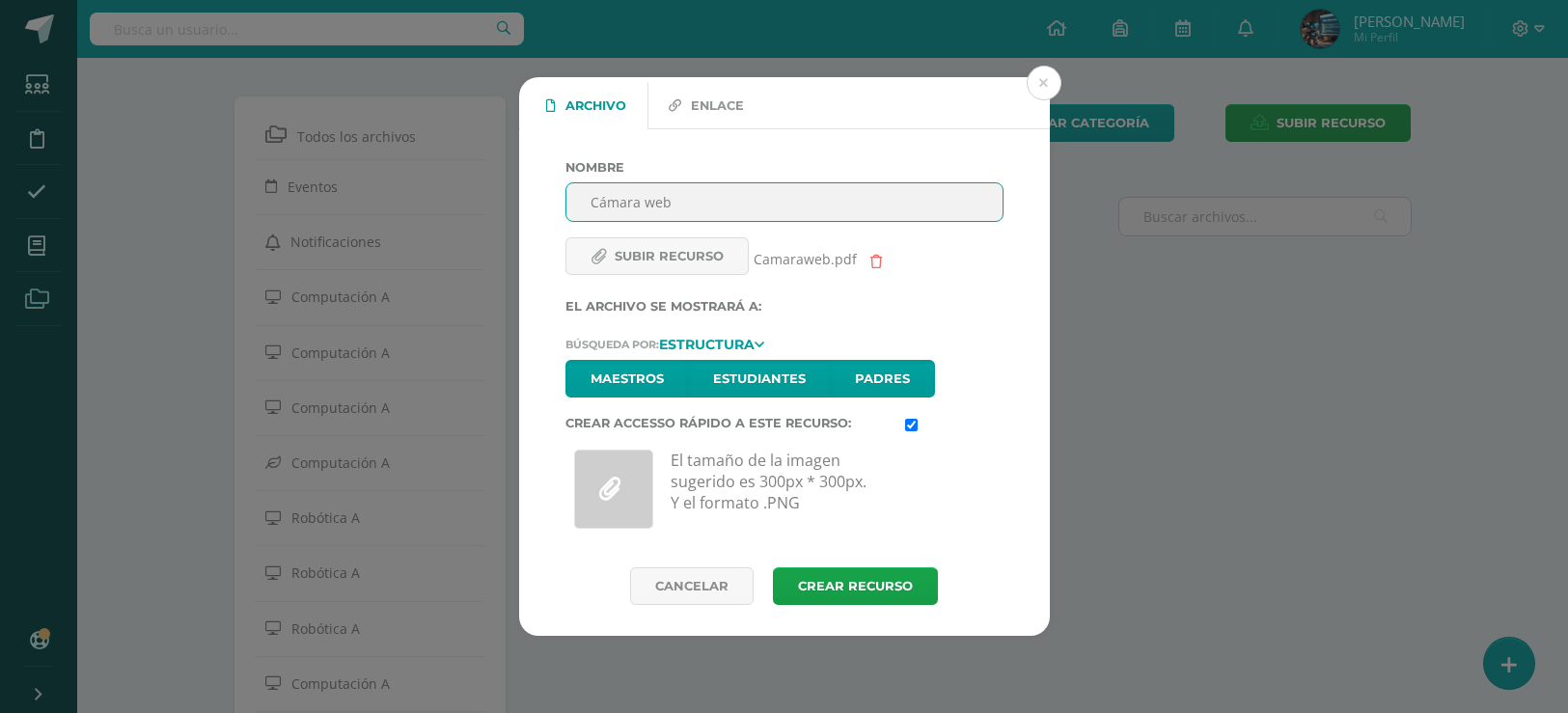 type on "Cámara web" 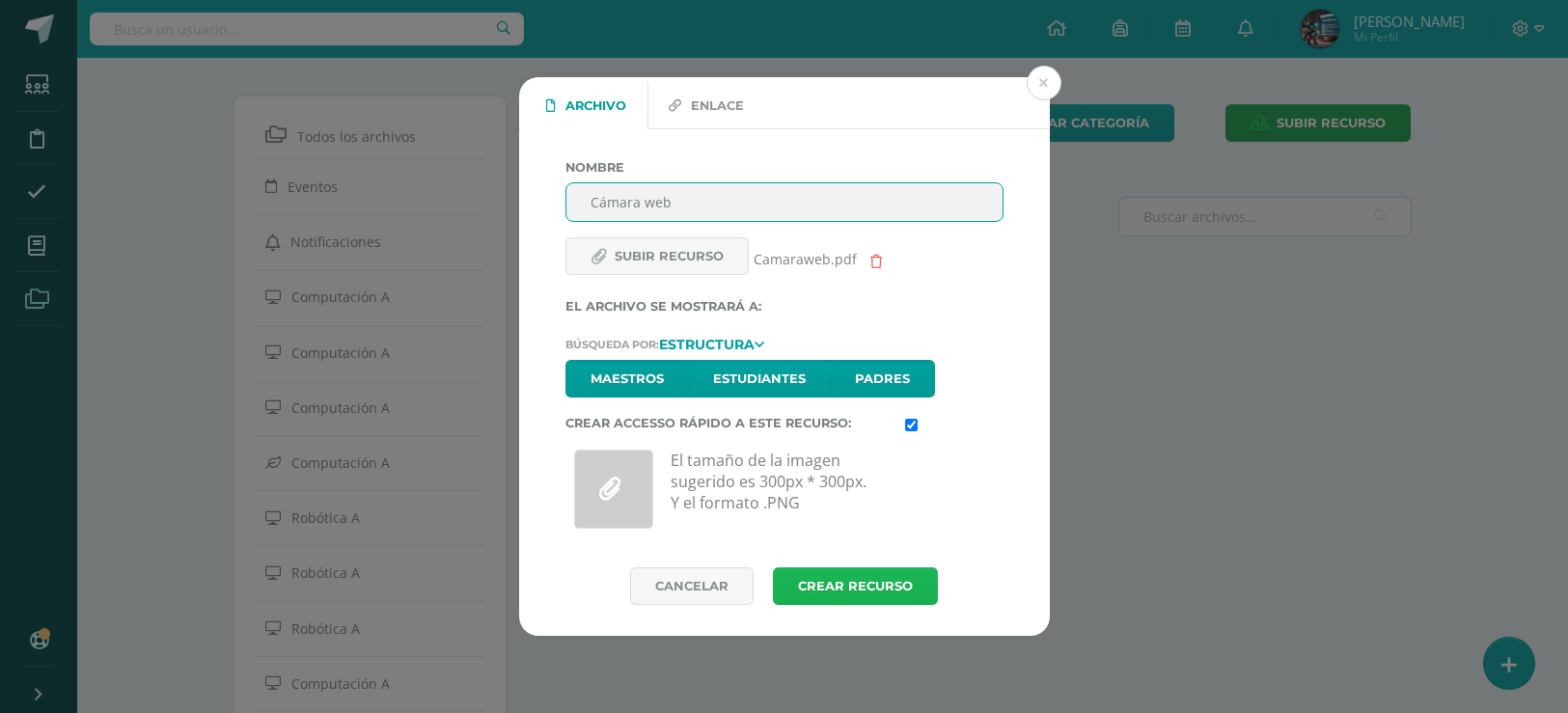click on "Crear Recurso" at bounding box center [855, 586] 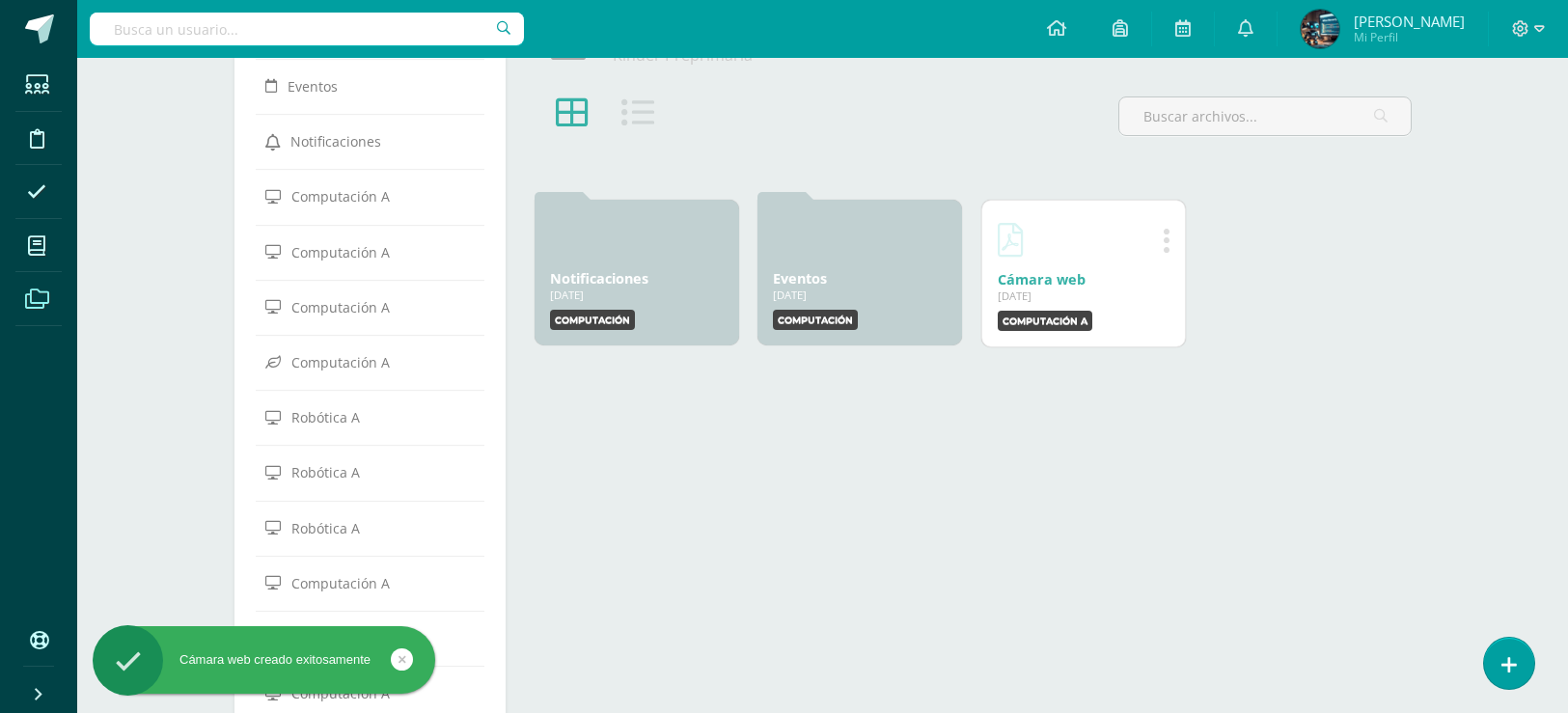 scroll, scrollTop: 0, scrollLeft: 0, axis: both 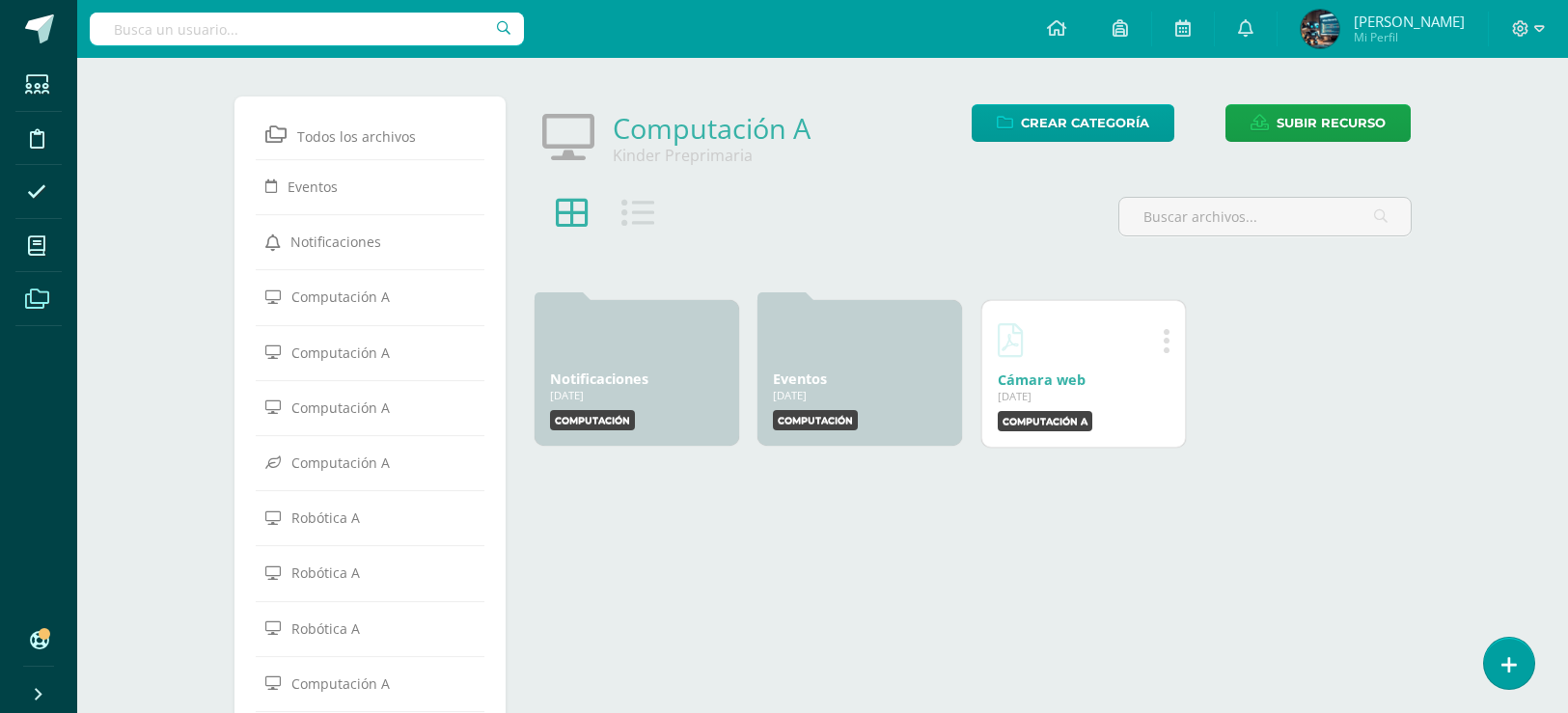 click at bounding box center [371, 436] 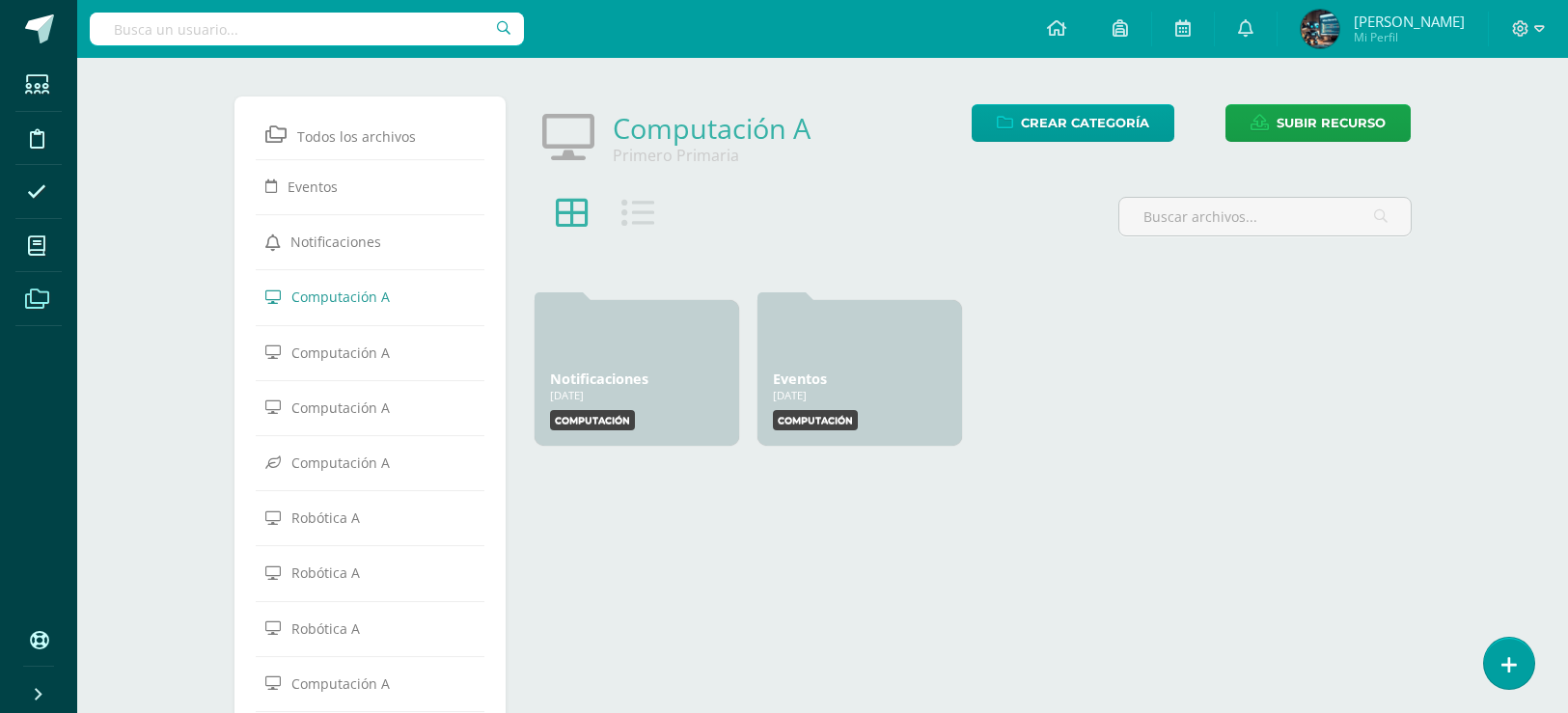 scroll, scrollTop: 0, scrollLeft: 0, axis: both 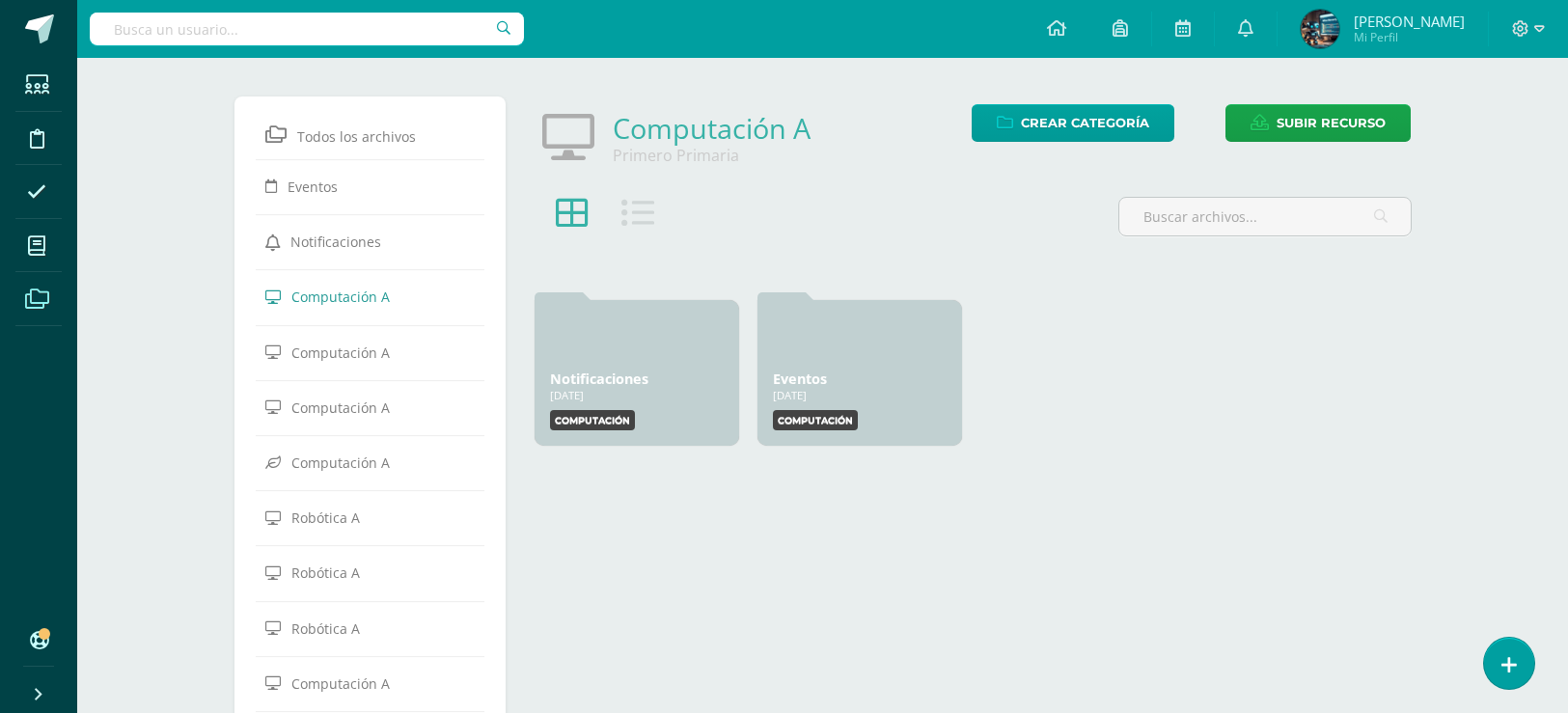 click on "Computación A" at bounding box center (341, 351) 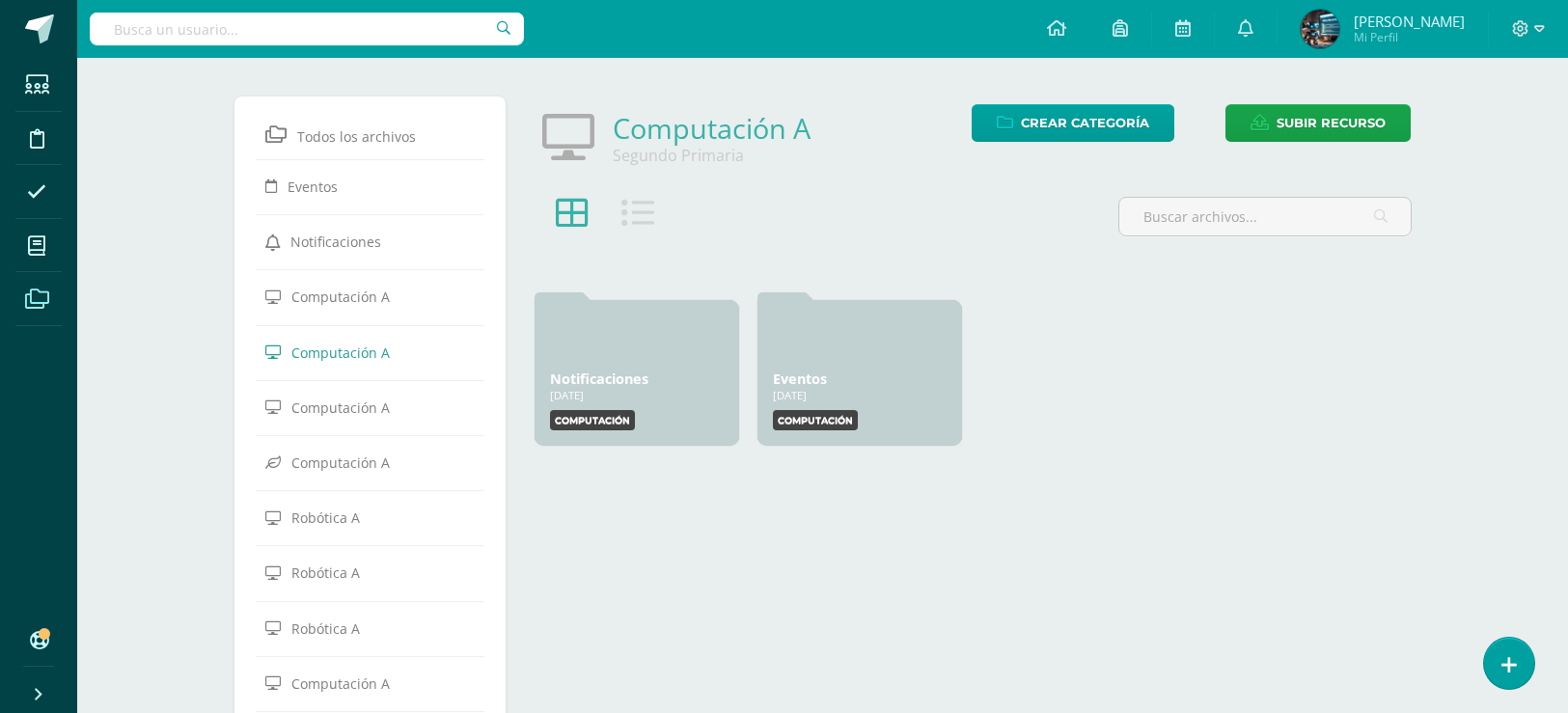 scroll, scrollTop: 94, scrollLeft: 0, axis: vertical 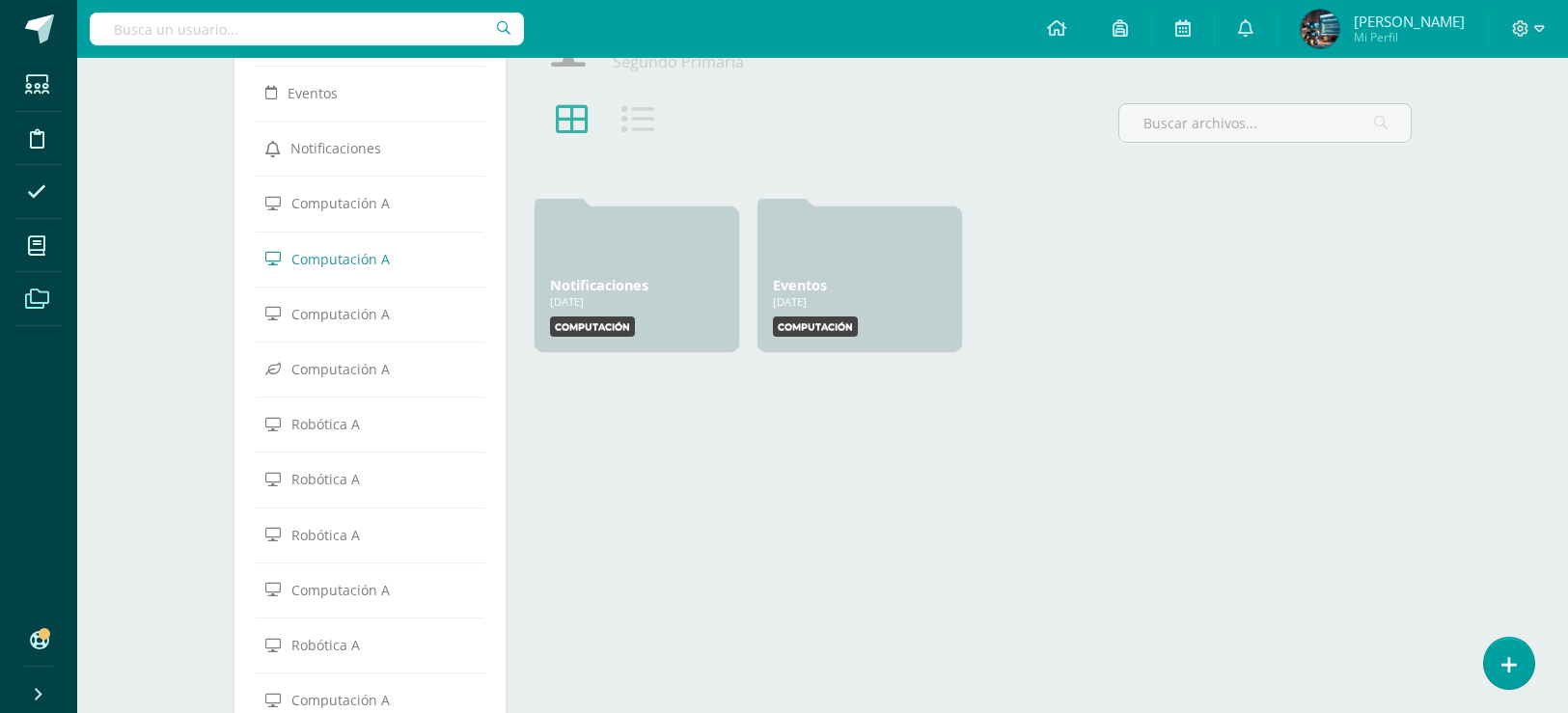 click on "Computación A" at bounding box center [371, 590] 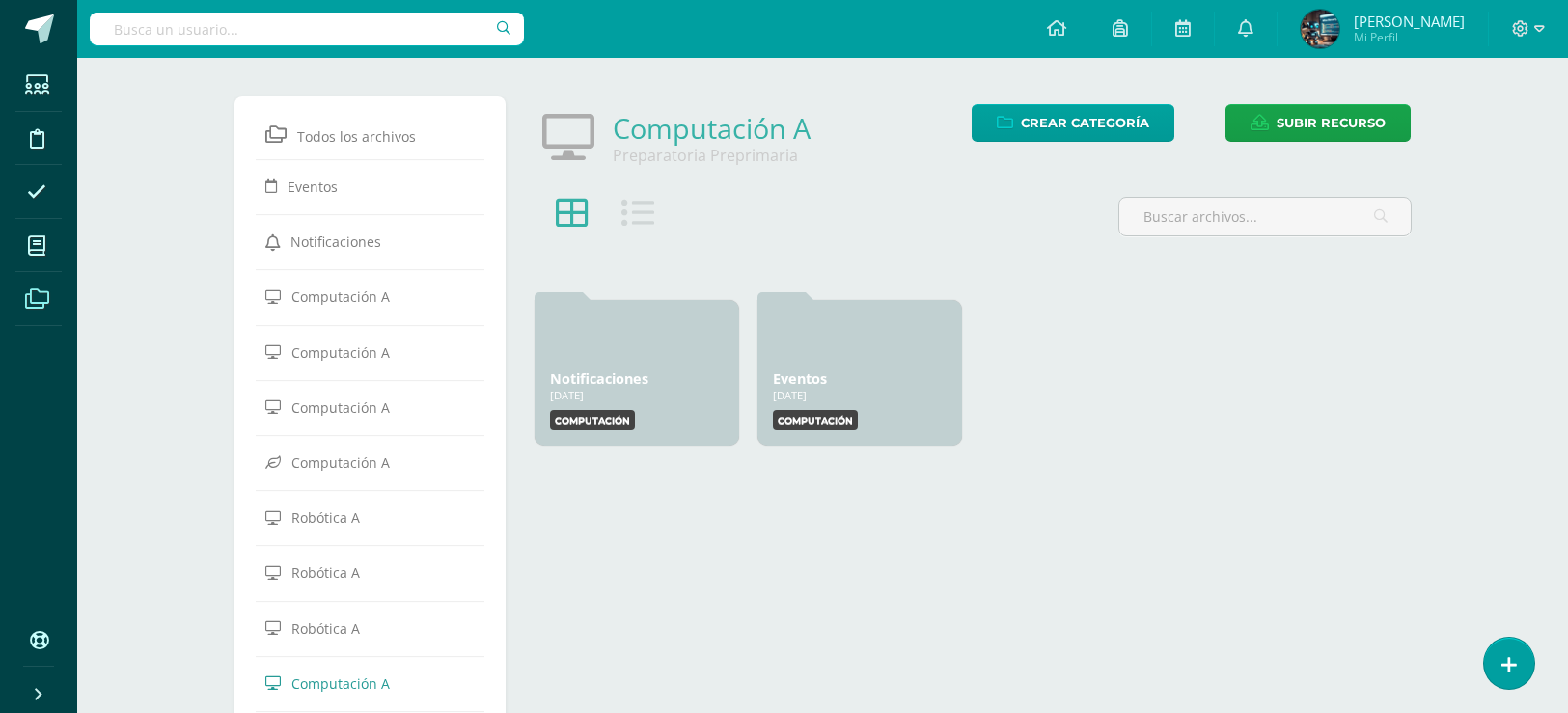 scroll, scrollTop: 0, scrollLeft: 0, axis: both 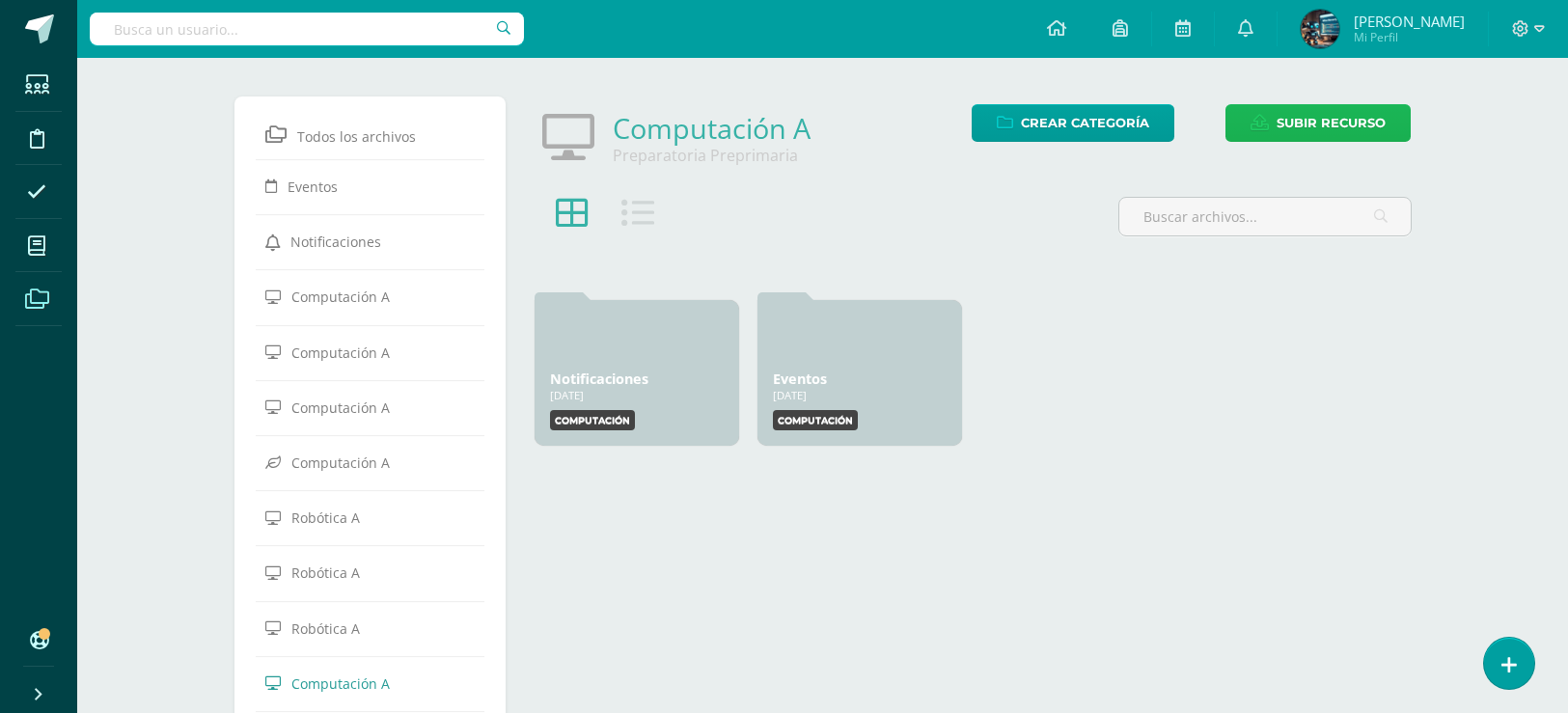 click on "Subir recurso" at bounding box center (1331, 123) 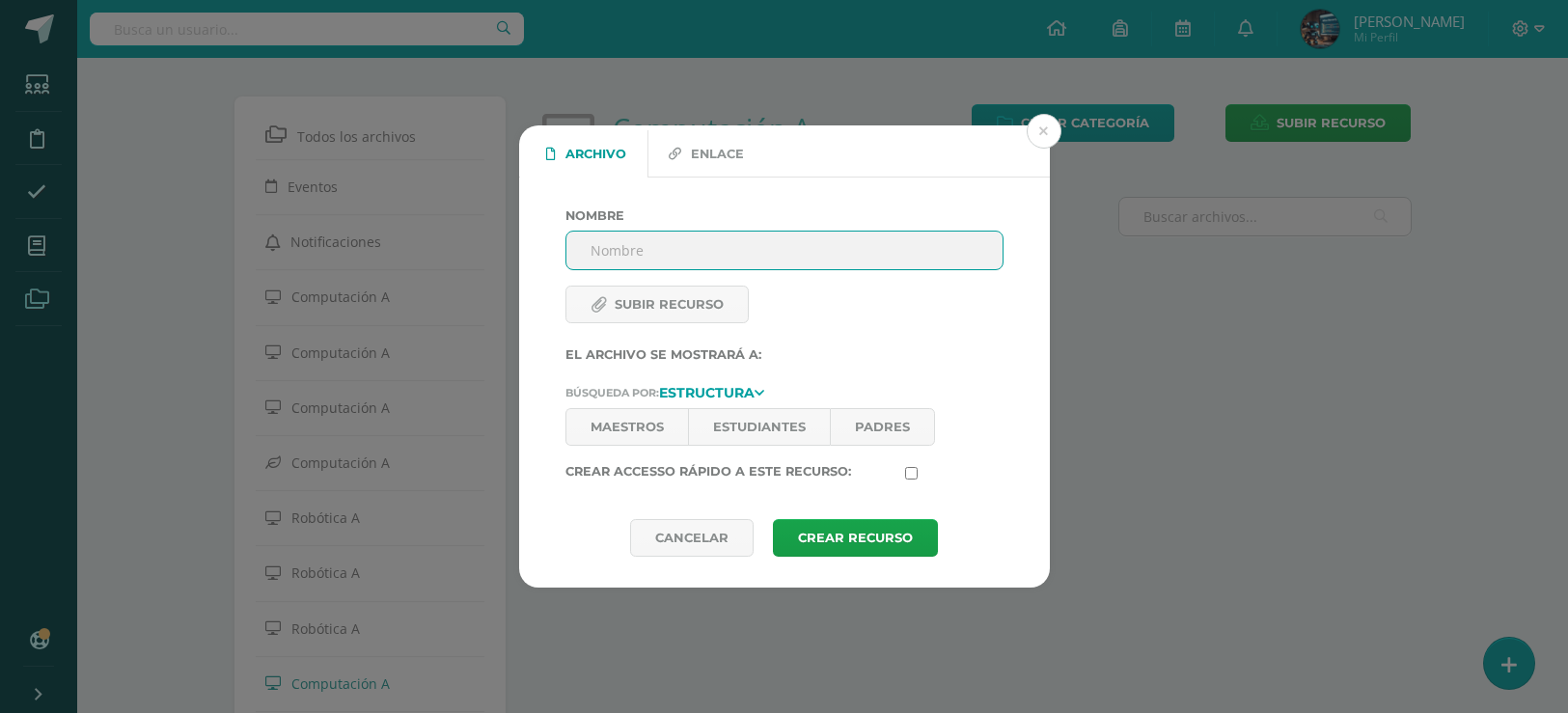 click on "Subir recurso" at bounding box center [657, 304] 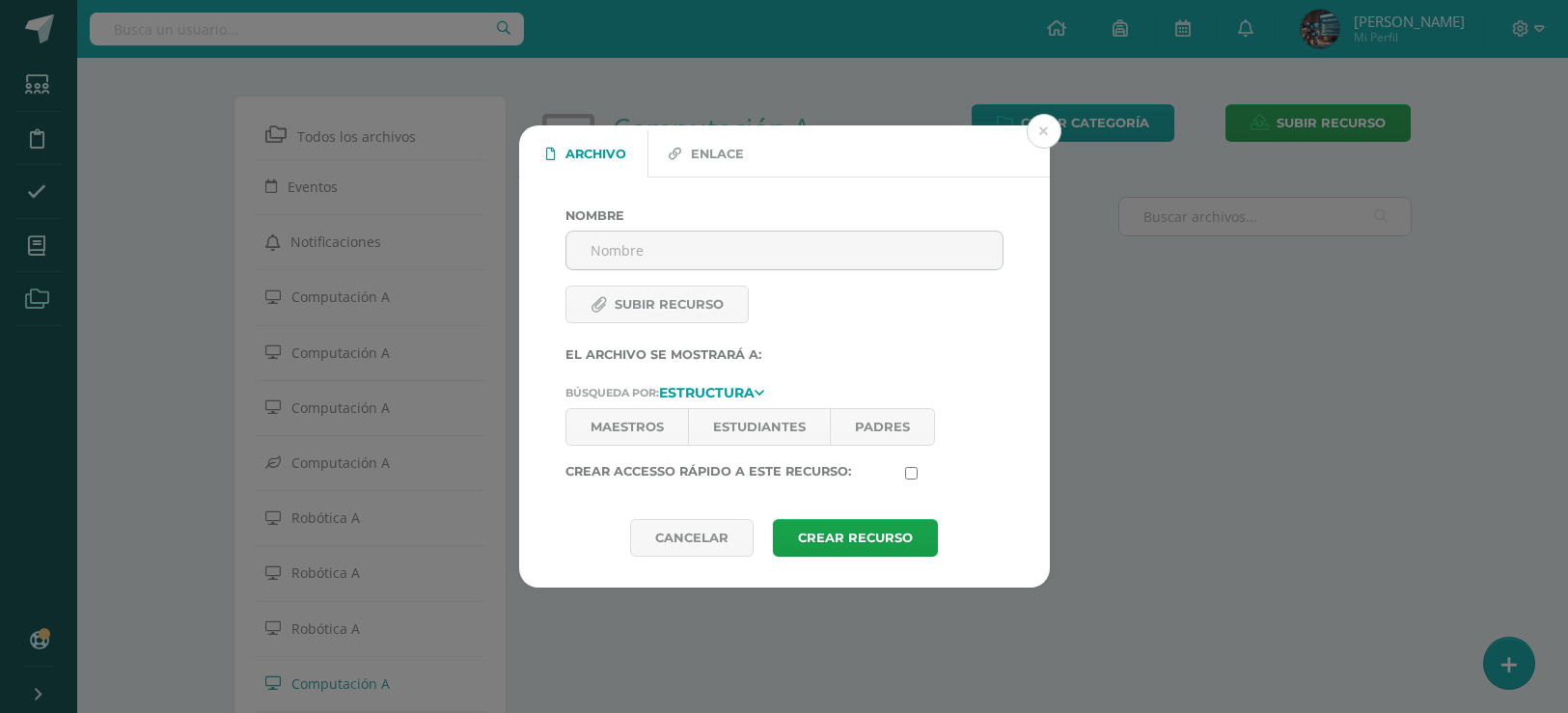 type on "C:\fakepath\PÁGINA 40.pdf" 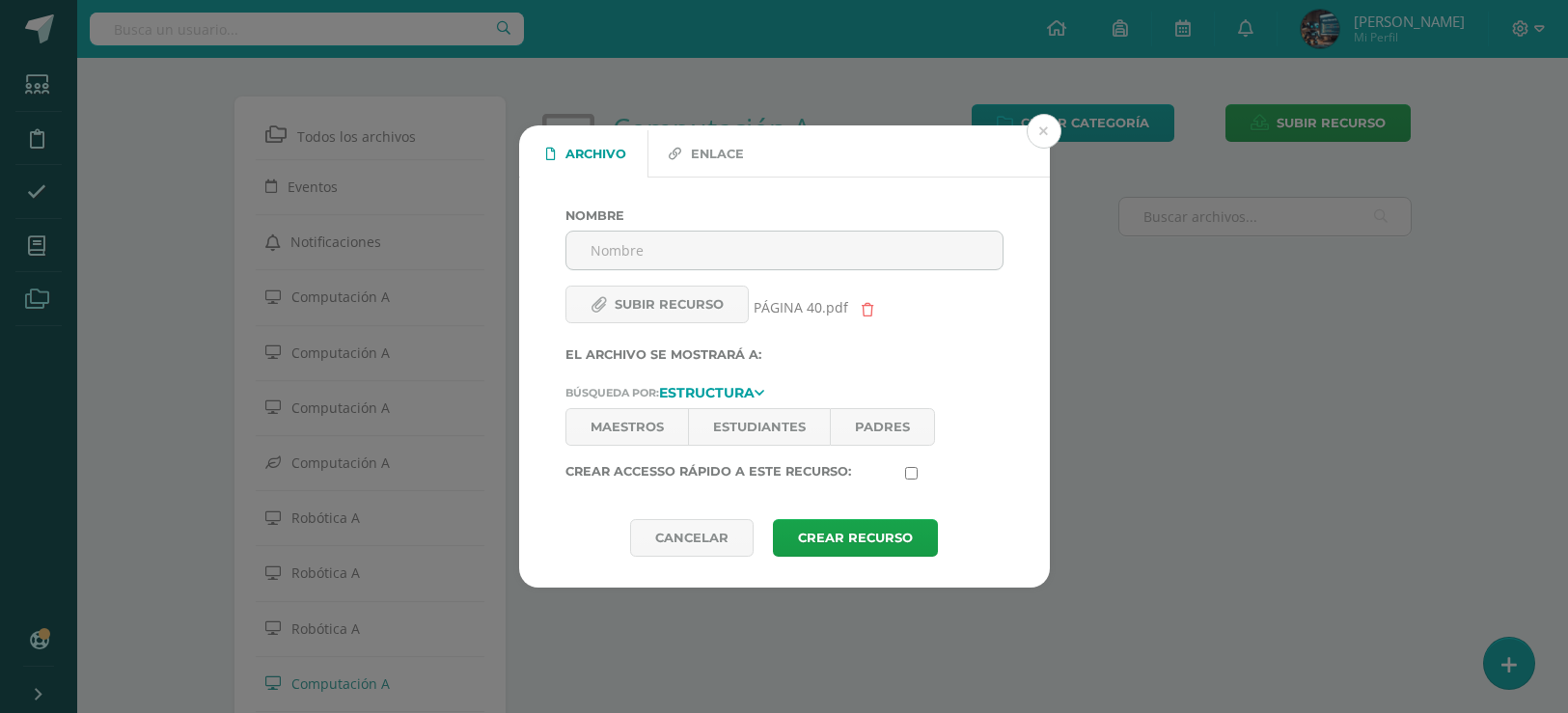 click on "Nombre" at bounding box center [784, 250] 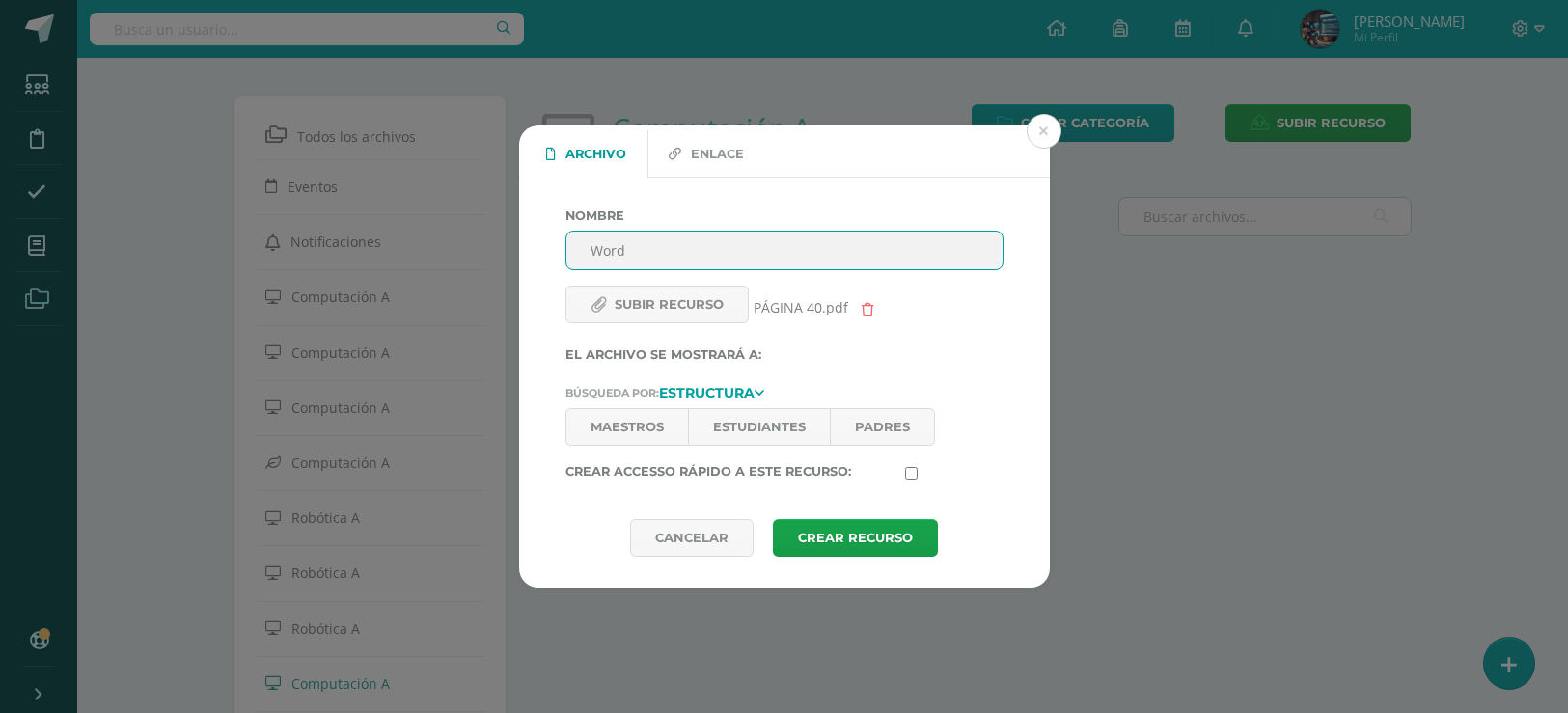 type on "Word" 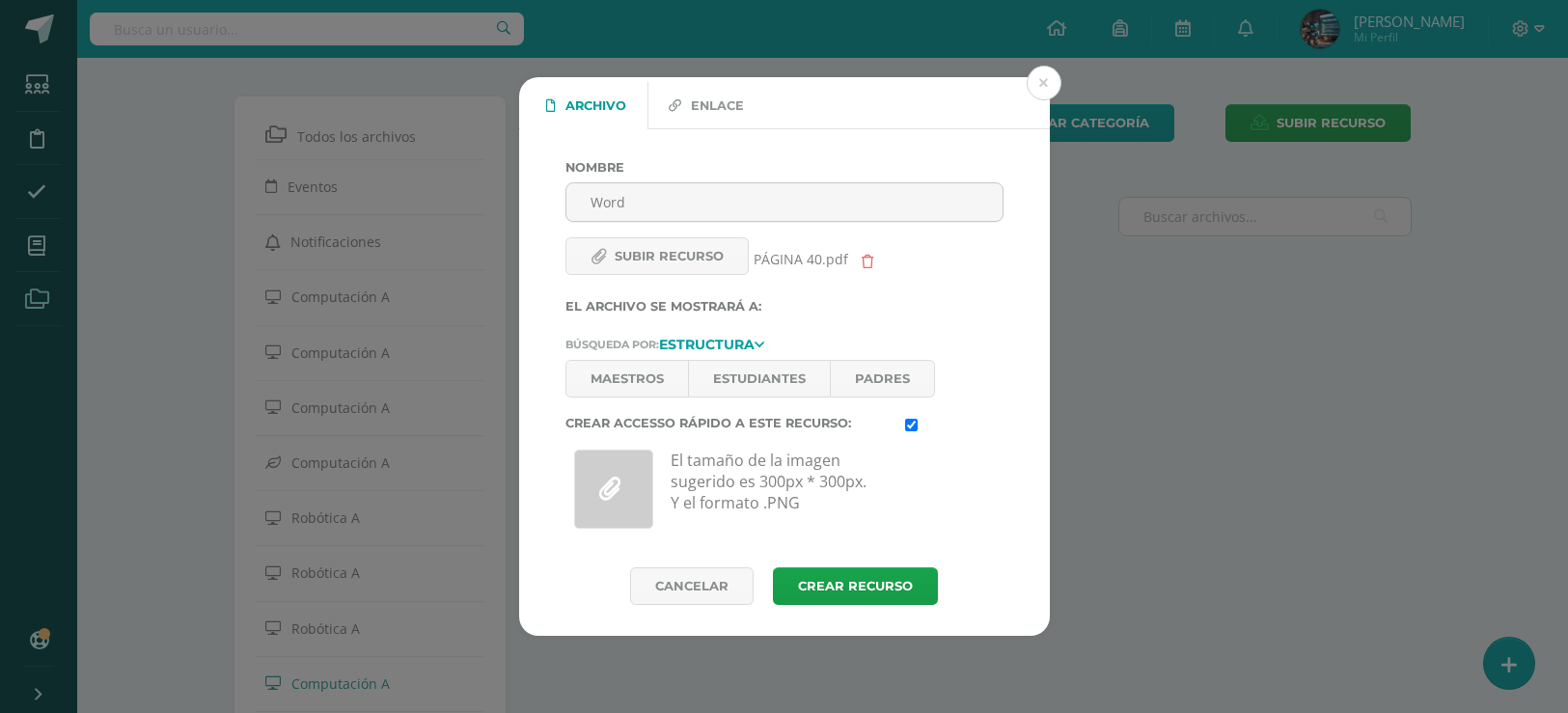 click on "Maestros" at bounding box center (626, 378) 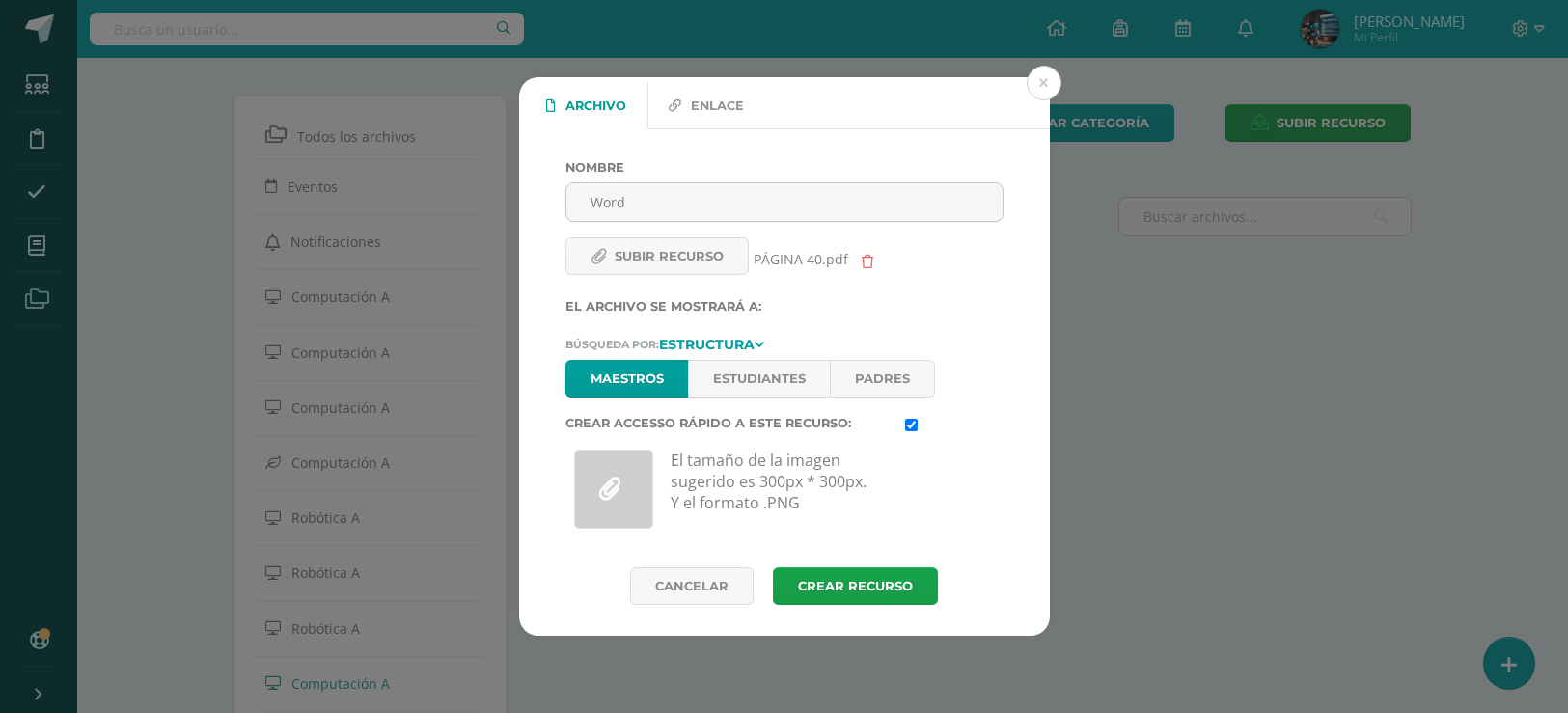 click on "Estudiantes" at bounding box center [758, 378] 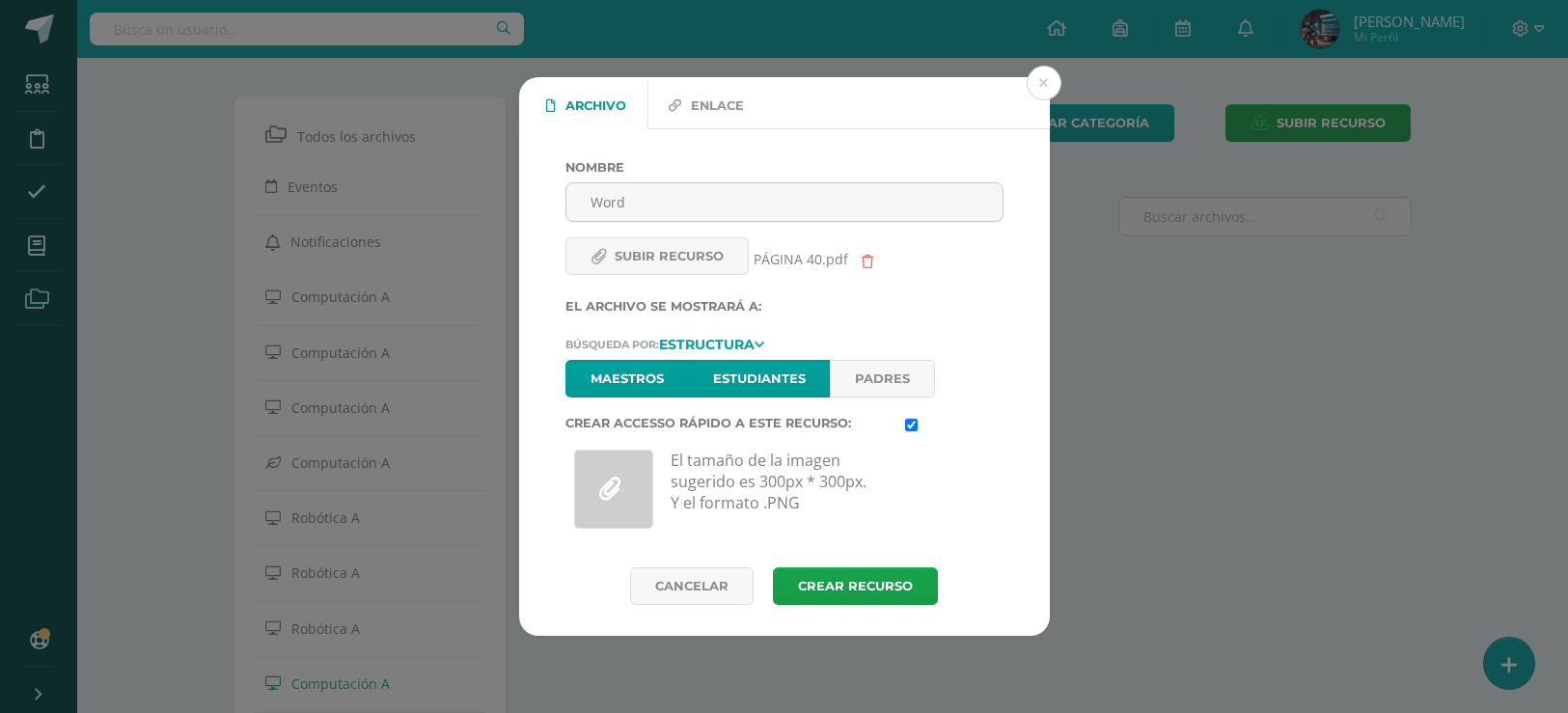 click on "Padres" at bounding box center (882, 378) 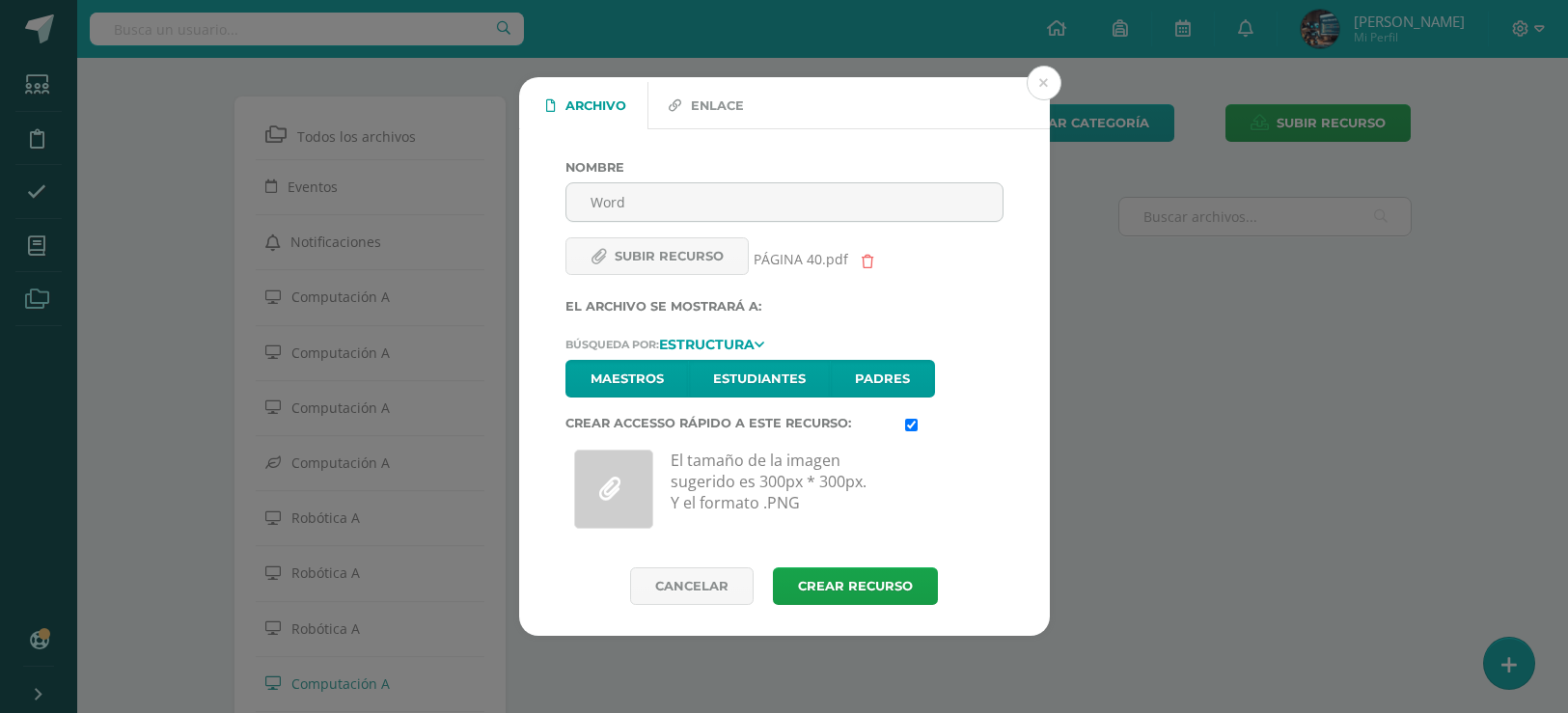click at bounding box center [1044, 83] 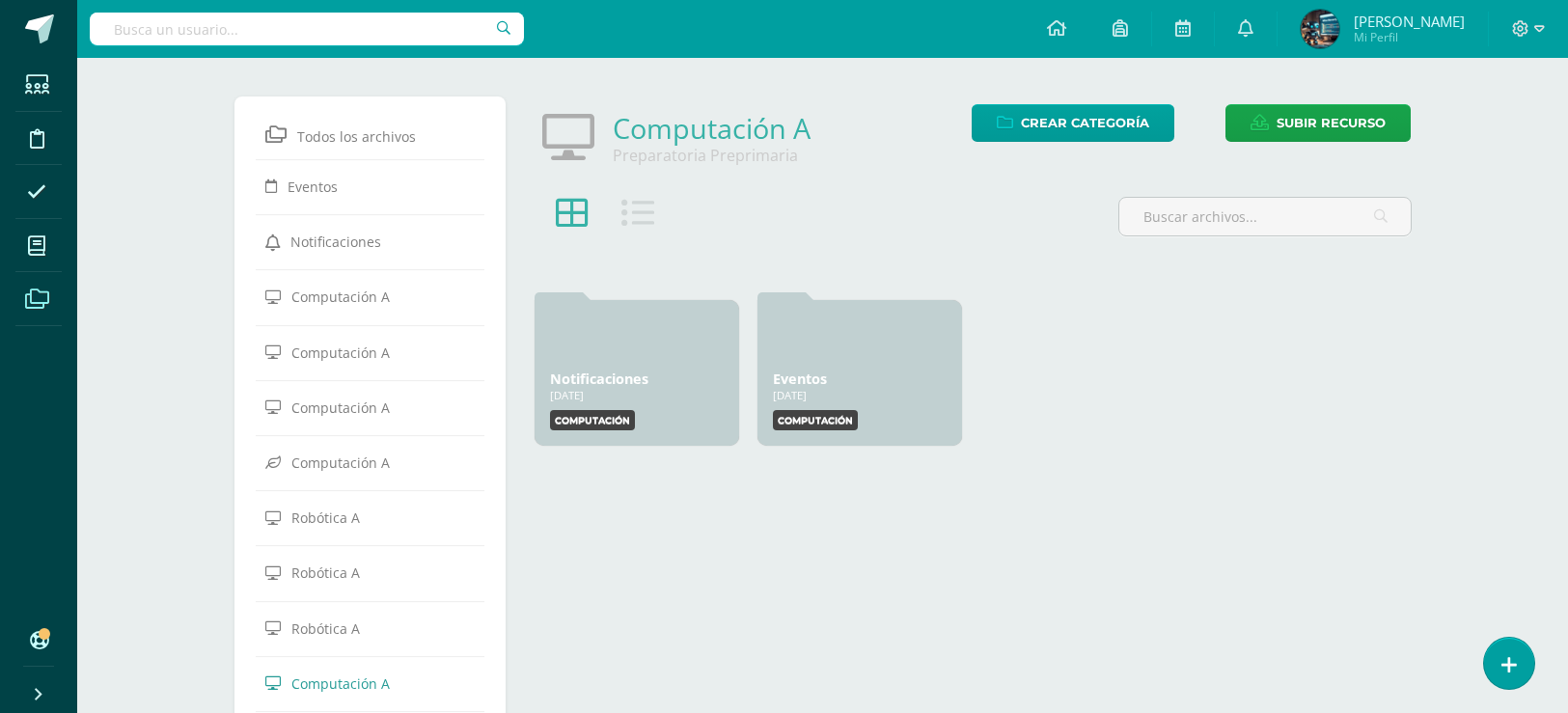 click on "Robótica A" at bounding box center (325, 517) 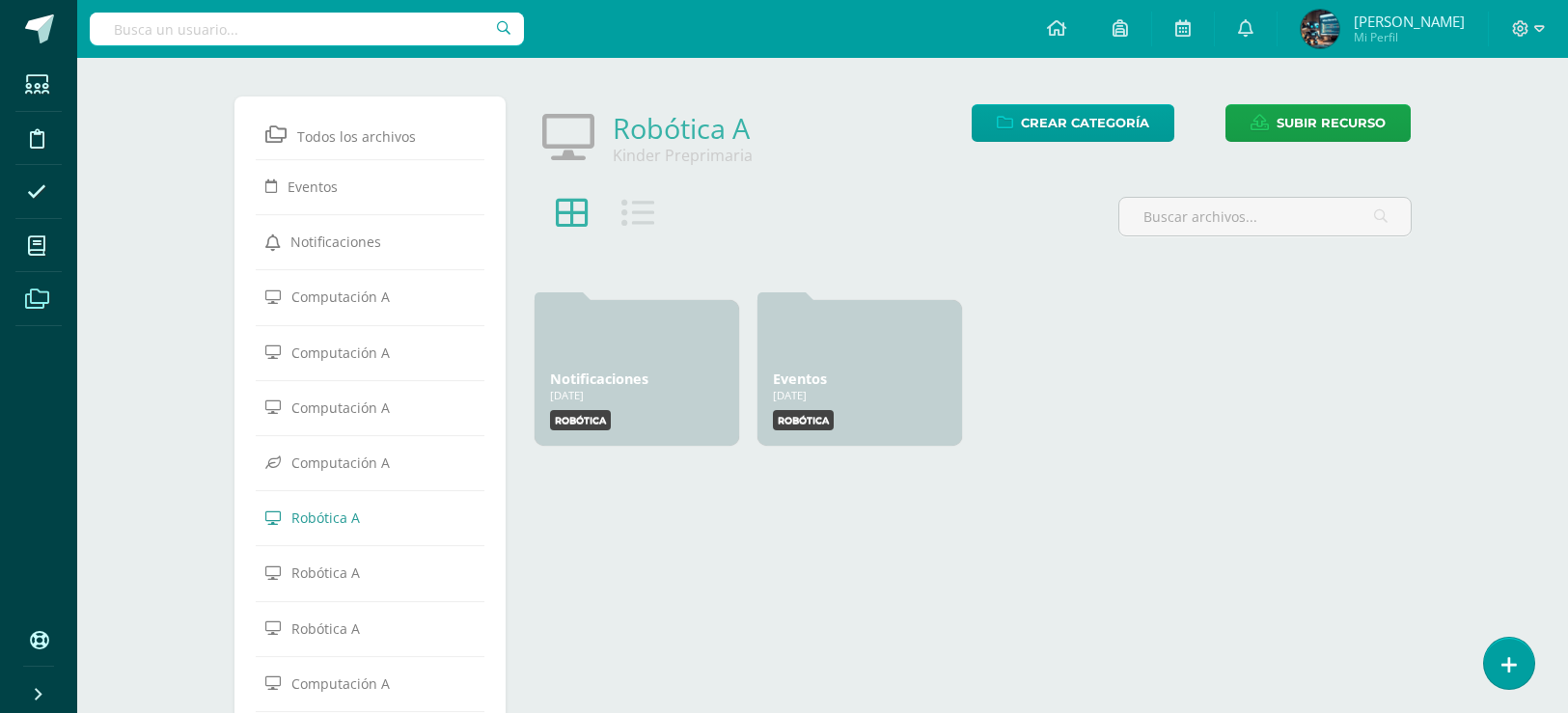 scroll, scrollTop: 0, scrollLeft: 0, axis: both 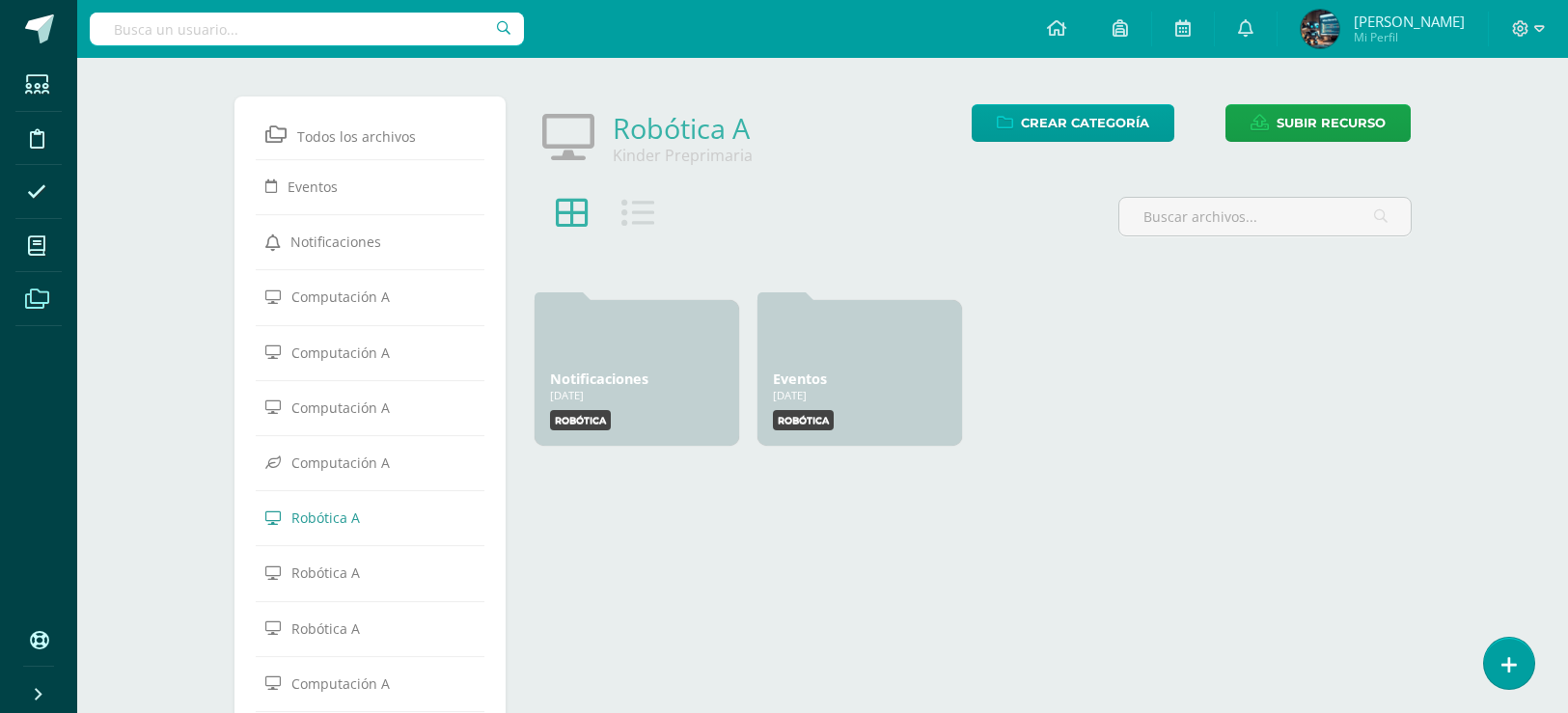 click at bounding box center (371, 546) 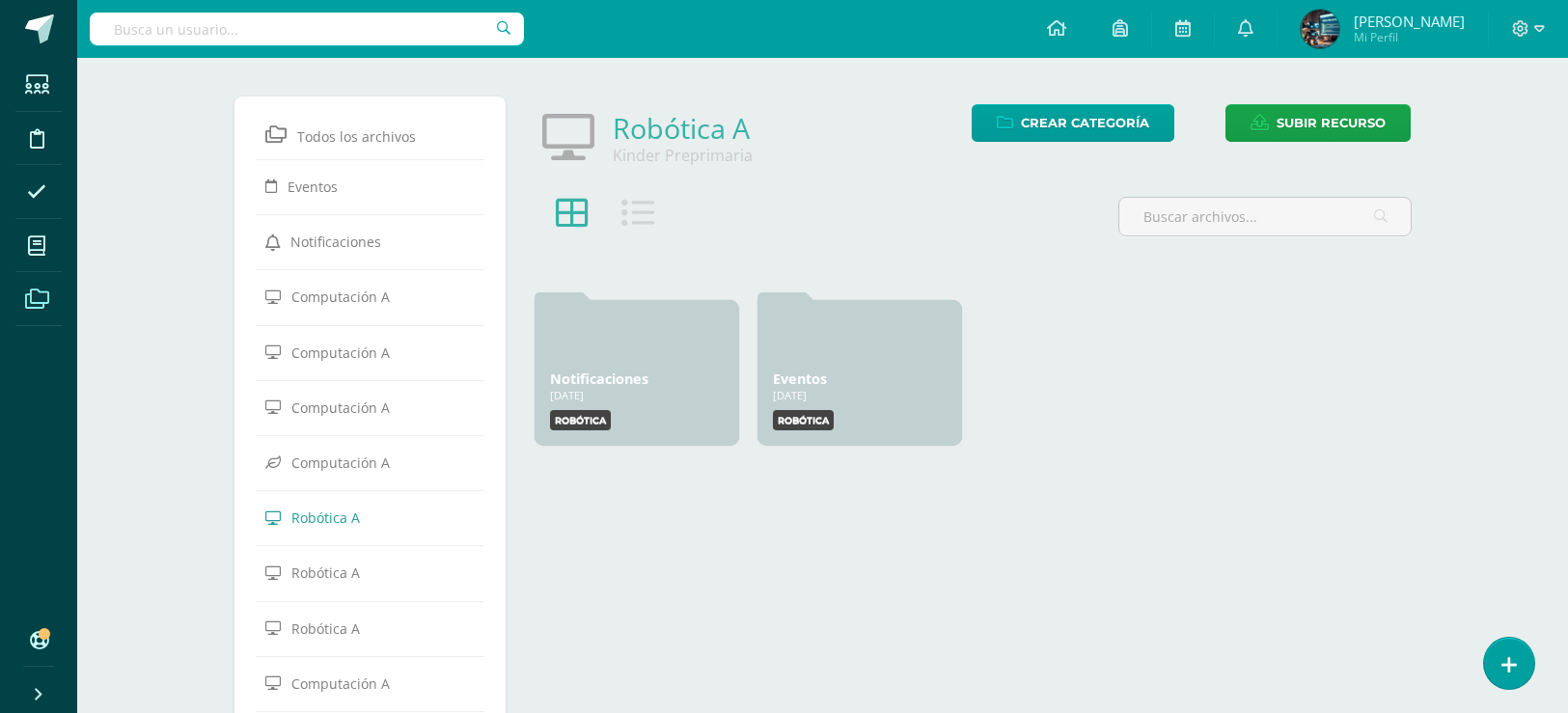 click on "Robótica A" at bounding box center [371, 572] 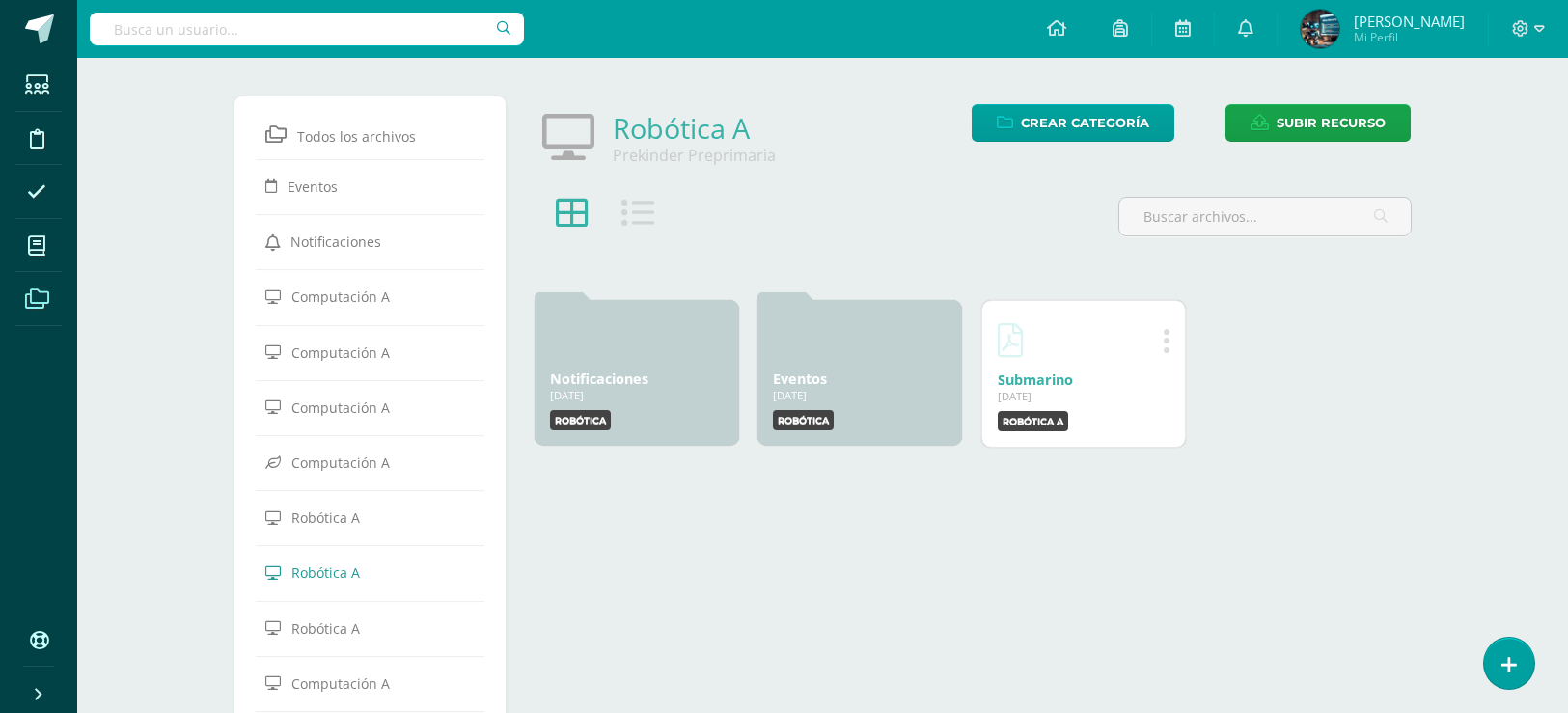 scroll, scrollTop: 0, scrollLeft: 0, axis: both 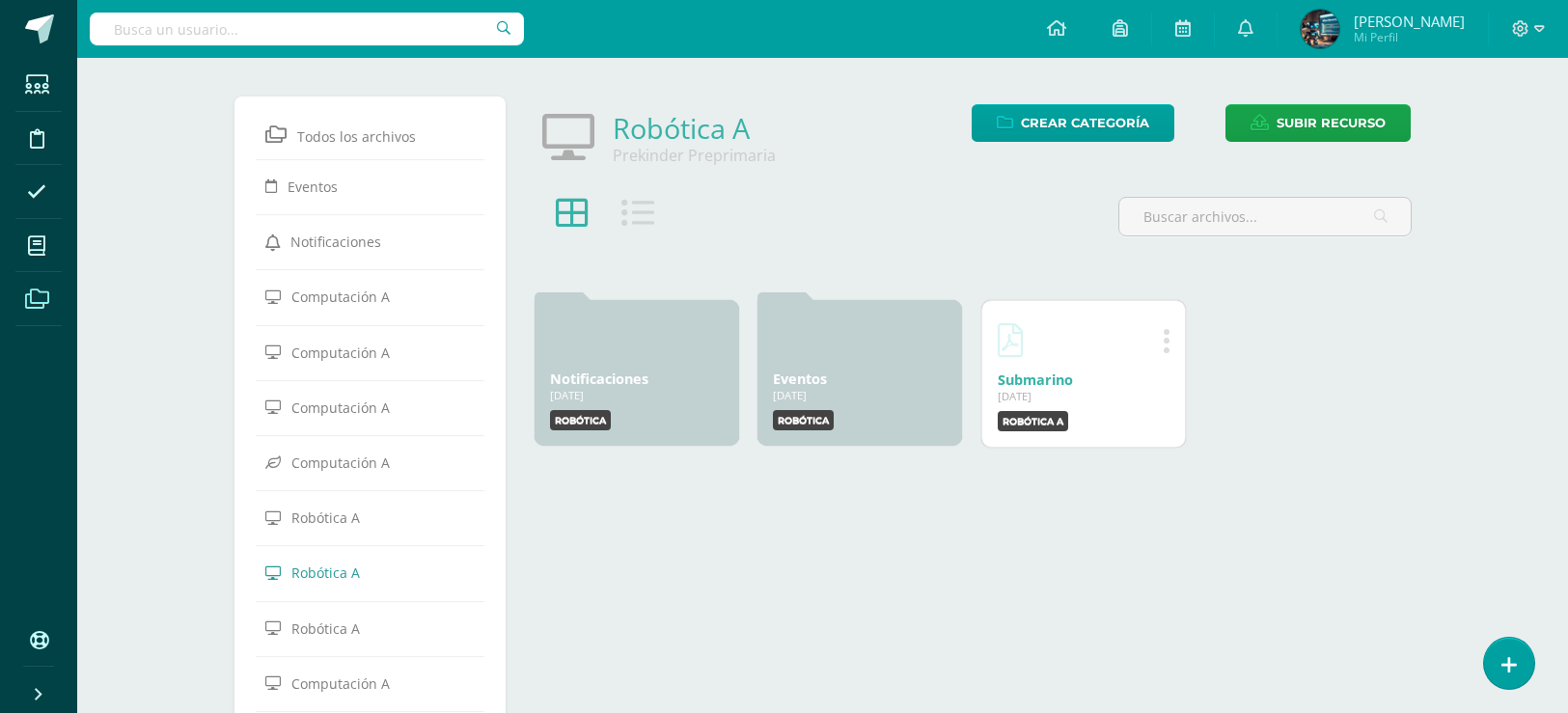 click at bounding box center [371, 602] 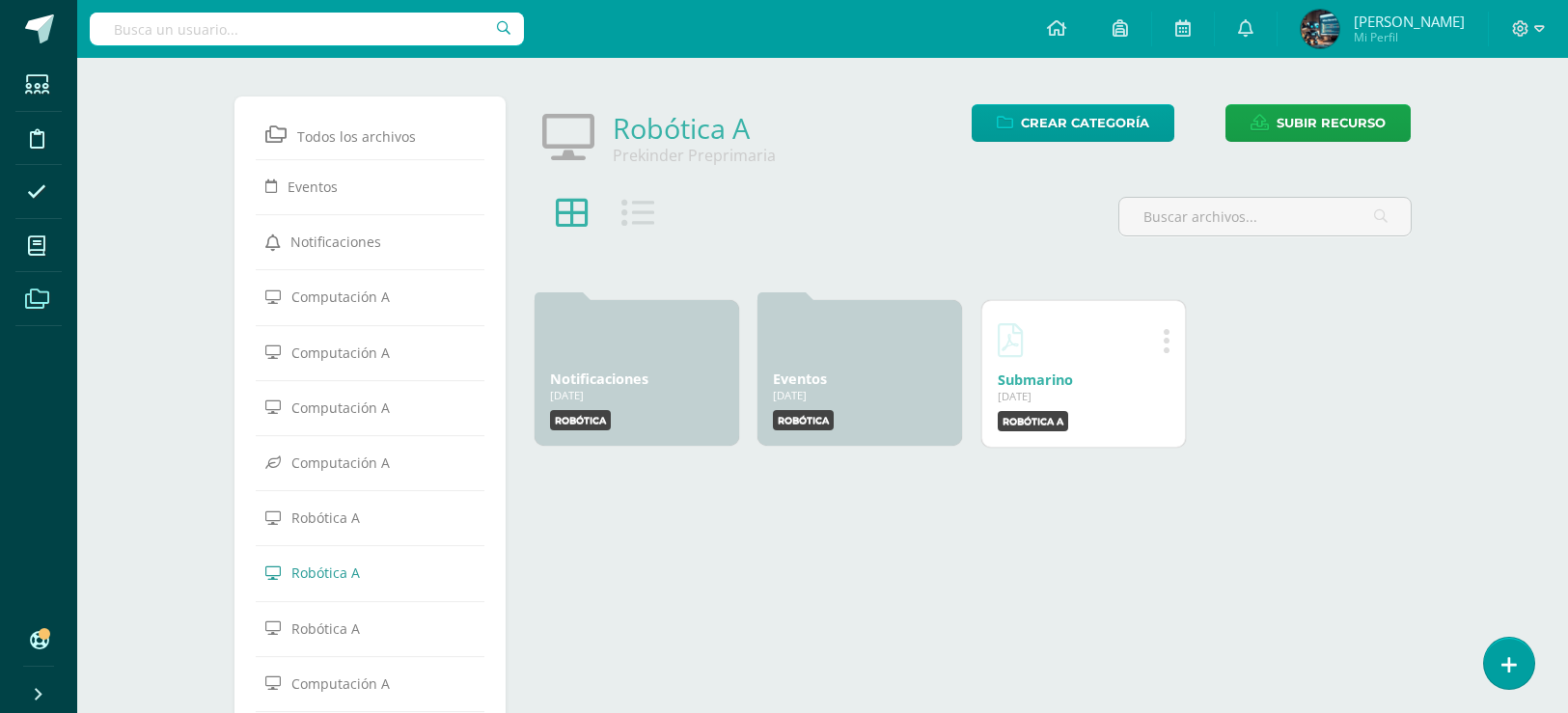 click on "Robótica A" at bounding box center (325, 628) 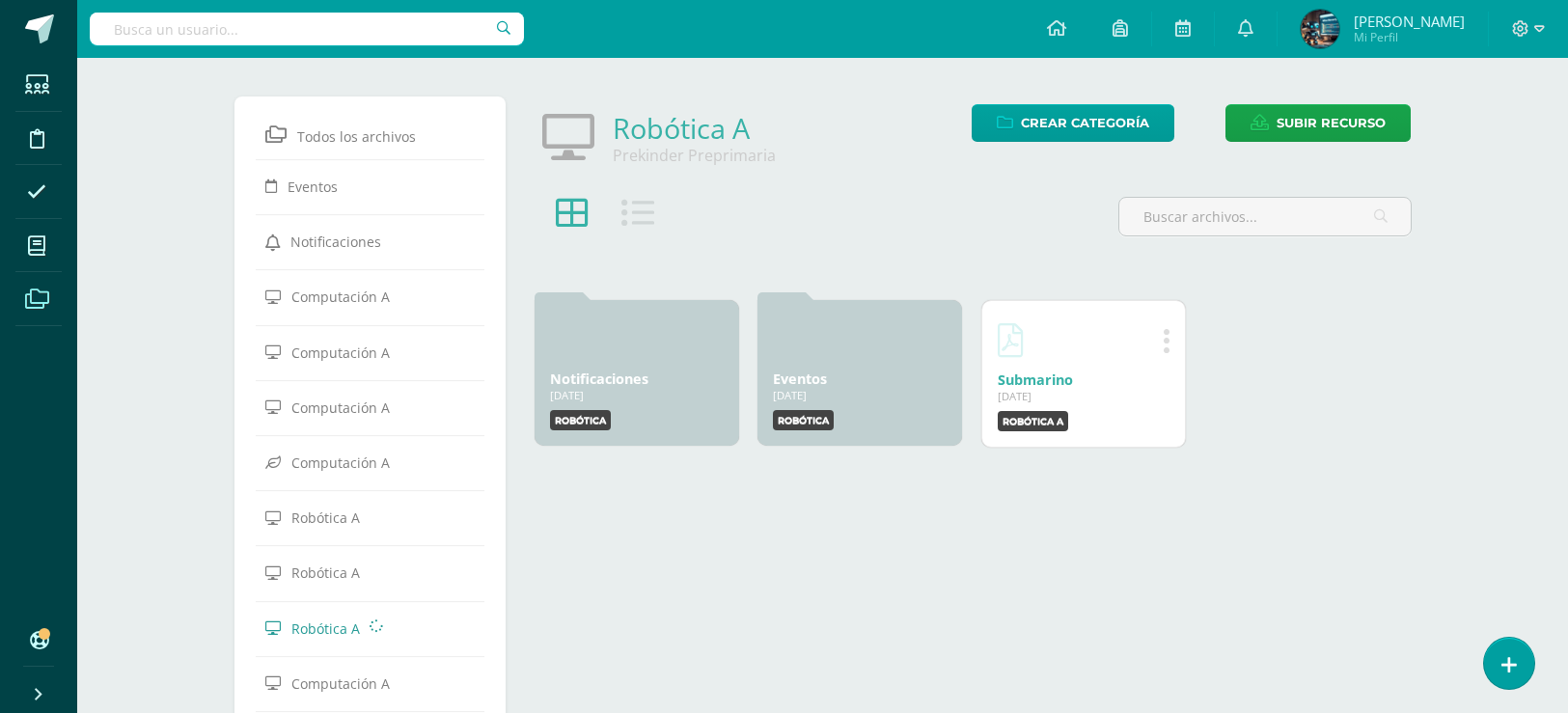 click on "Robótica A" at bounding box center [371, 628] 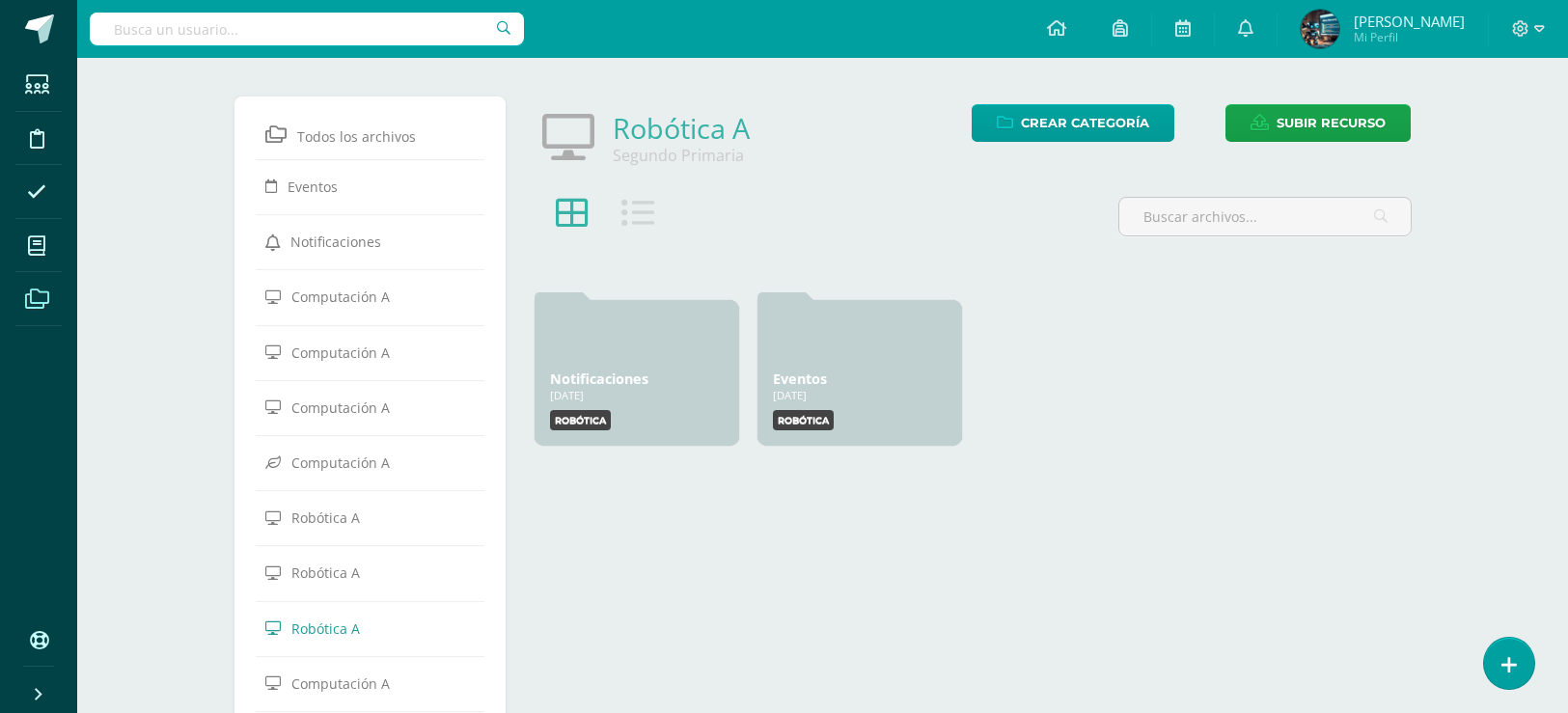 scroll, scrollTop: 123, scrollLeft: 0, axis: vertical 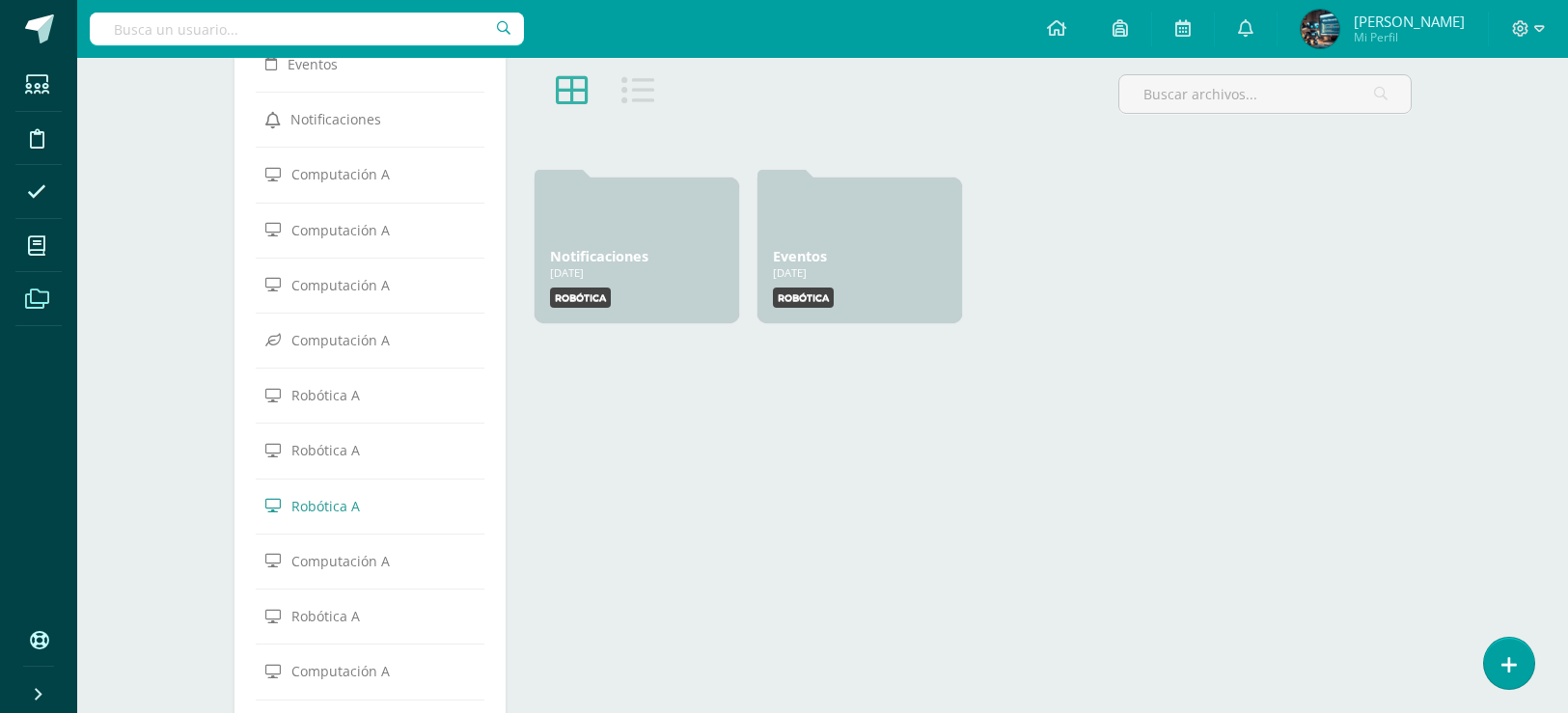 click at bounding box center (371, 590) 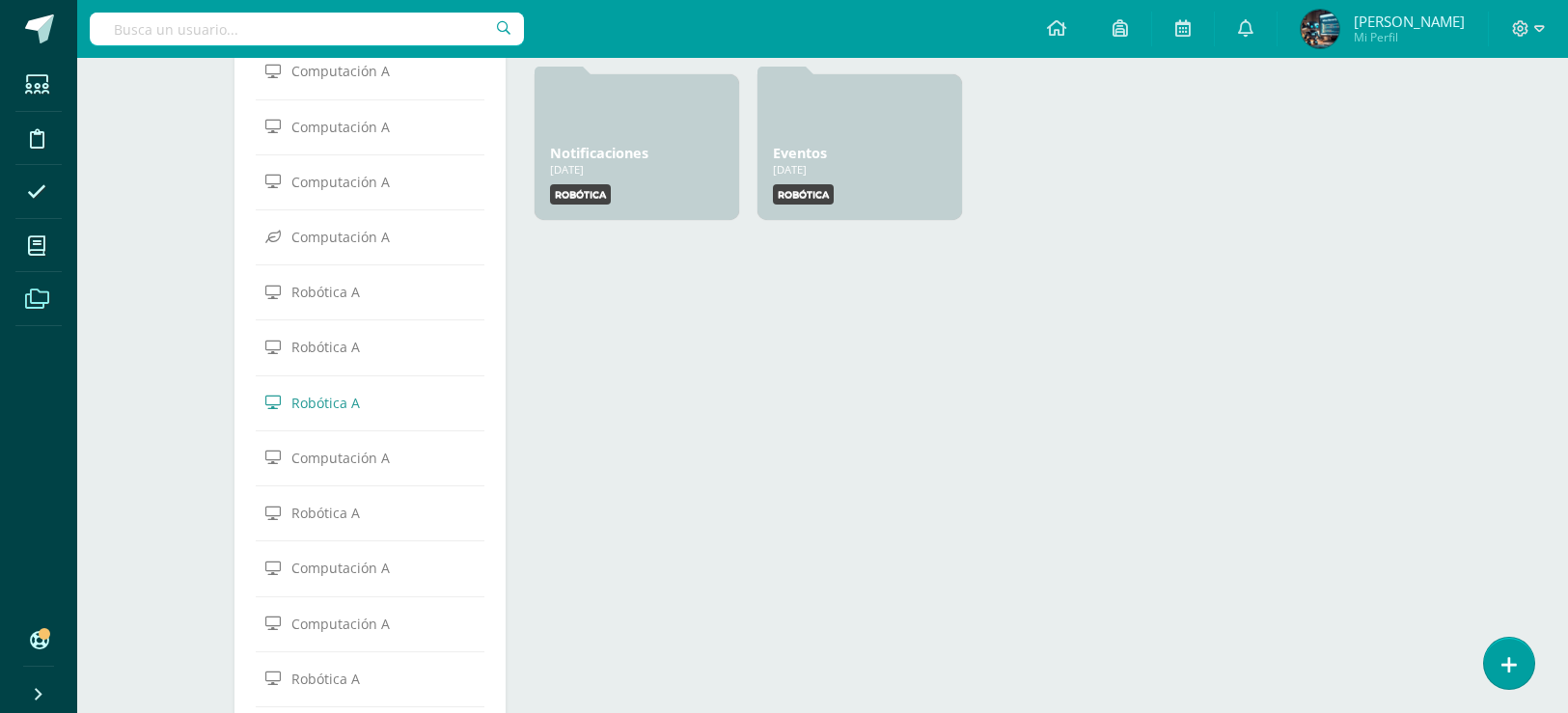 scroll, scrollTop: 0, scrollLeft: 0, axis: both 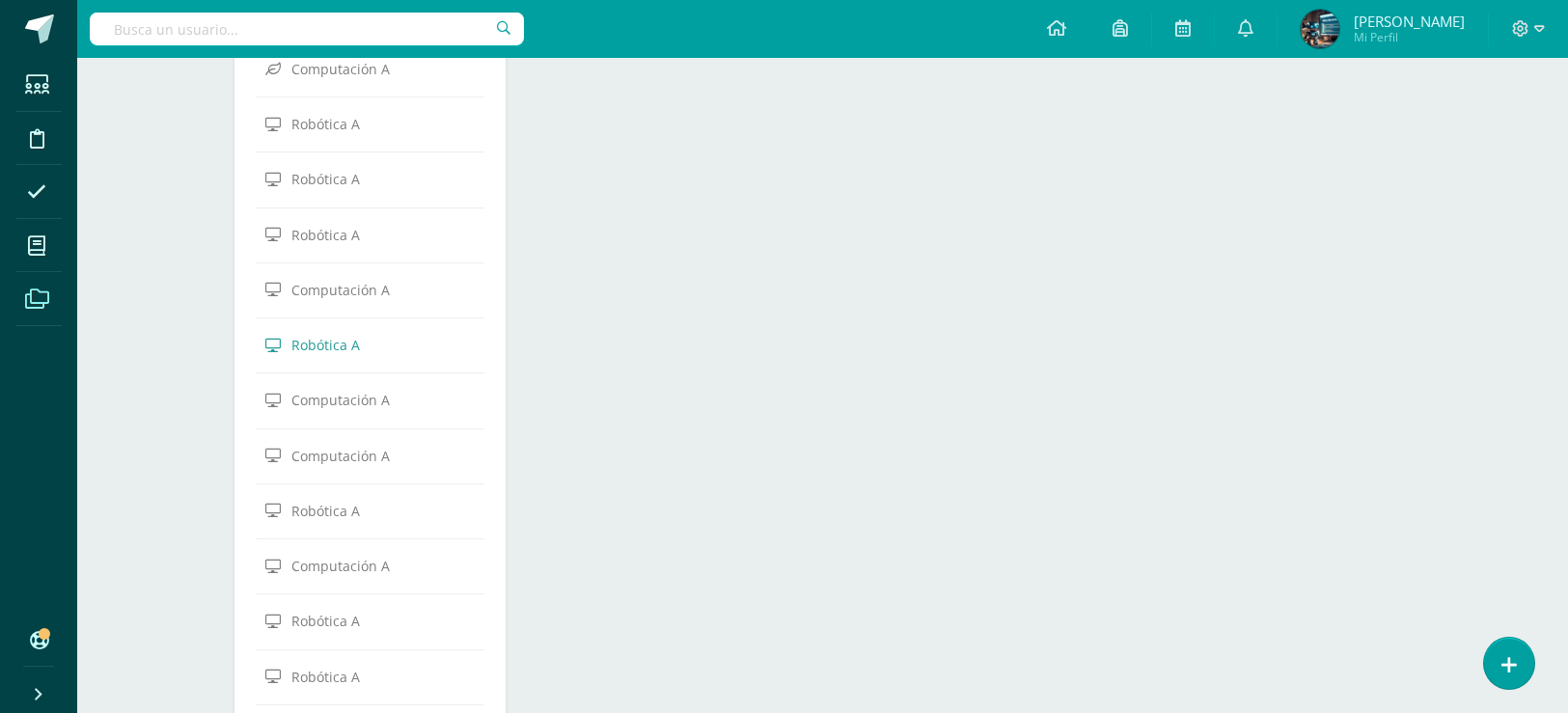 click on "Robótica A" at bounding box center [325, 510] 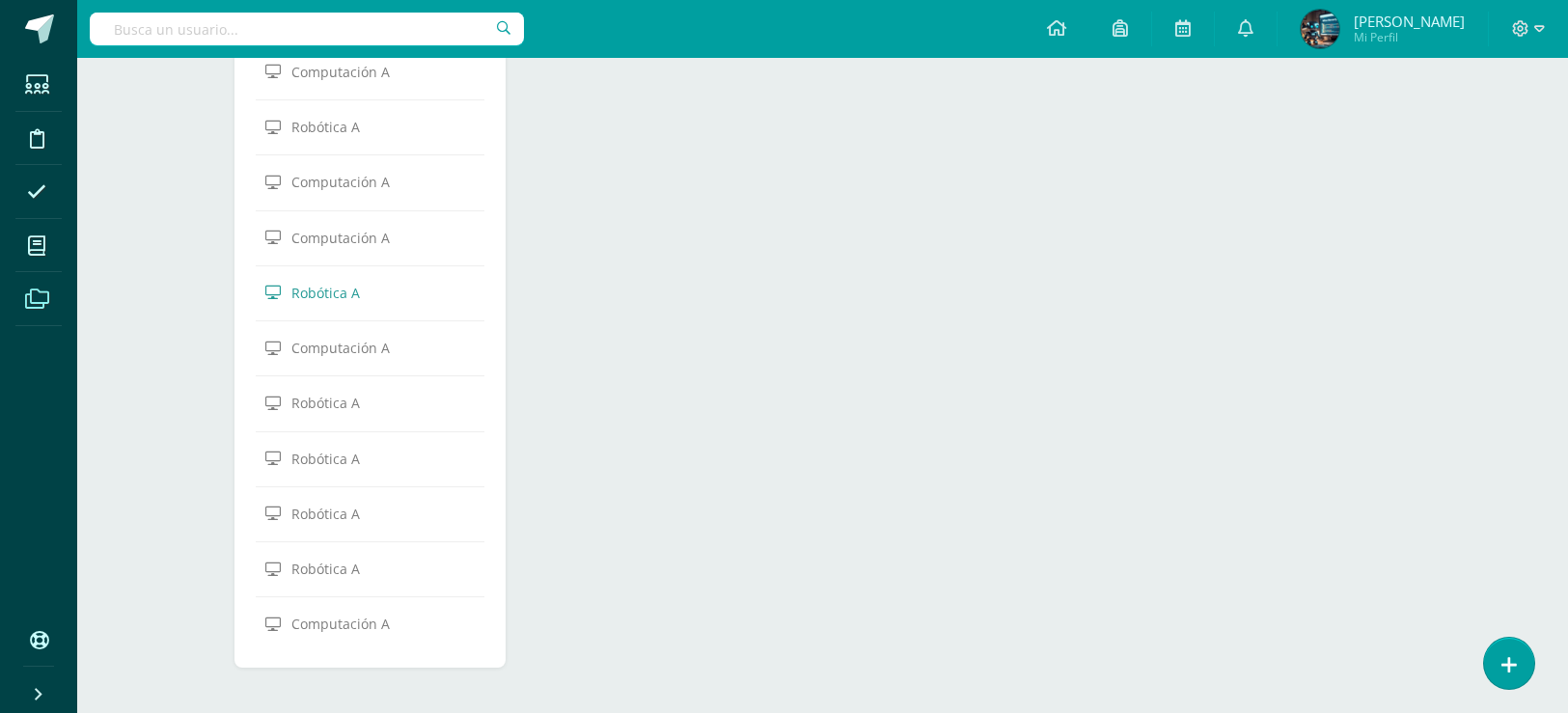 scroll, scrollTop: 0, scrollLeft: 0, axis: both 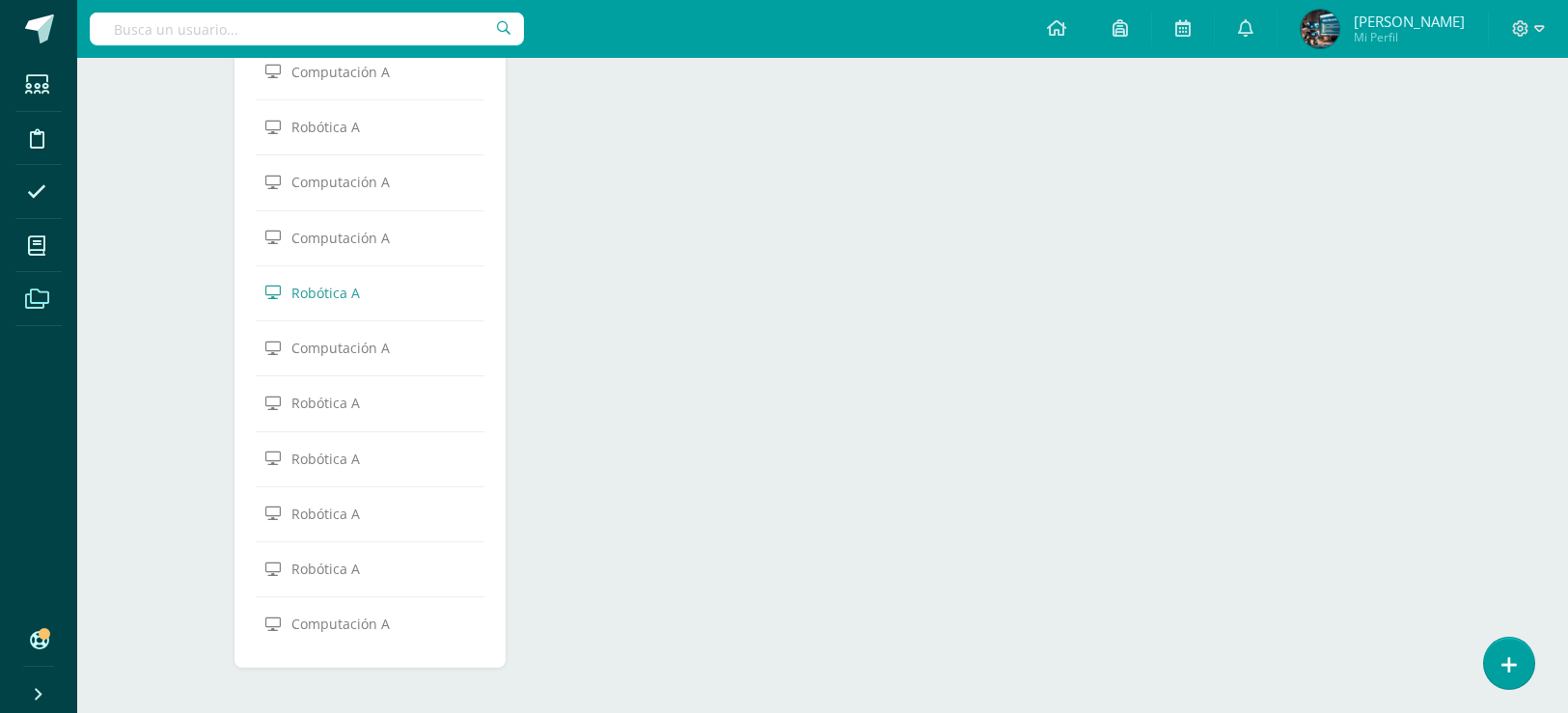 click on "Robótica A" at bounding box center (325, 568) 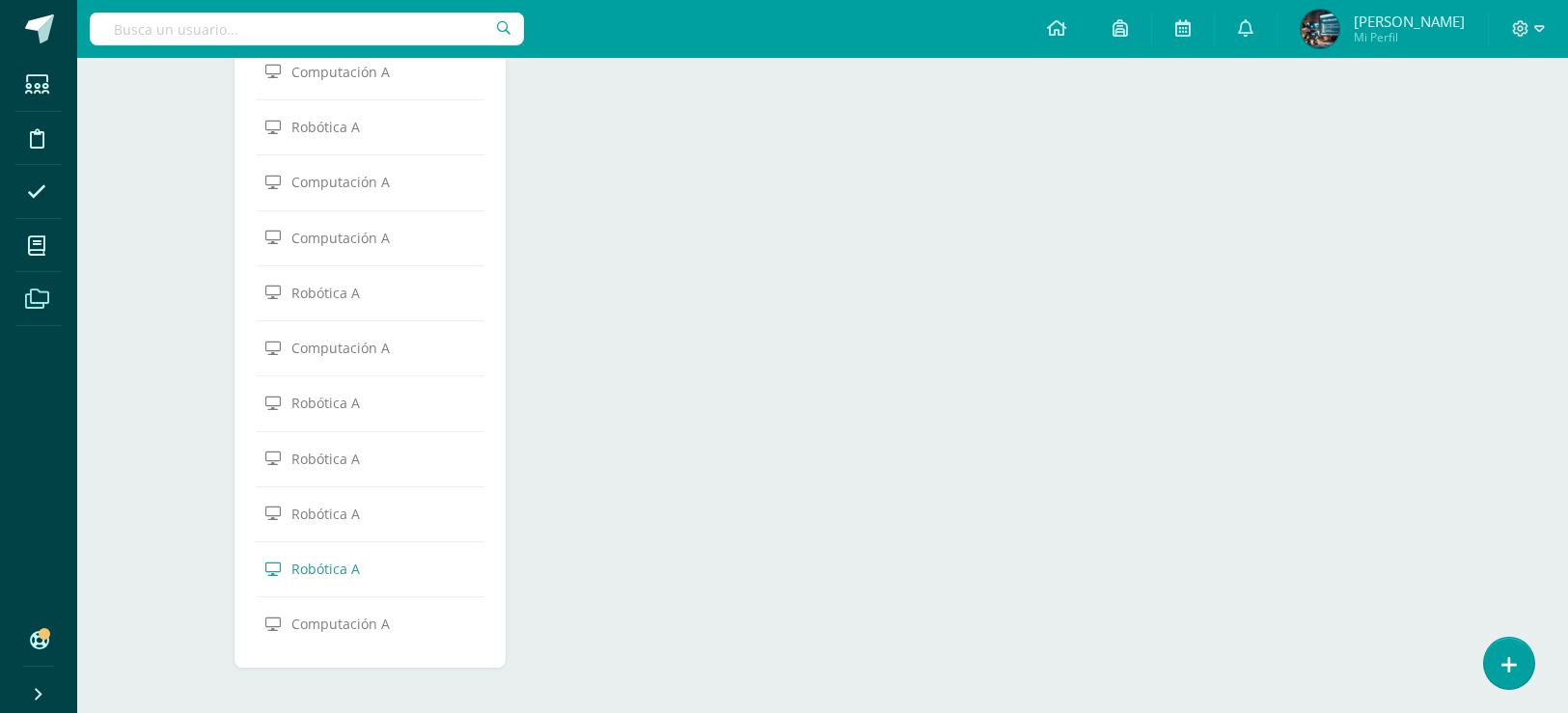 scroll, scrollTop: 0, scrollLeft: 0, axis: both 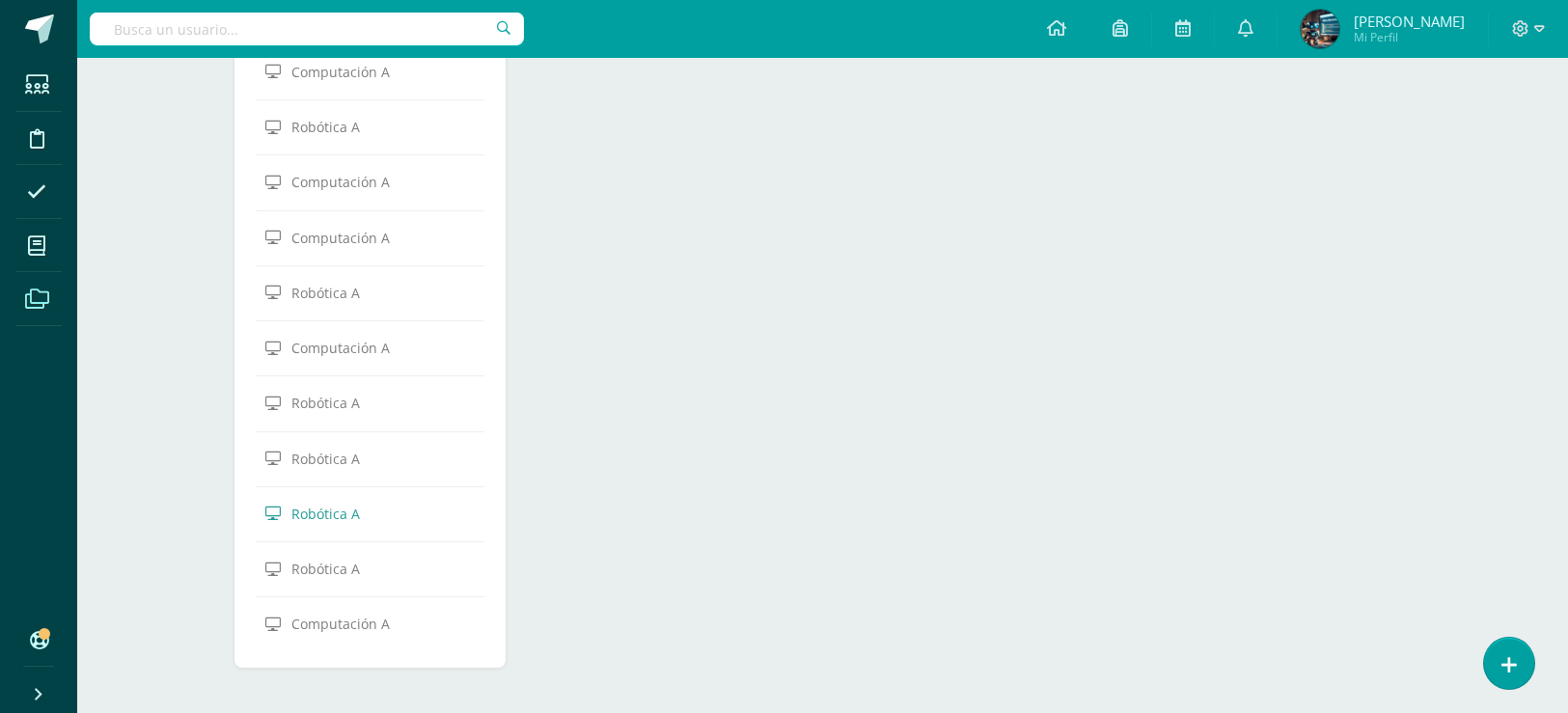 click on "Robótica A" at bounding box center (325, 457) 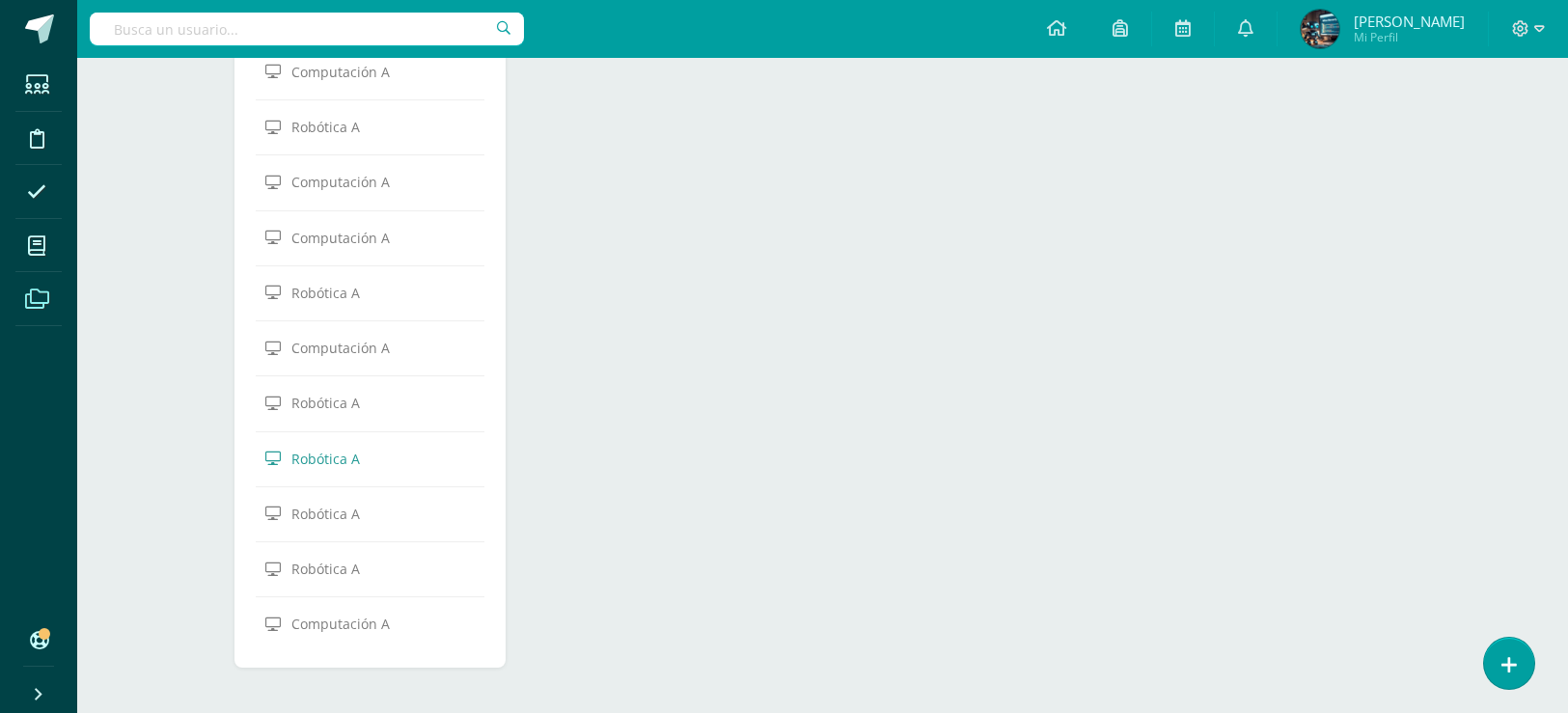 scroll, scrollTop: 0, scrollLeft: 0, axis: both 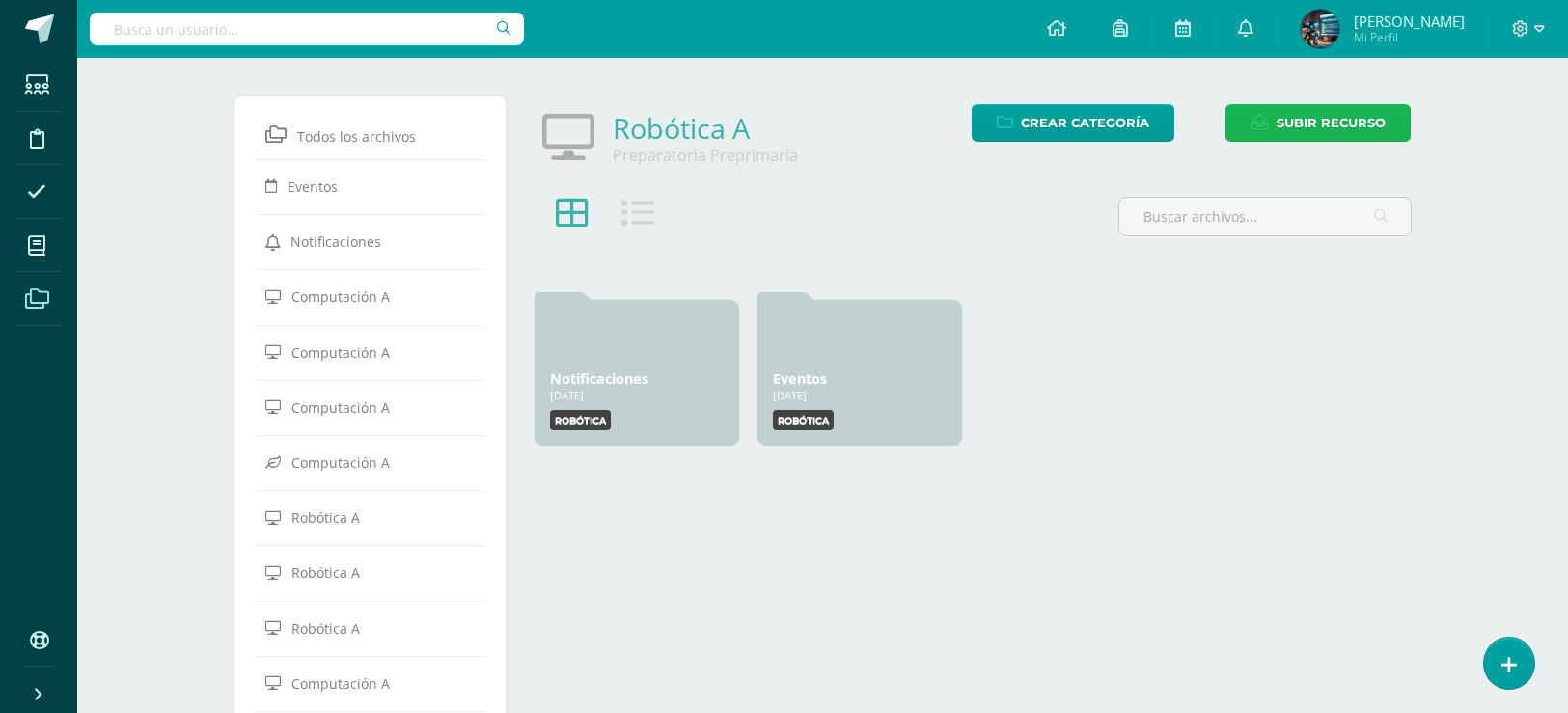 click on "Subir recurso" at bounding box center [1331, 123] 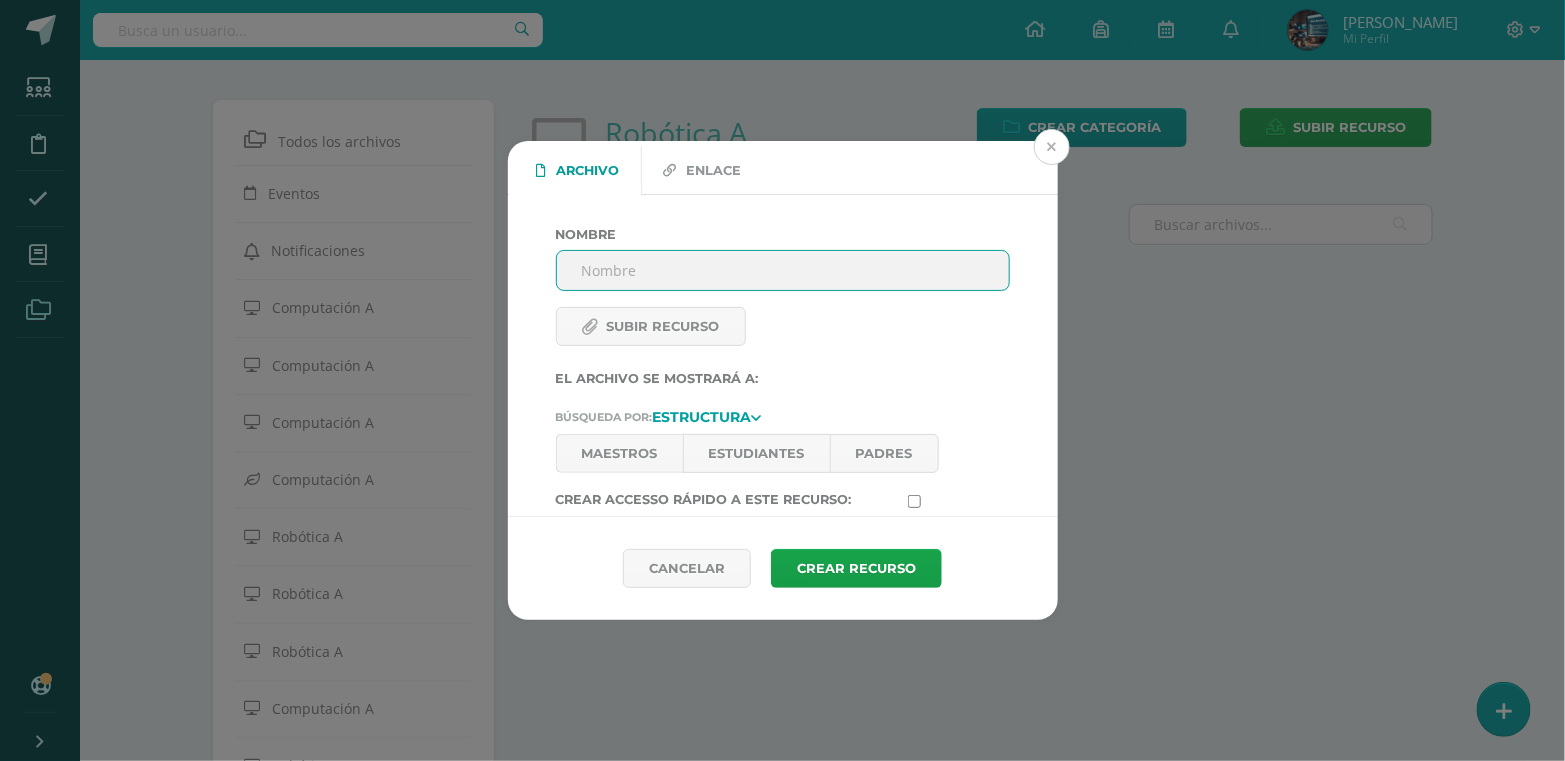 click at bounding box center [1052, 147] 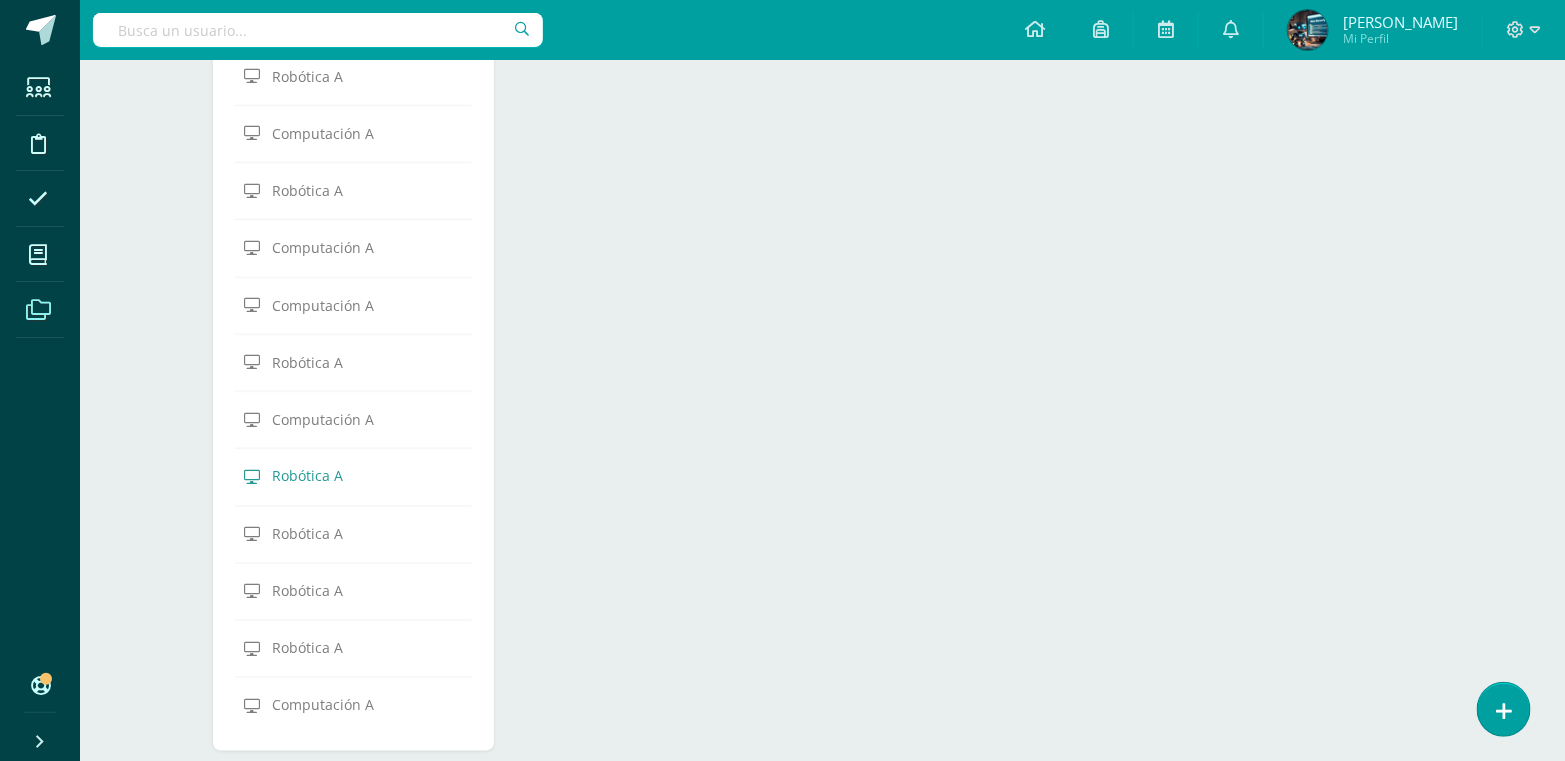 scroll, scrollTop: 612, scrollLeft: 0, axis: vertical 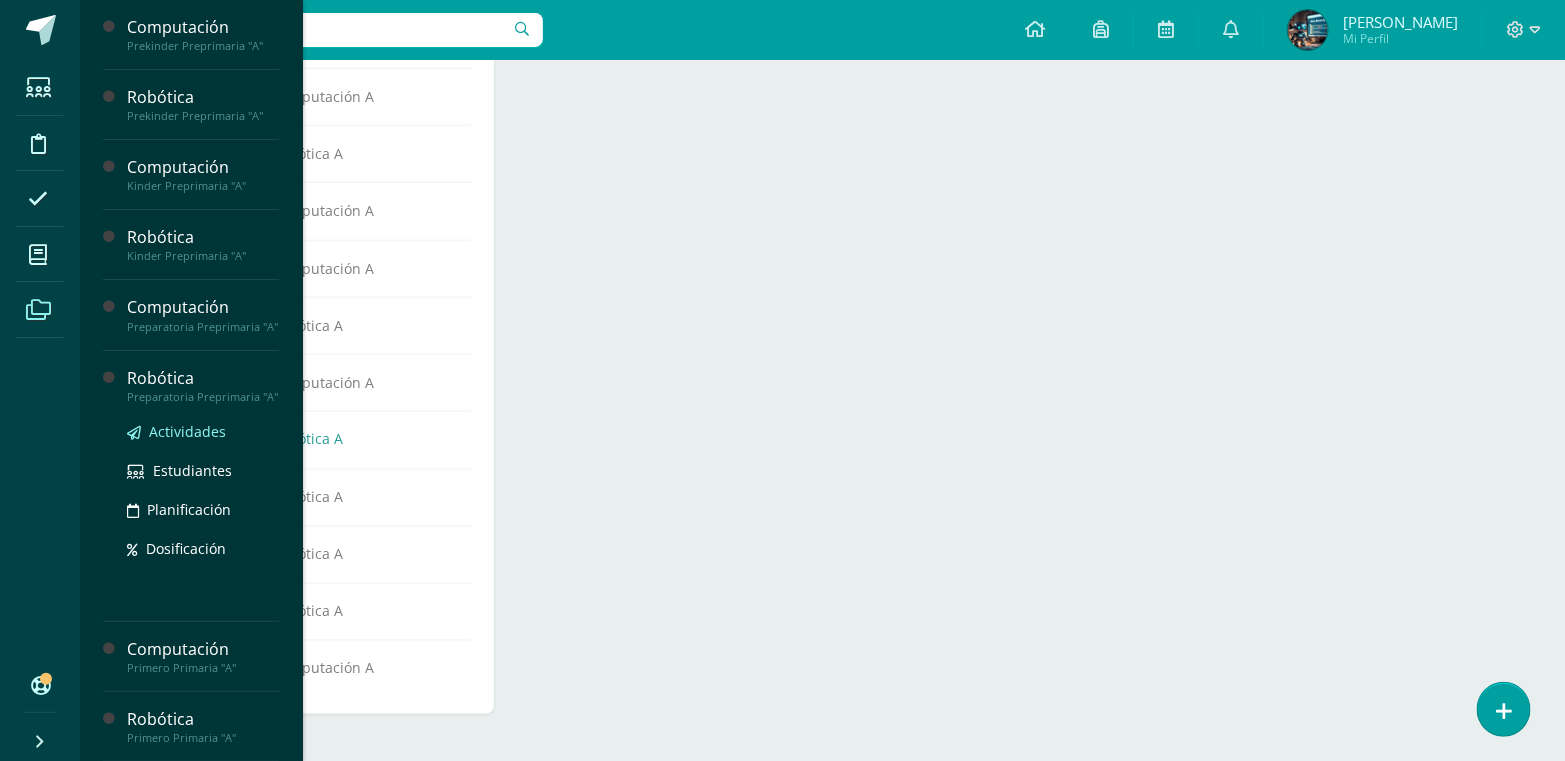 click on "Actividades" at bounding box center (187, 431) 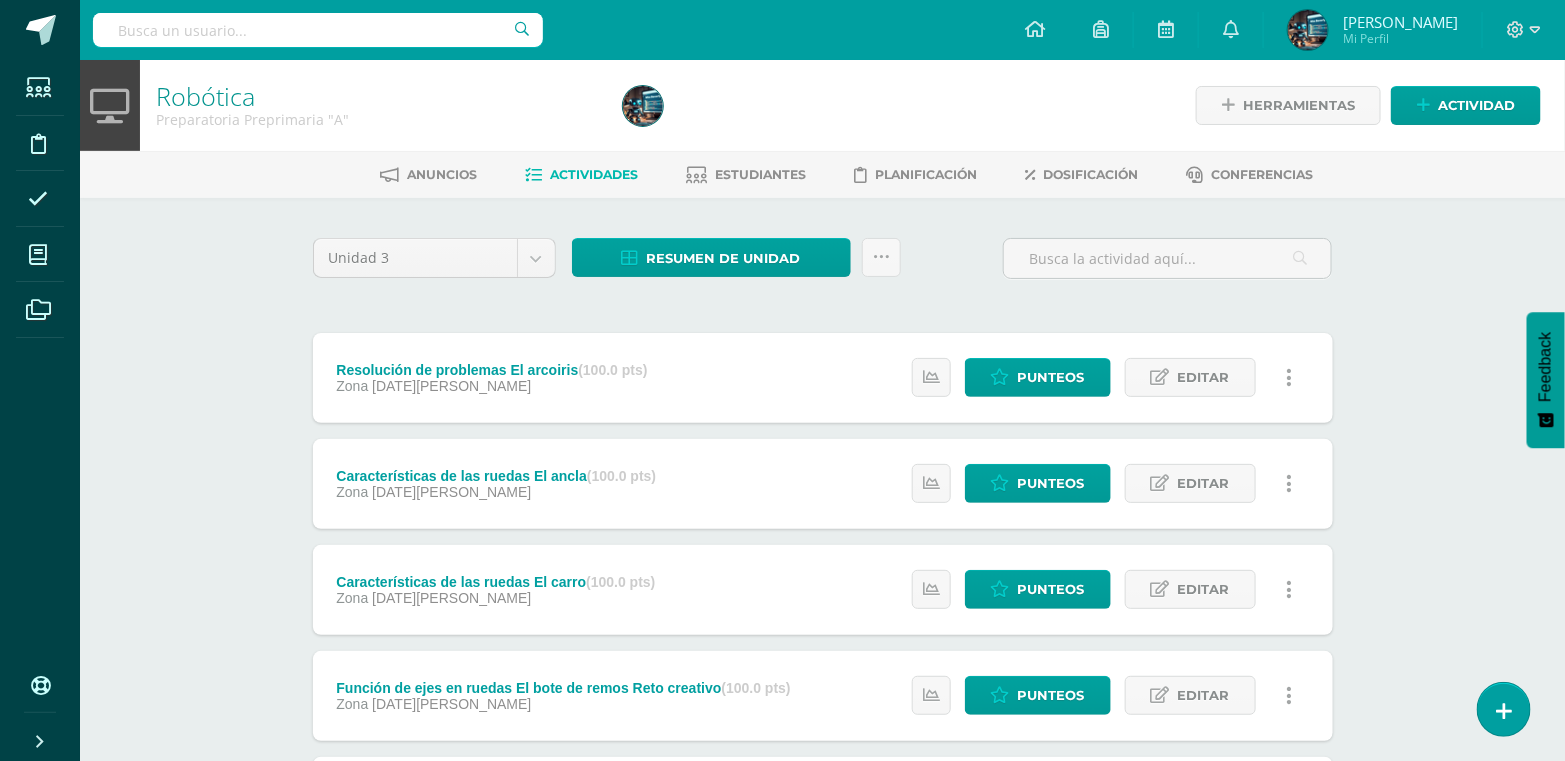scroll, scrollTop: 431, scrollLeft: 0, axis: vertical 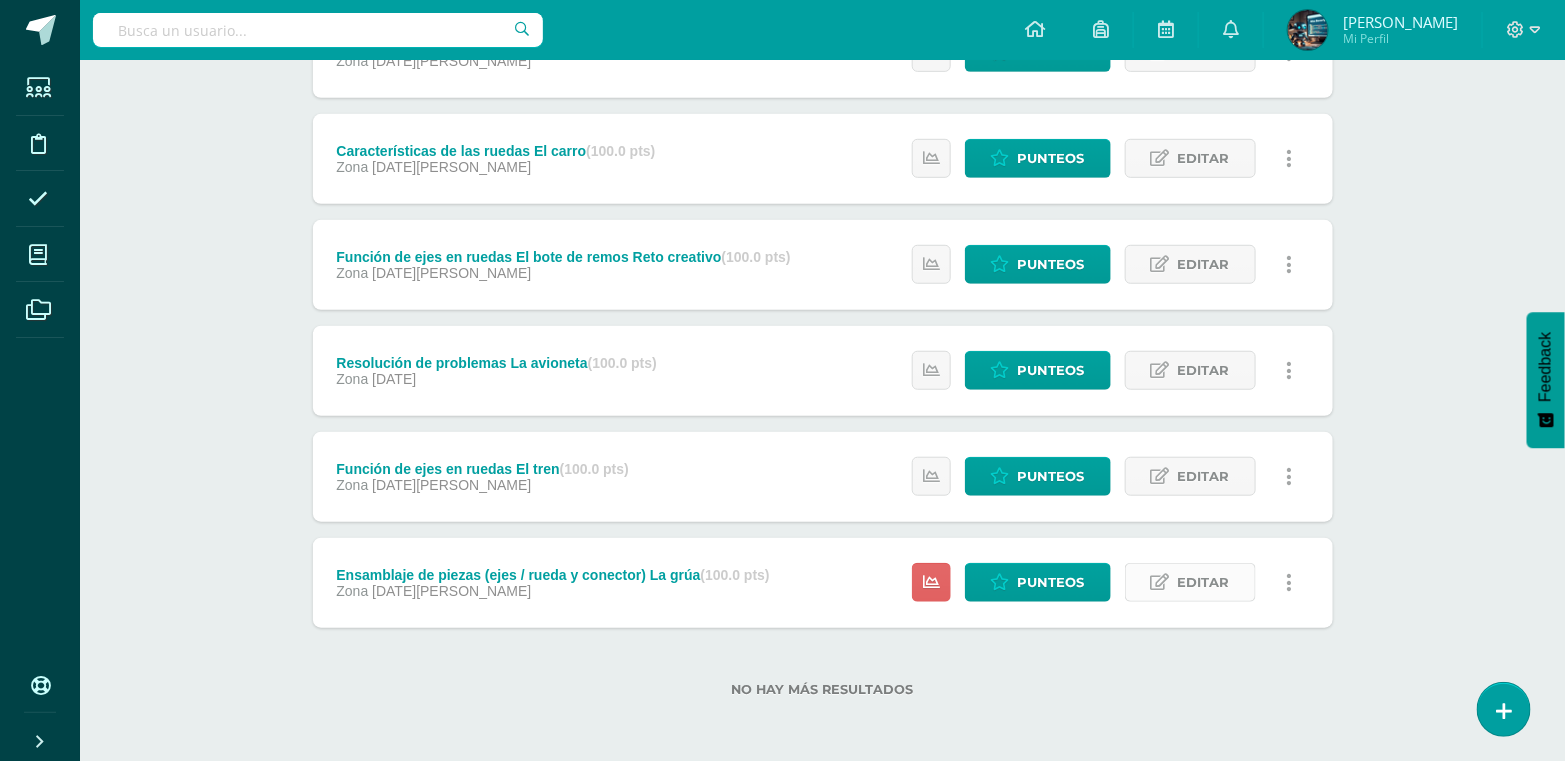 click at bounding box center (1160, 582) 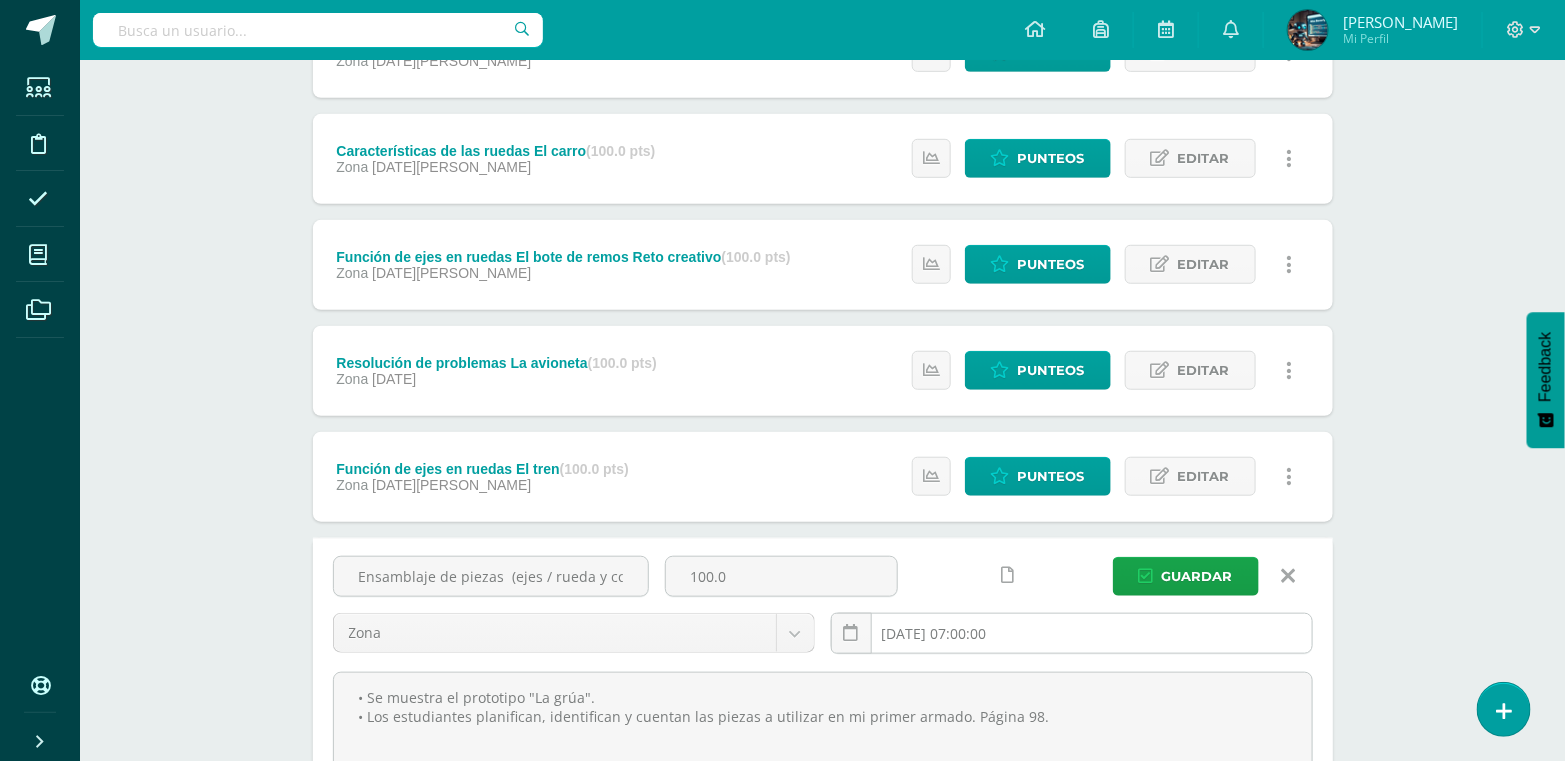 click on "2025-07-09 07:00:00" at bounding box center [1072, 633] 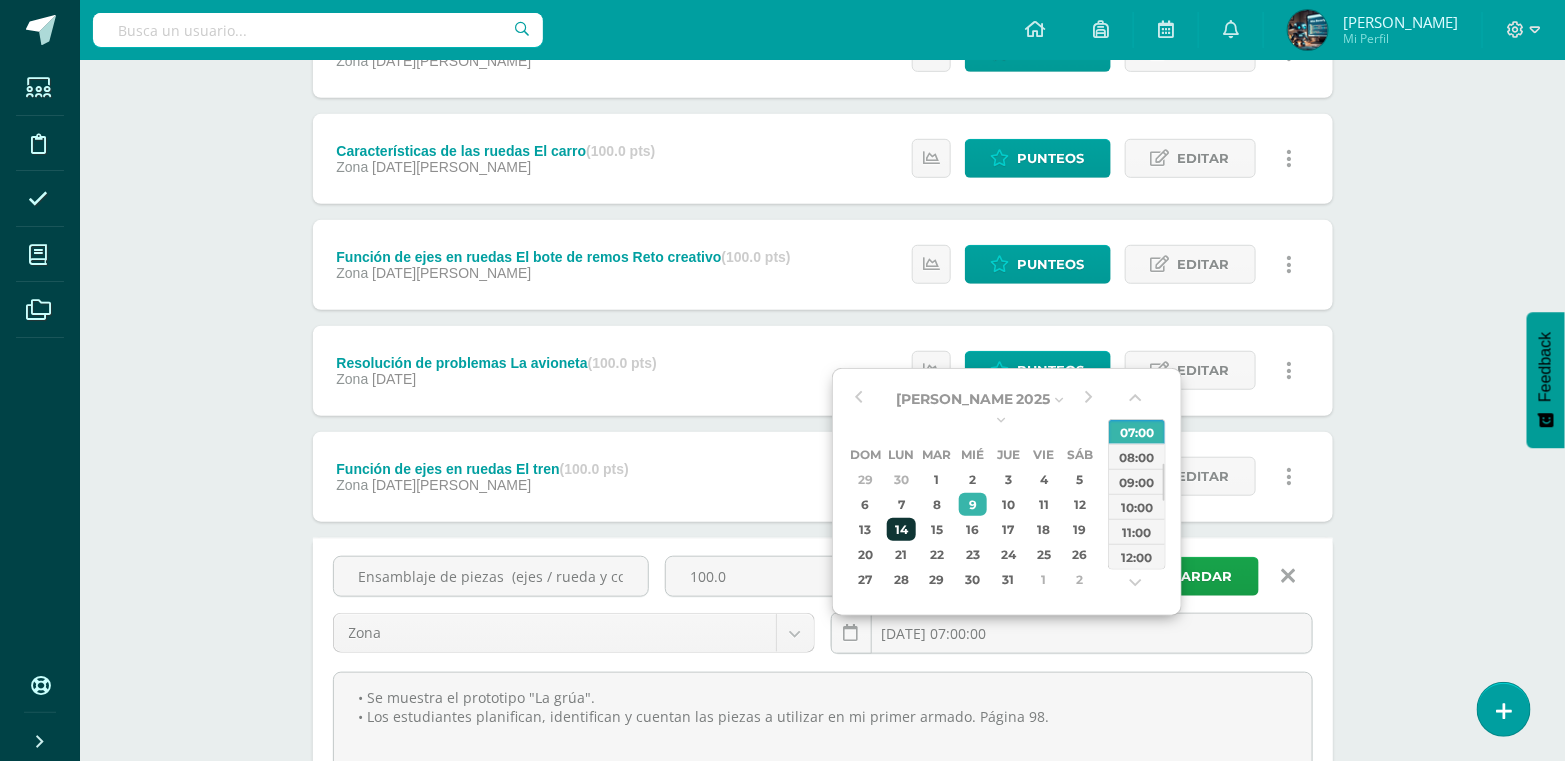 click on "14" at bounding box center [901, 529] 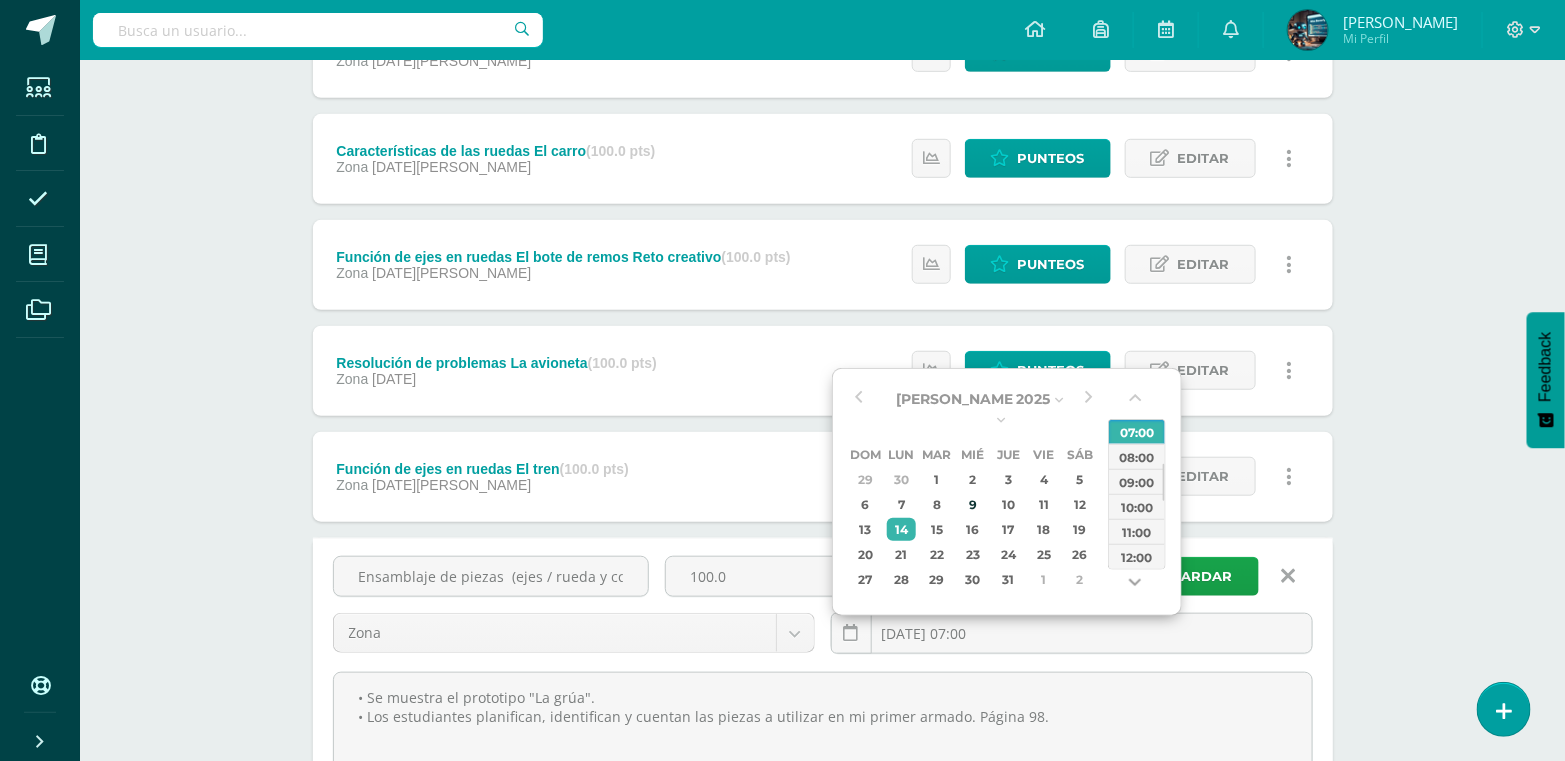 click at bounding box center [1137, 587] 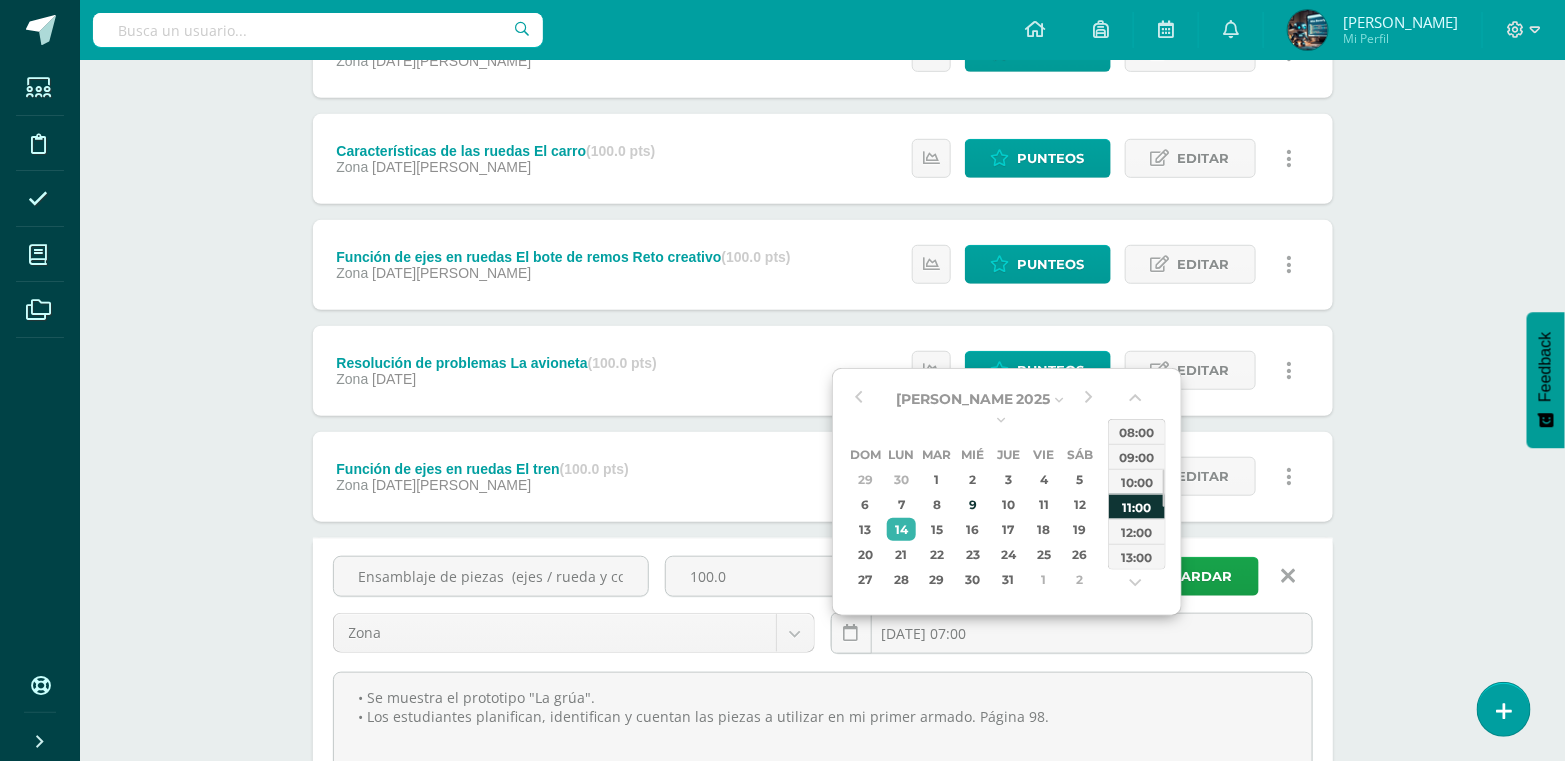 click on "11:00" at bounding box center (1137, 506) 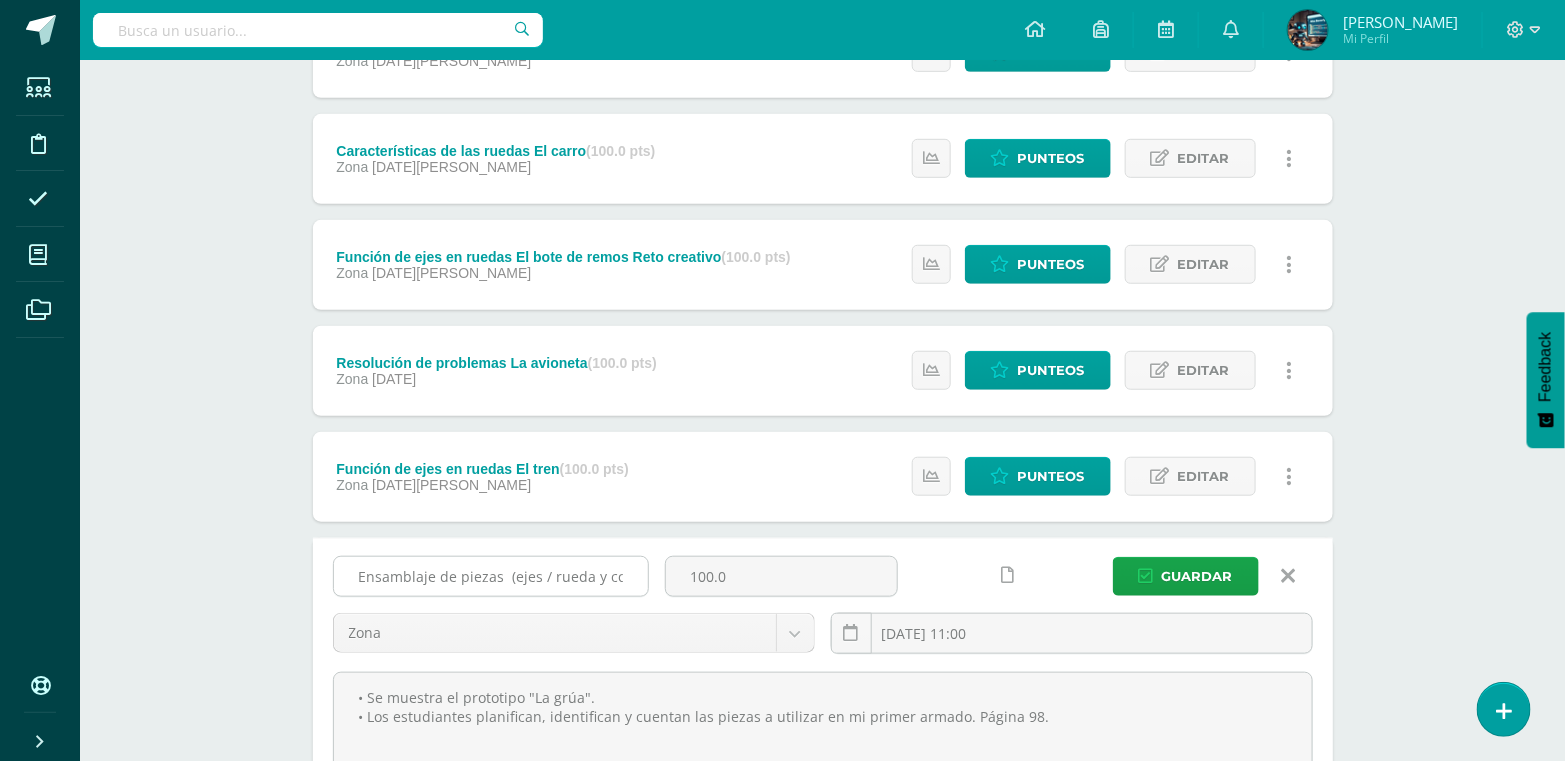 click on "Ensamblaje de piezas  (ejes / rueda y conector) La grúa" at bounding box center (491, 576) 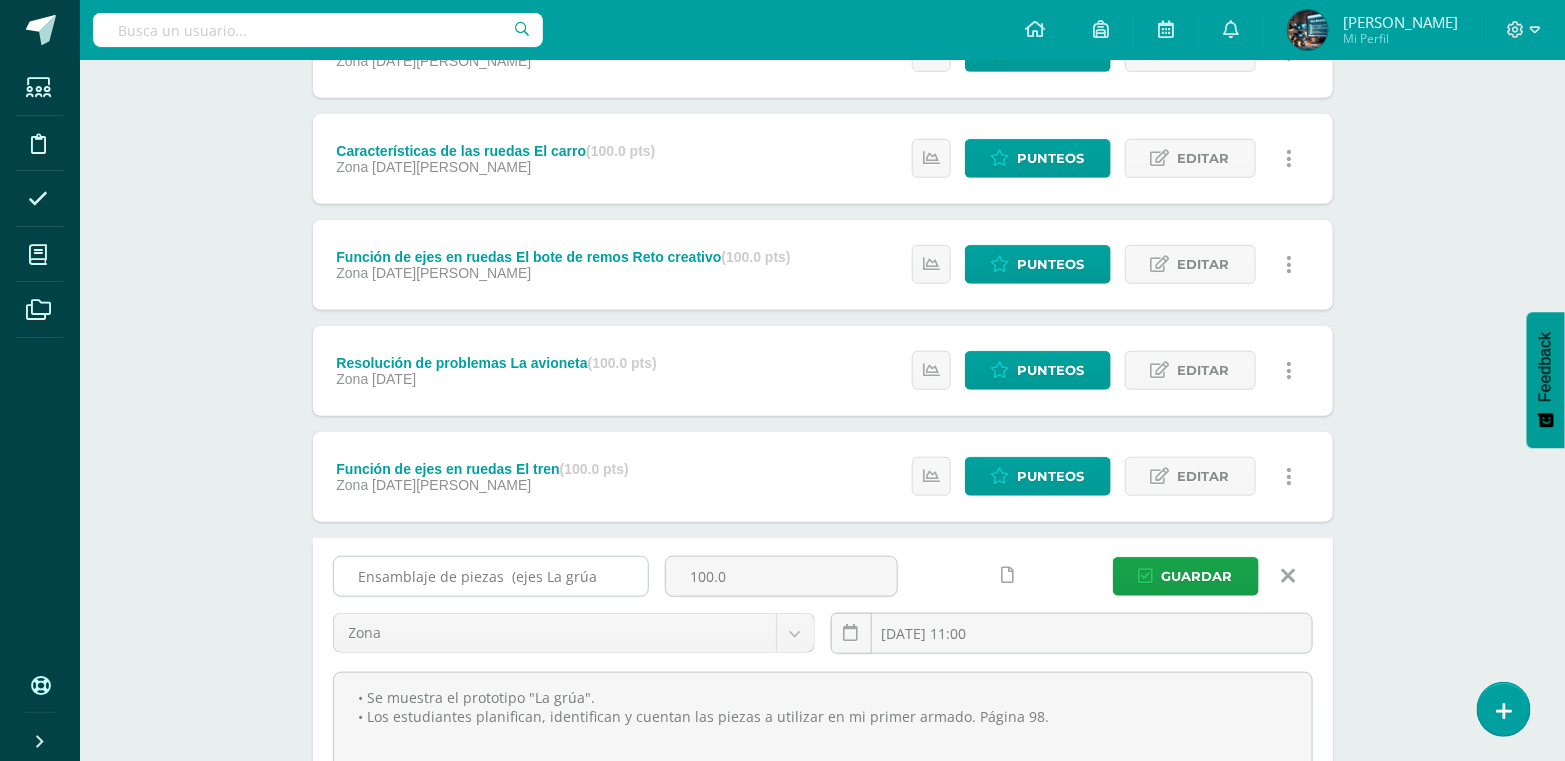 scroll, scrollTop: 0, scrollLeft: 0, axis: both 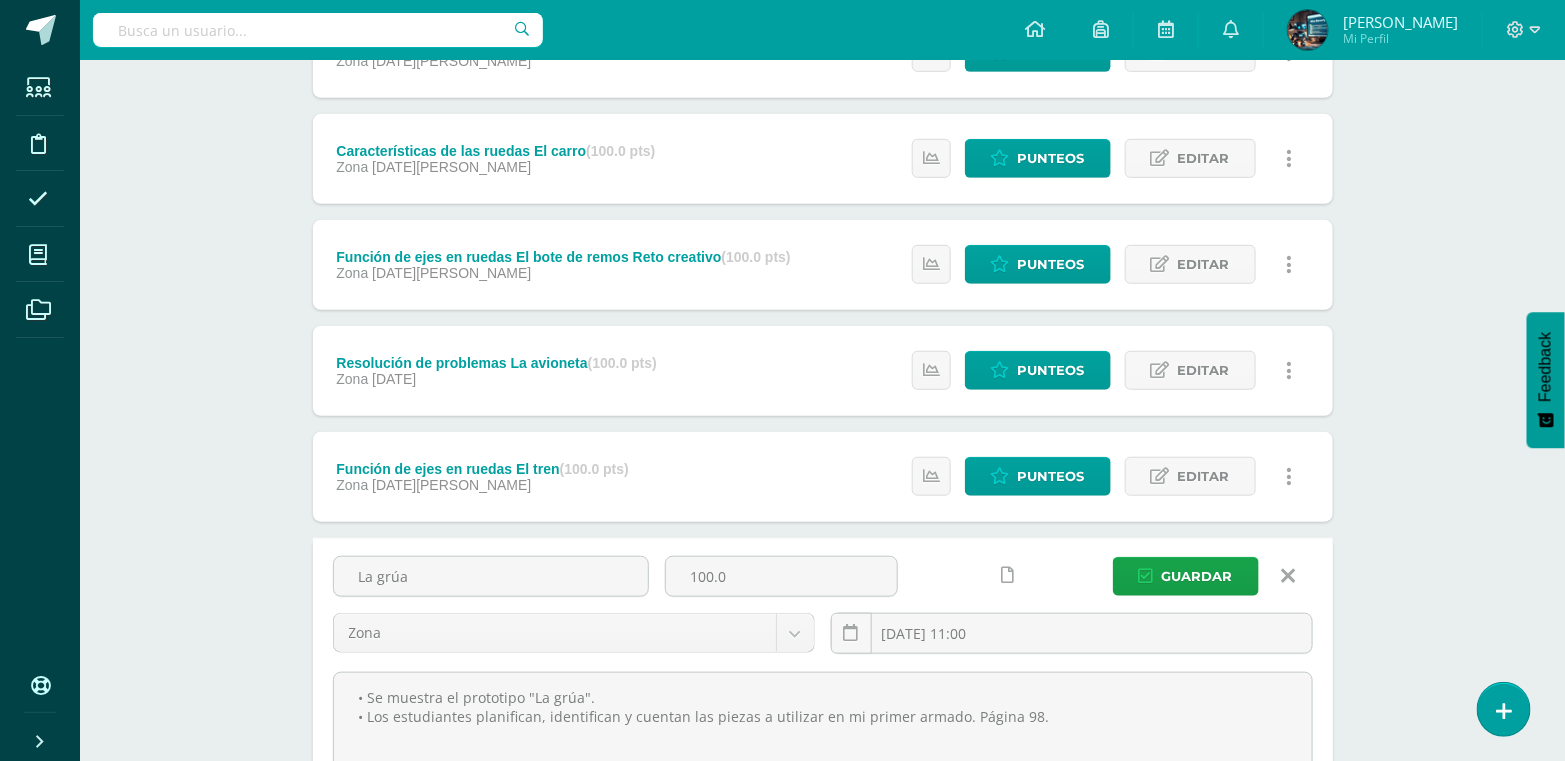 type on "La grúa" 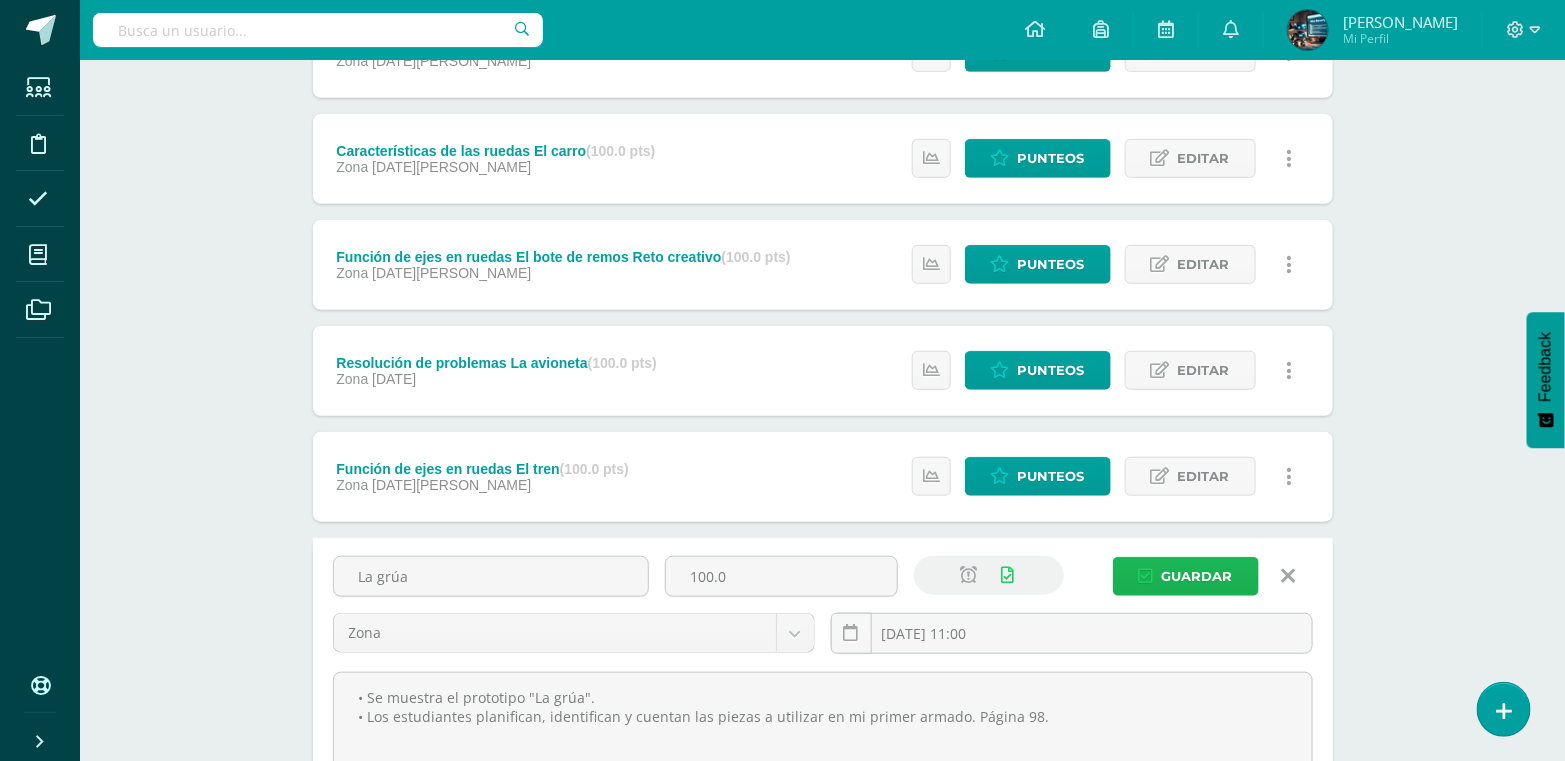 click at bounding box center [1146, 576] 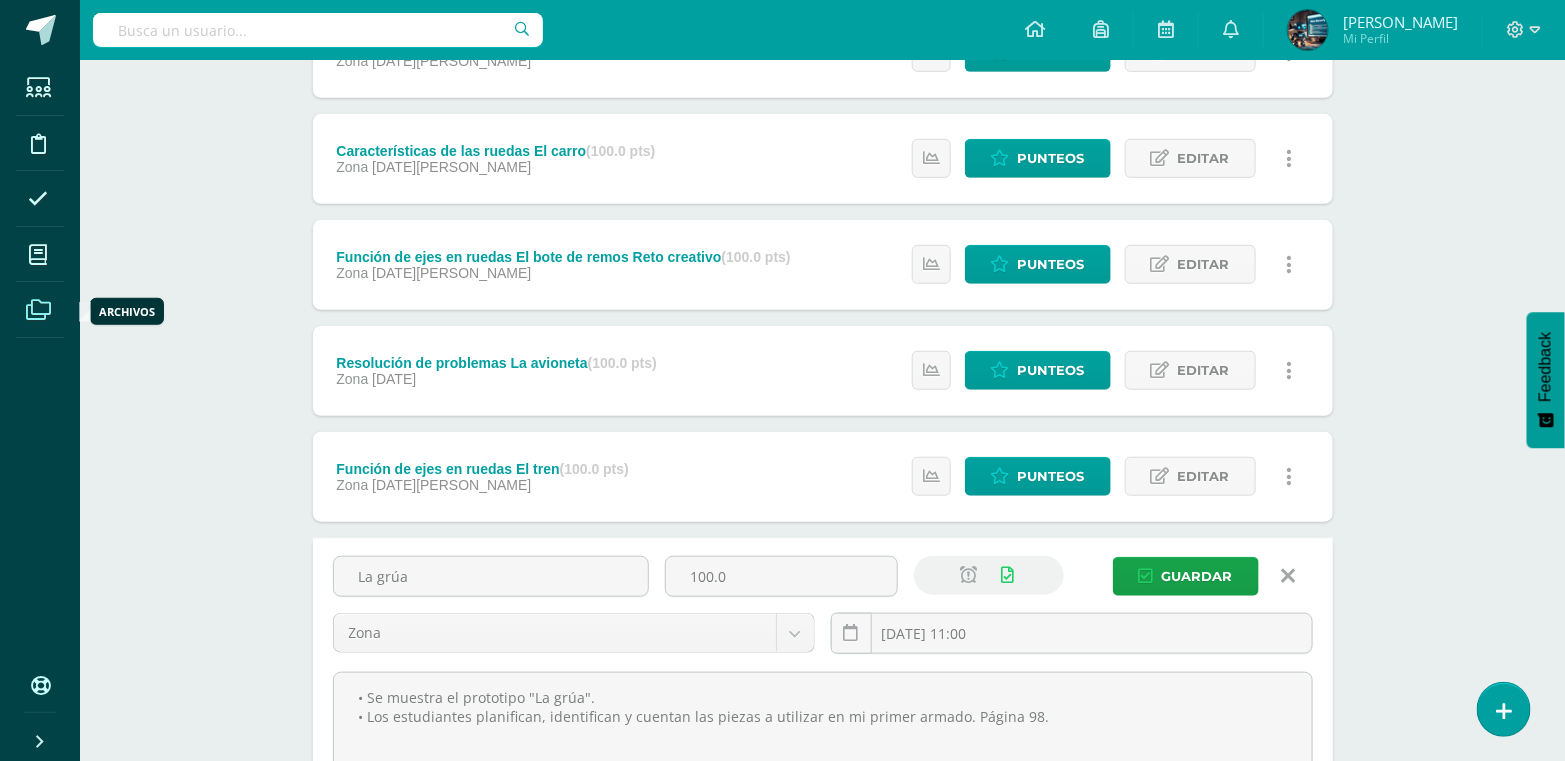click at bounding box center [38, 309] 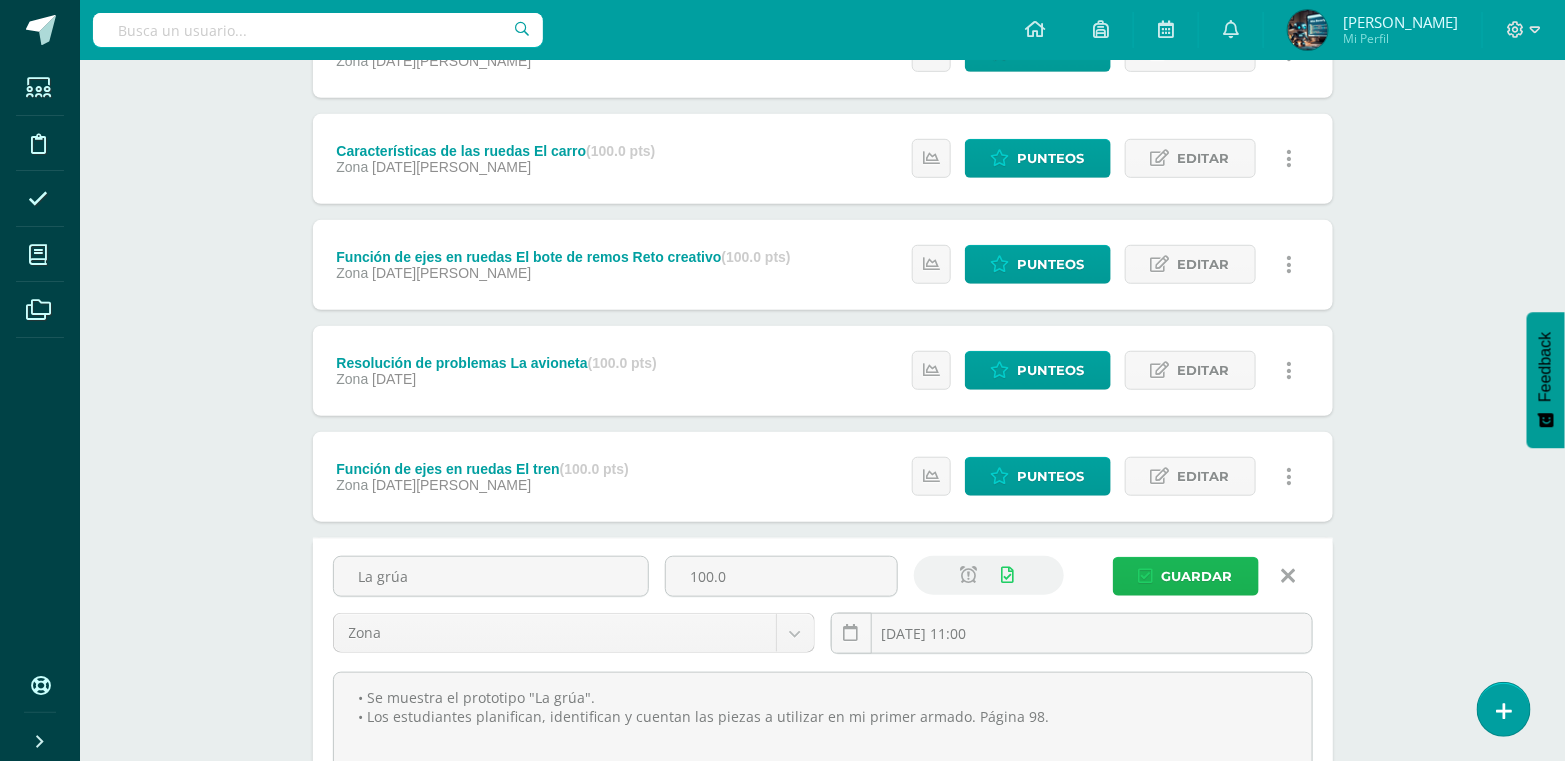 click on "Guardar" at bounding box center [1186, 576] 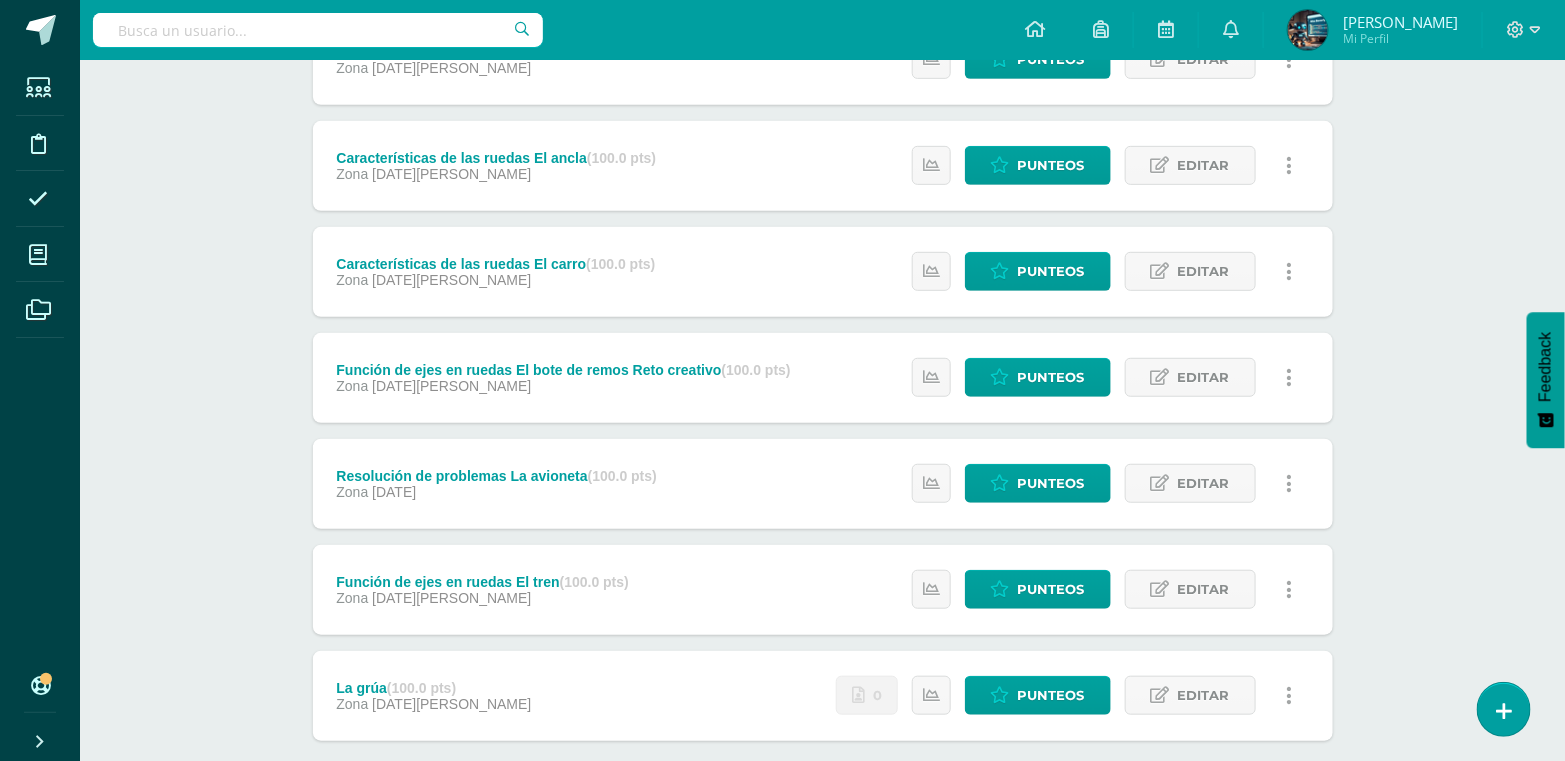 scroll, scrollTop: 431, scrollLeft: 0, axis: vertical 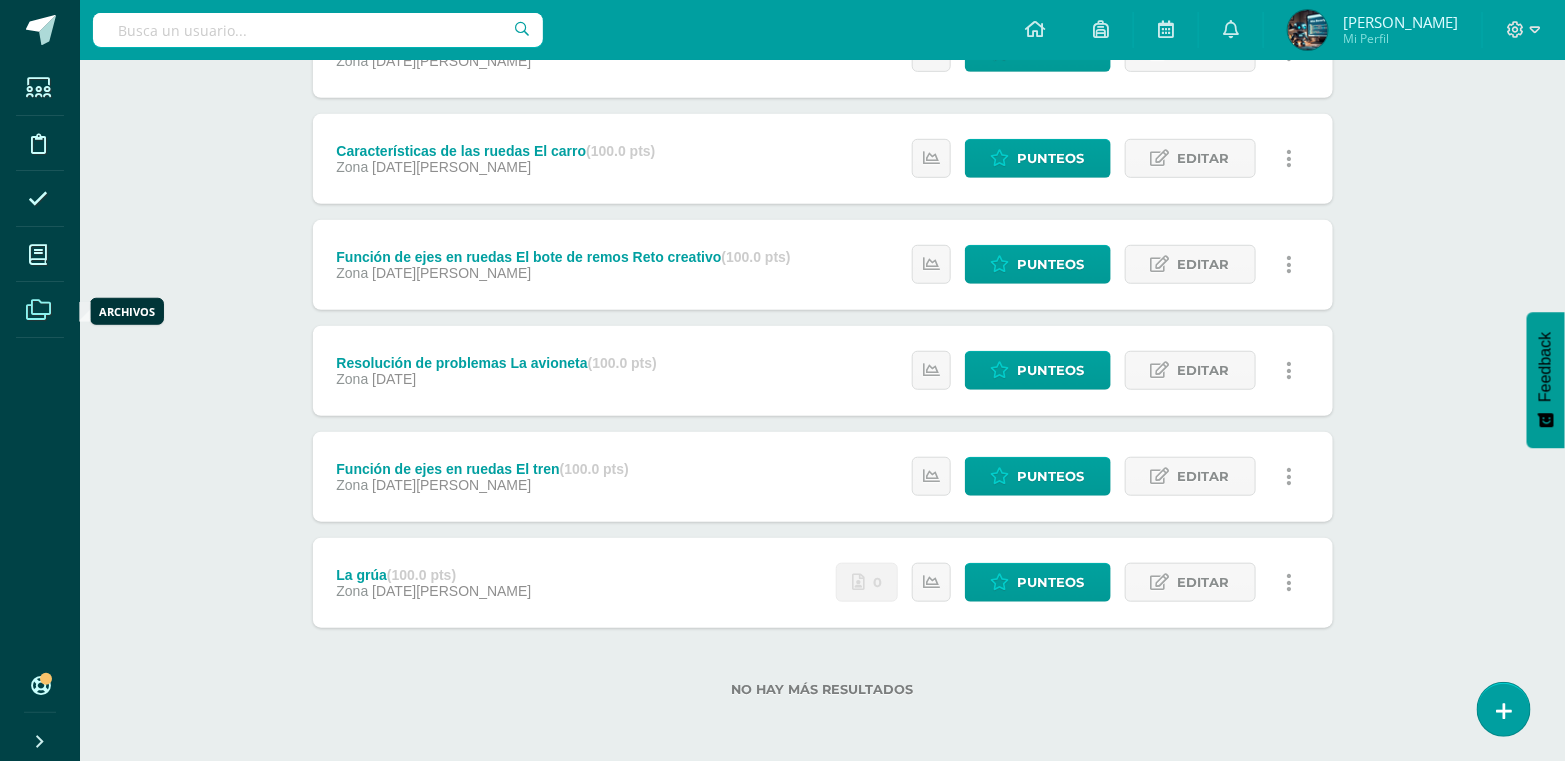click at bounding box center [38, 309] 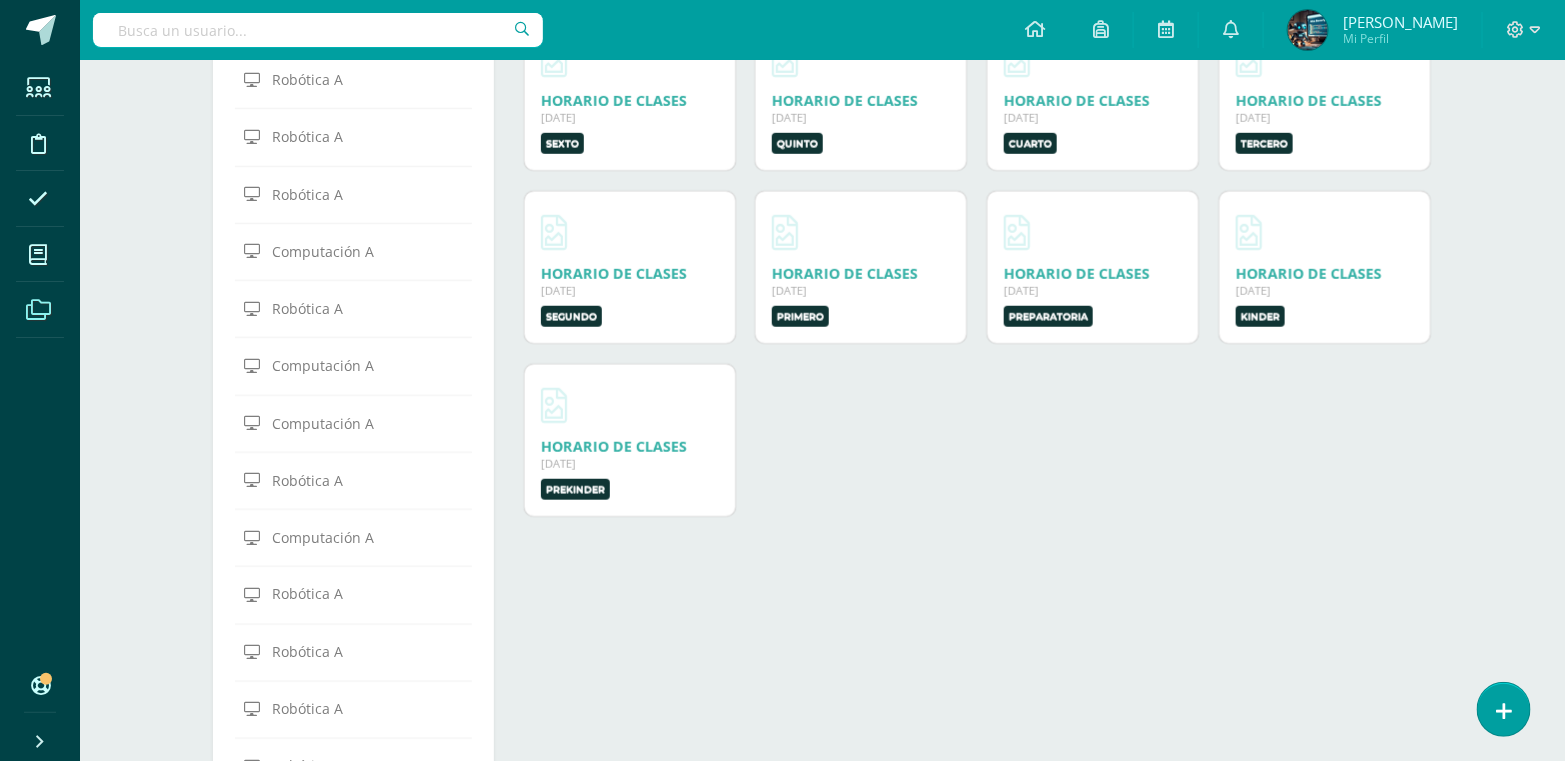 scroll, scrollTop: 612, scrollLeft: 0, axis: vertical 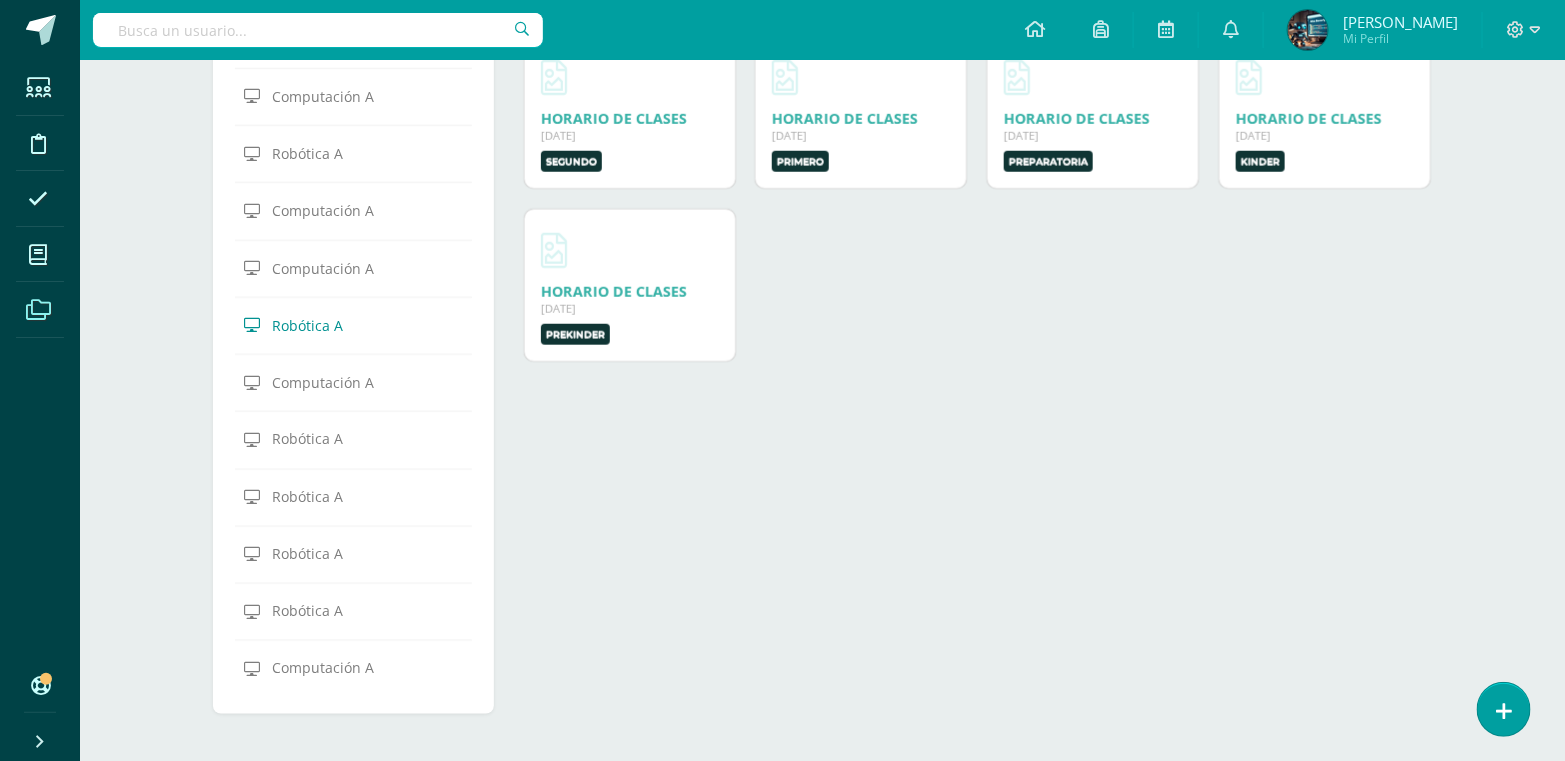 click on "Robótica A" at bounding box center [307, 325] 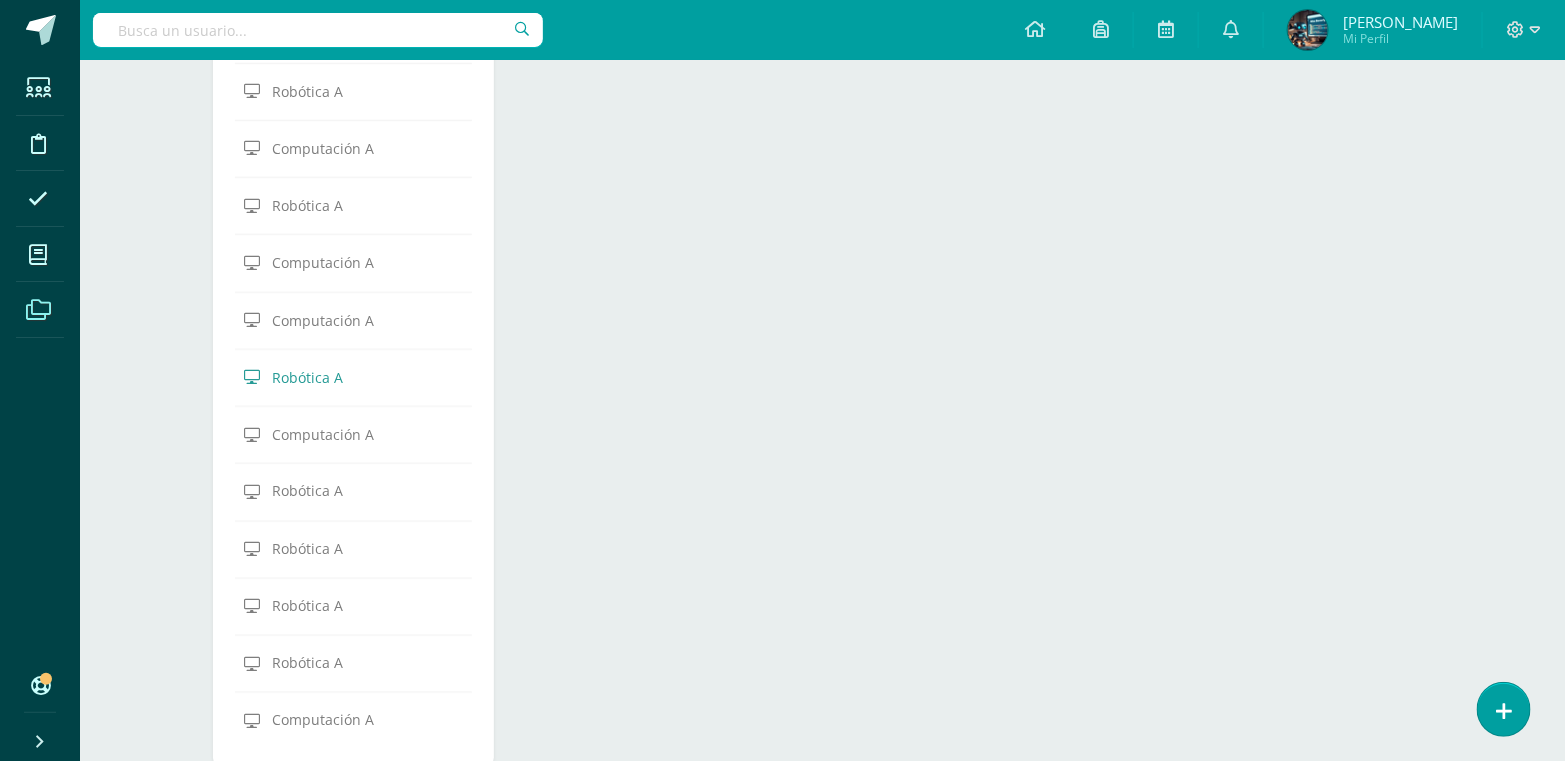 scroll, scrollTop: 612, scrollLeft: 0, axis: vertical 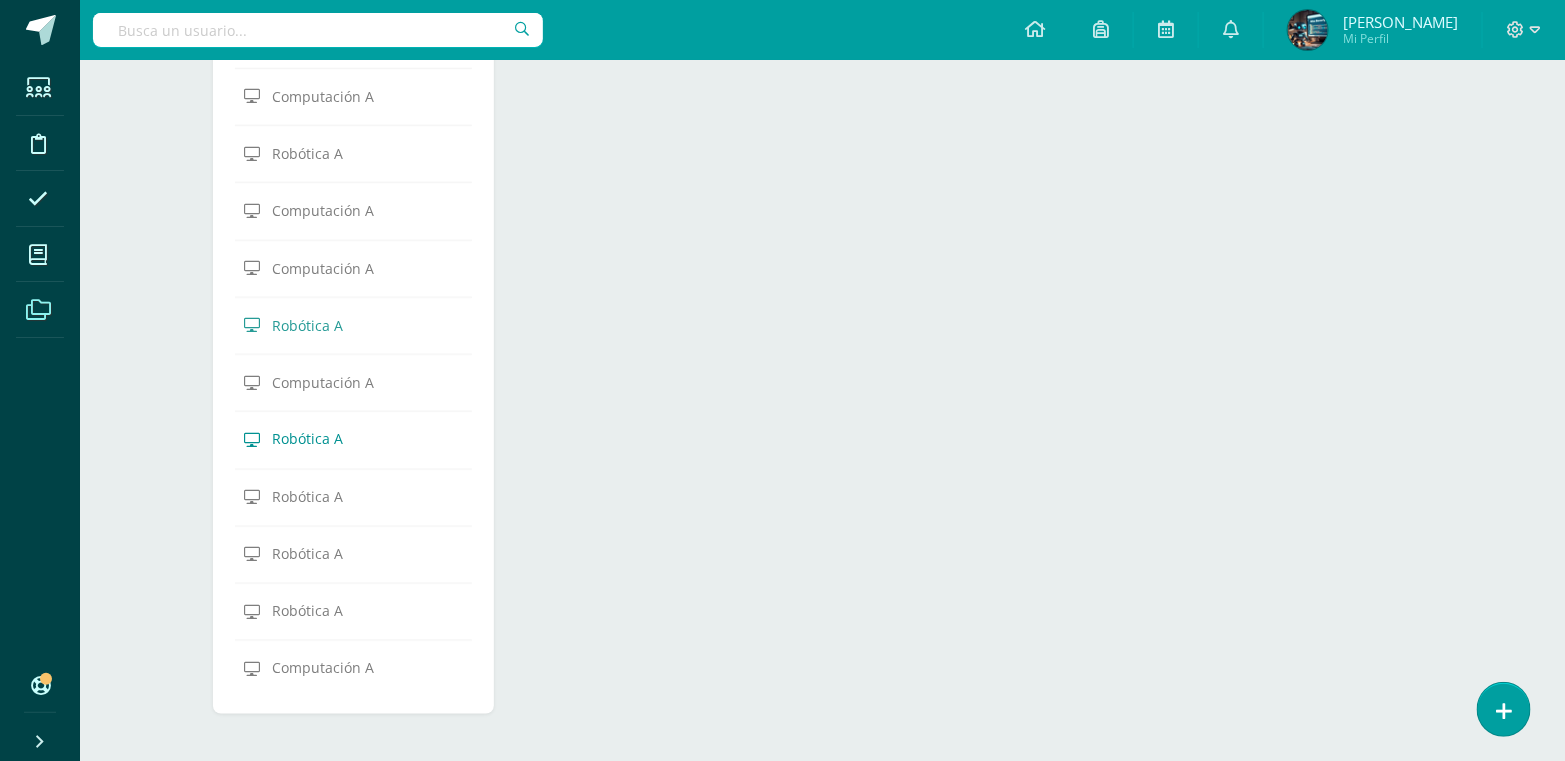 click on "Robótica A" at bounding box center (307, 439) 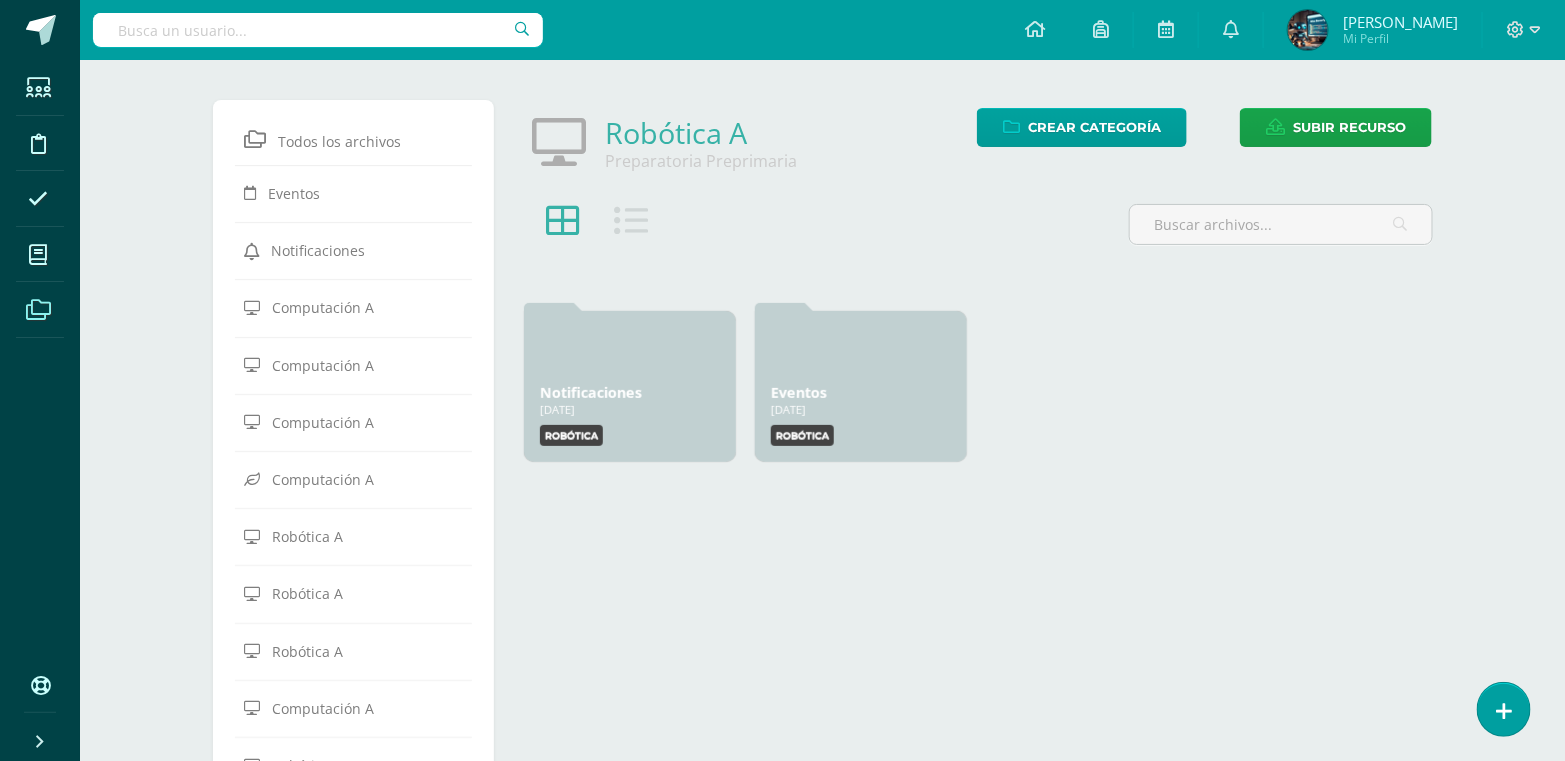 scroll, scrollTop: 0, scrollLeft: 0, axis: both 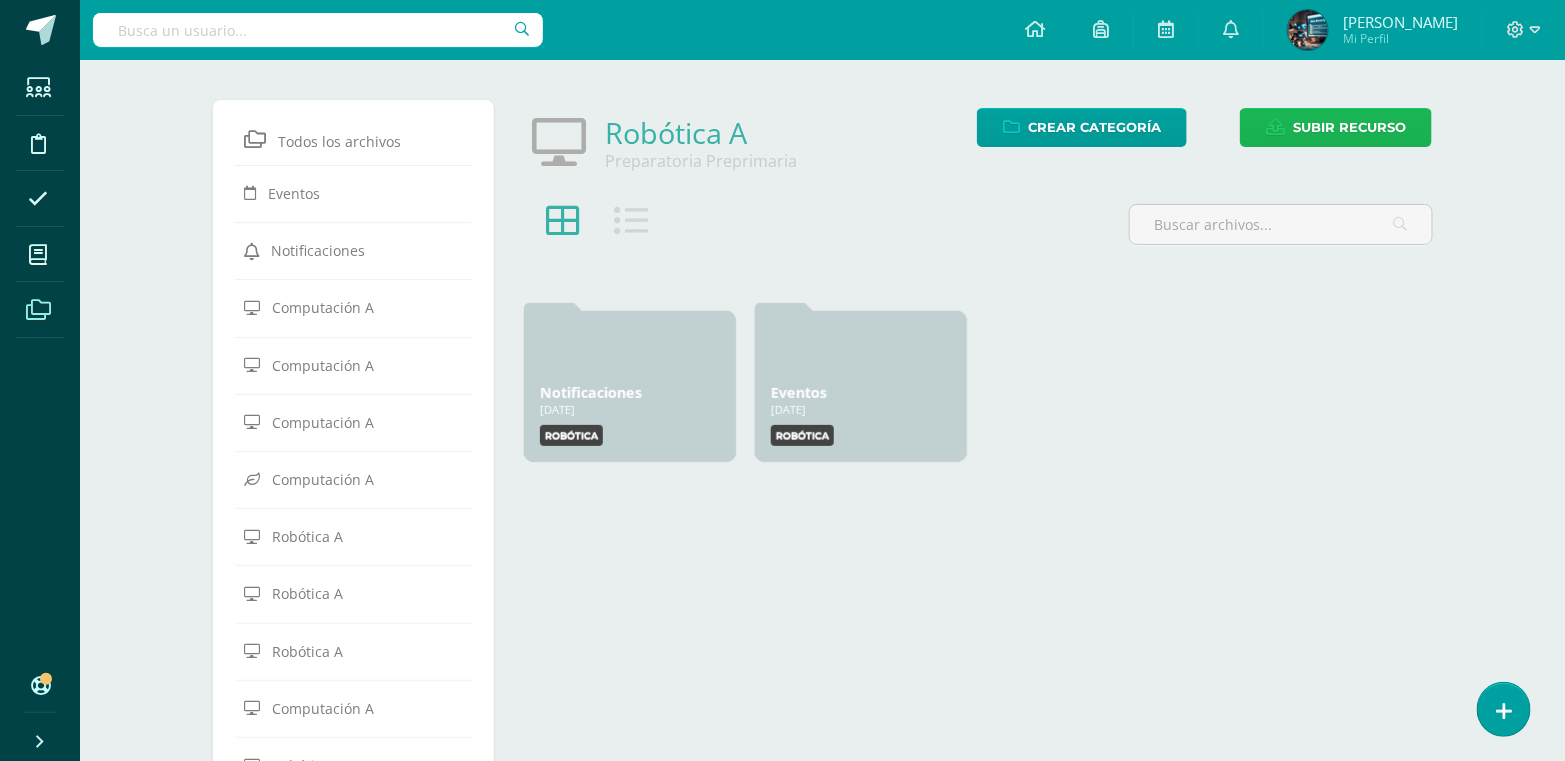click on "Subir recurso" at bounding box center (1349, 127) 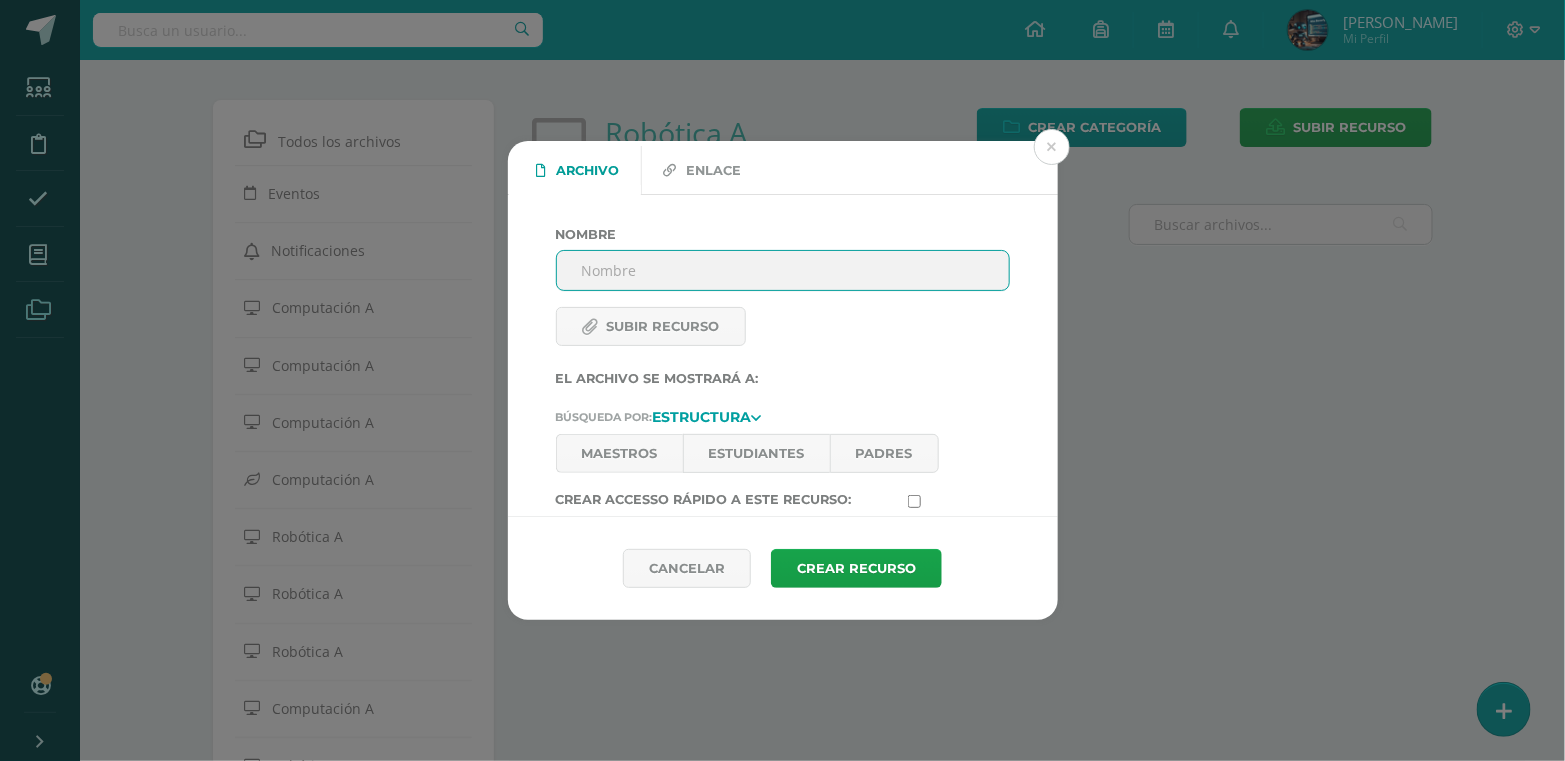 click on "Subir recurso" at bounding box center [692, 341] 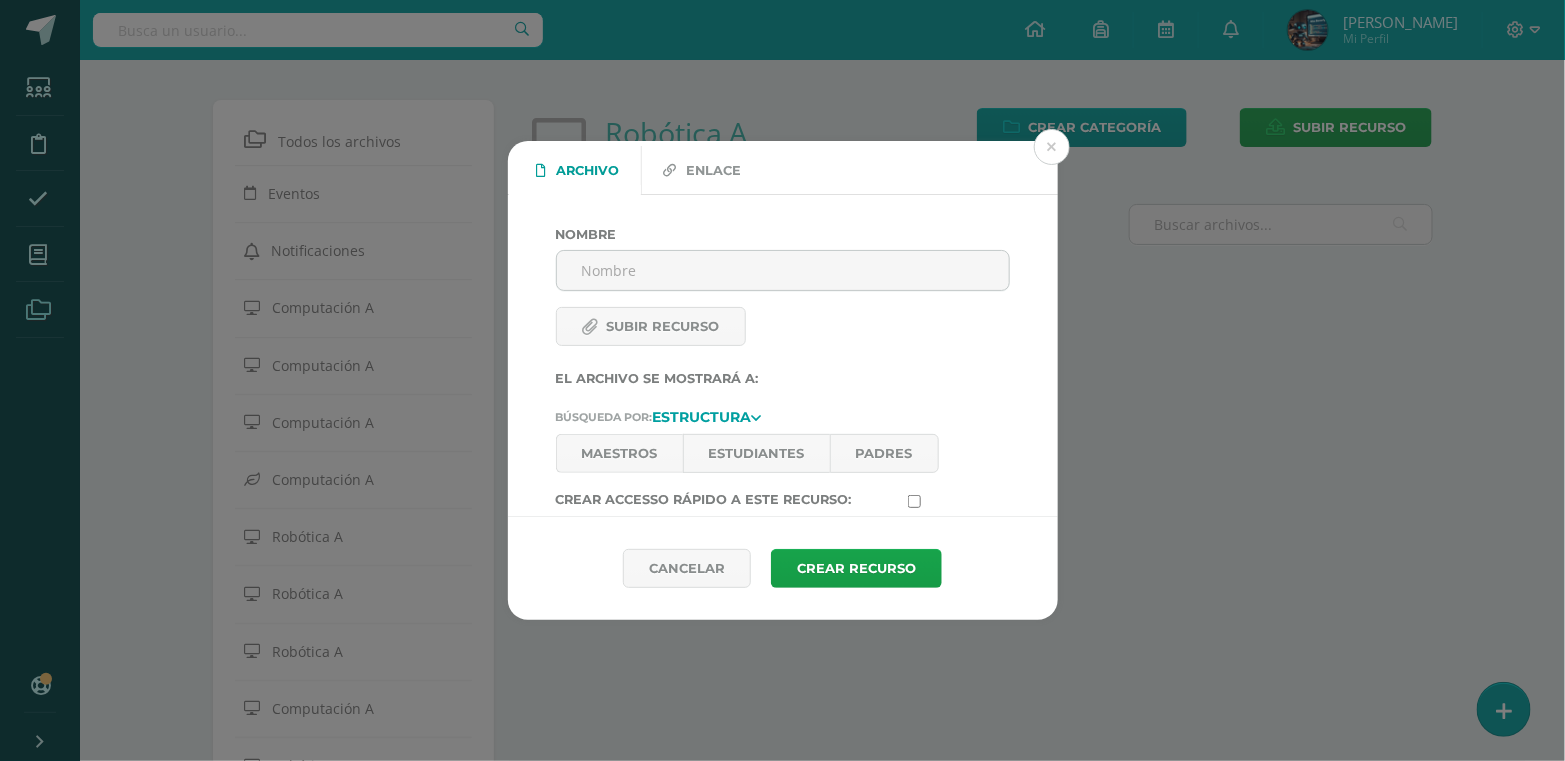 type on "C:\fakepath\PÁGINA 97 LA GRÚA.pdf" 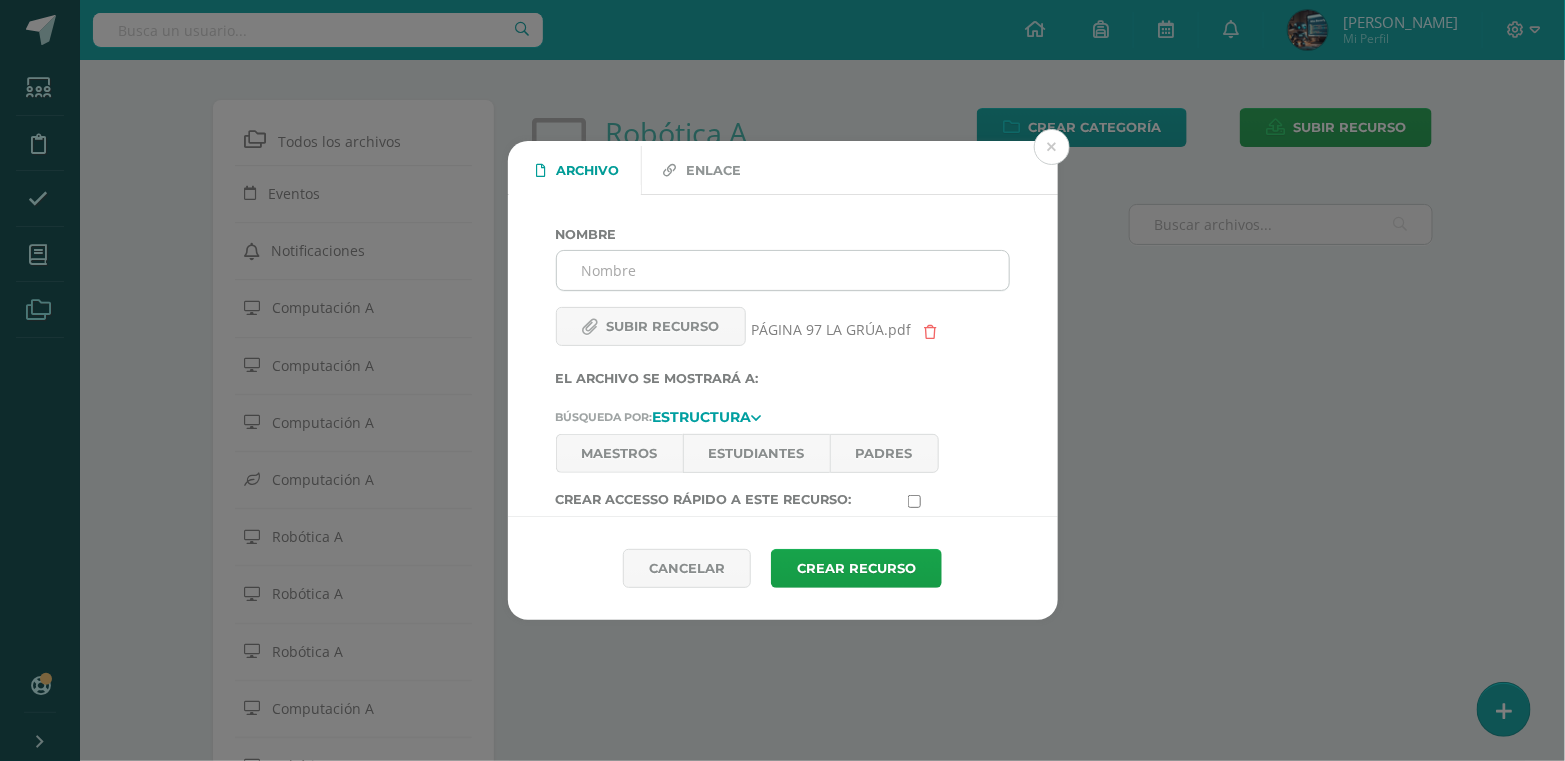 click on "Nombre" at bounding box center [783, 270] 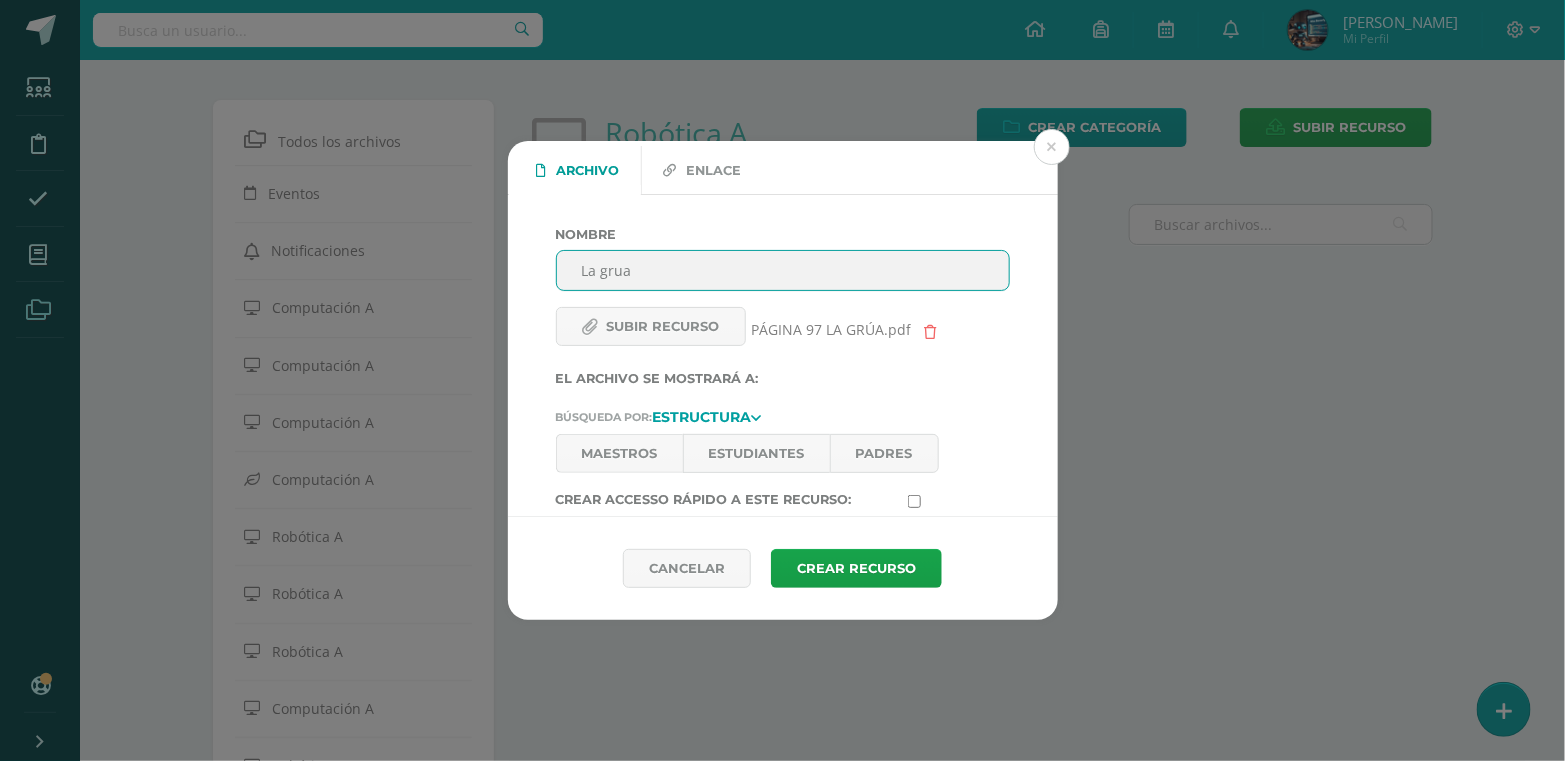 click on "La grua" at bounding box center (783, 270) 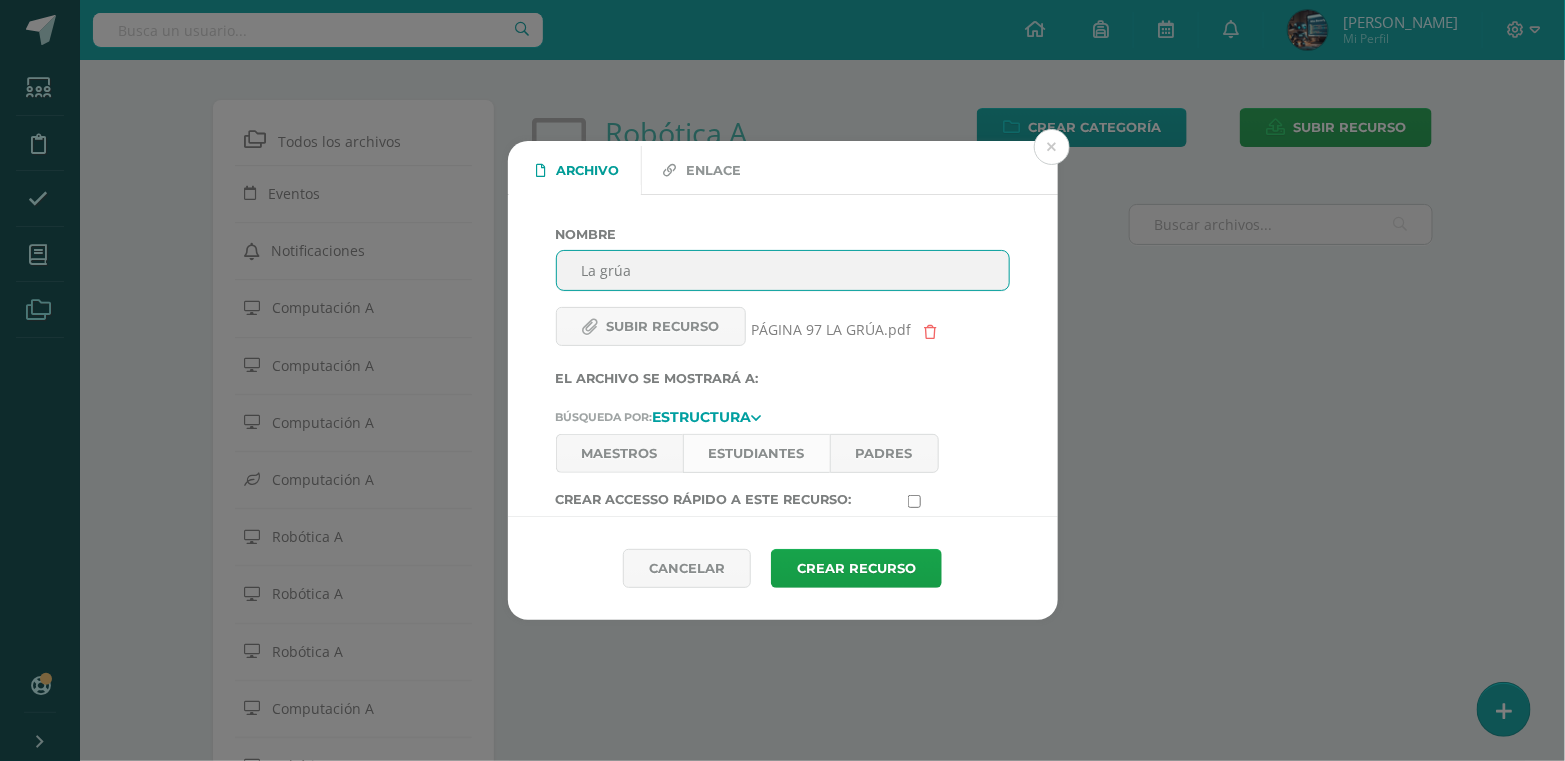 type on "La grúa" 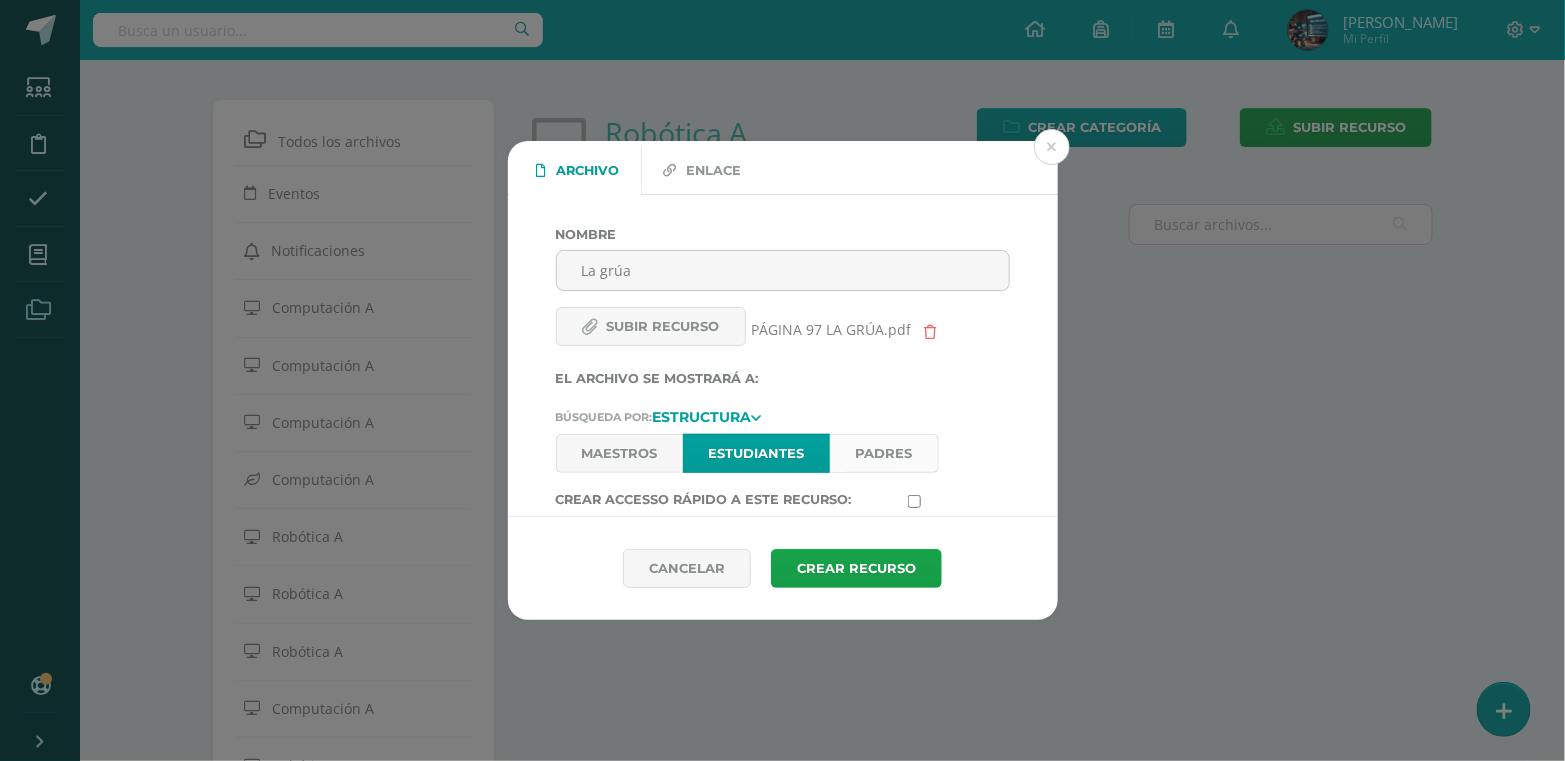 click on "Padres" at bounding box center [884, 453] 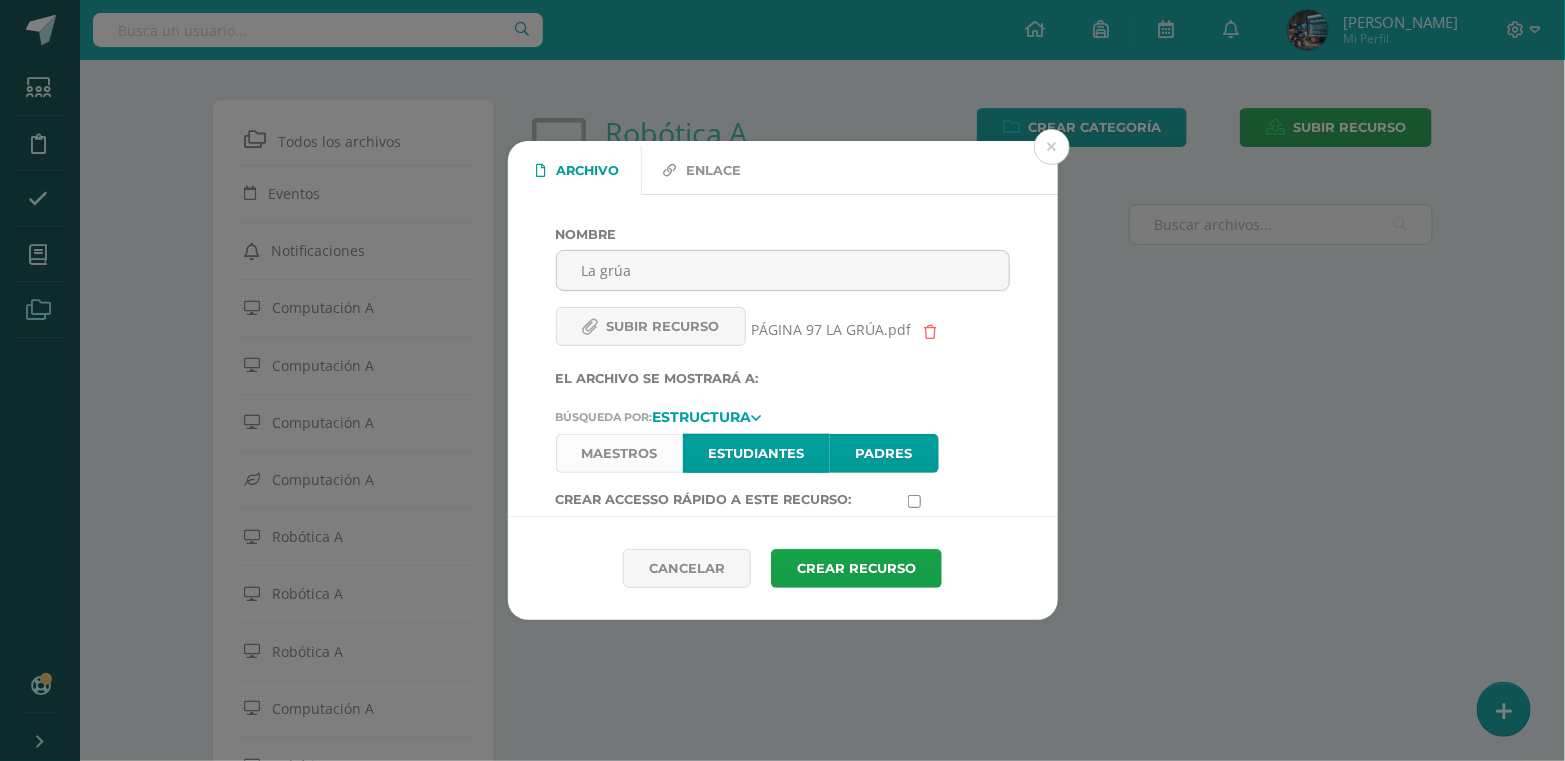 click on "Maestros" at bounding box center (619, 453) 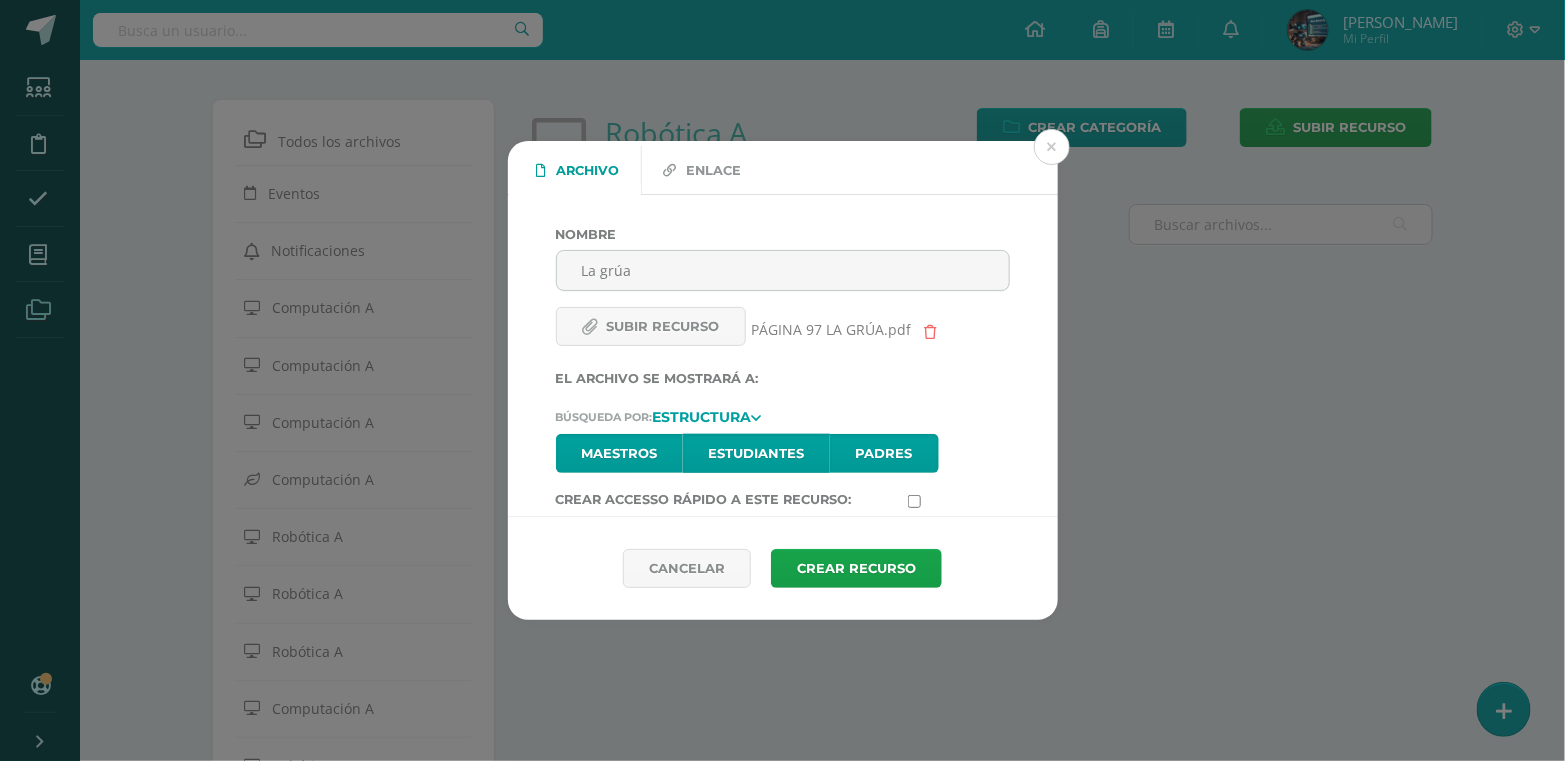 click at bounding box center (914, 501) 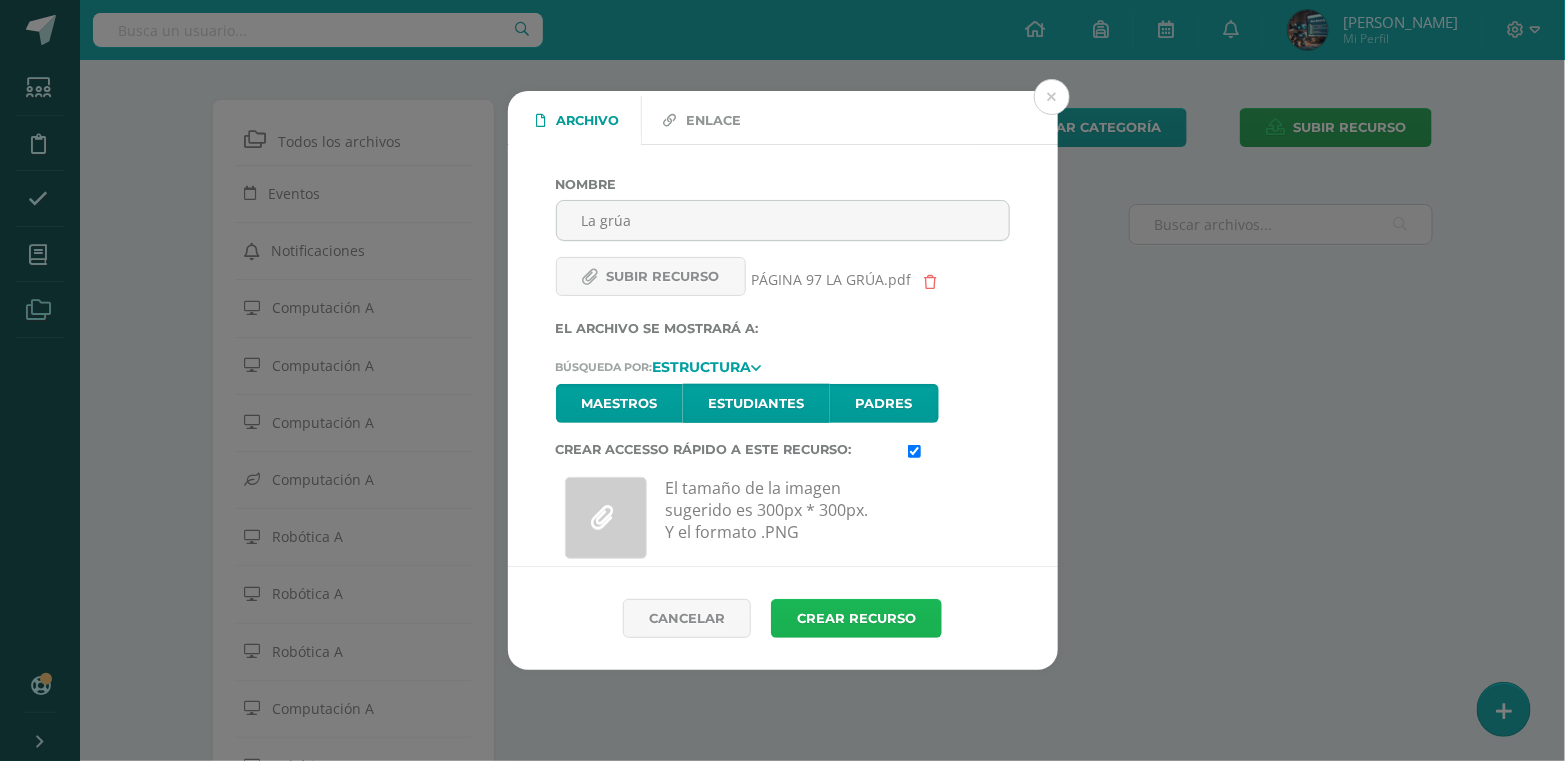 click on "Crear Recurso" at bounding box center (856, 618) 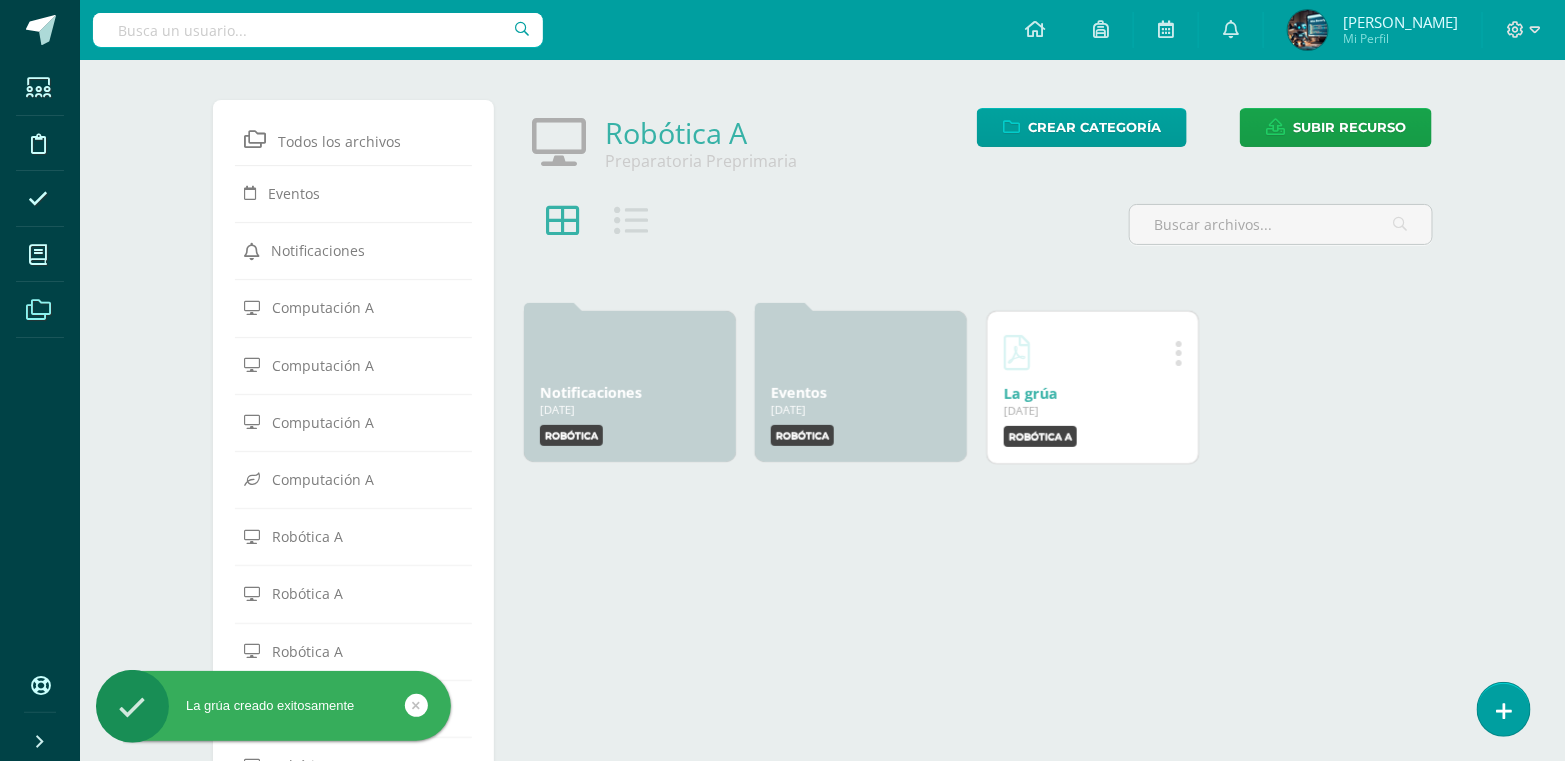 scroll, scrollTop: 0, scrollLeft: 0, axis: both 